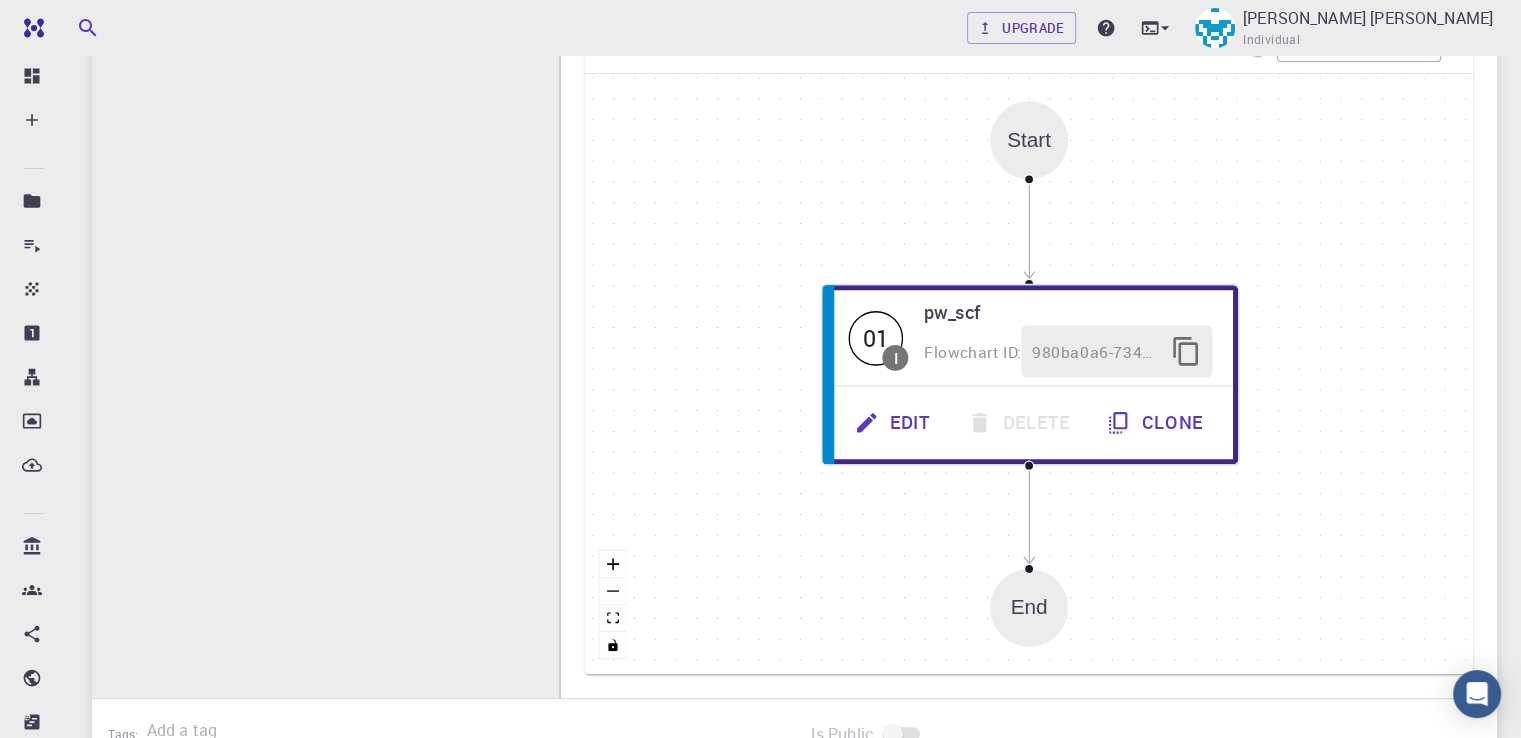 scroll, scrollTop: 415, scrollLeft: 0, axis: vertical 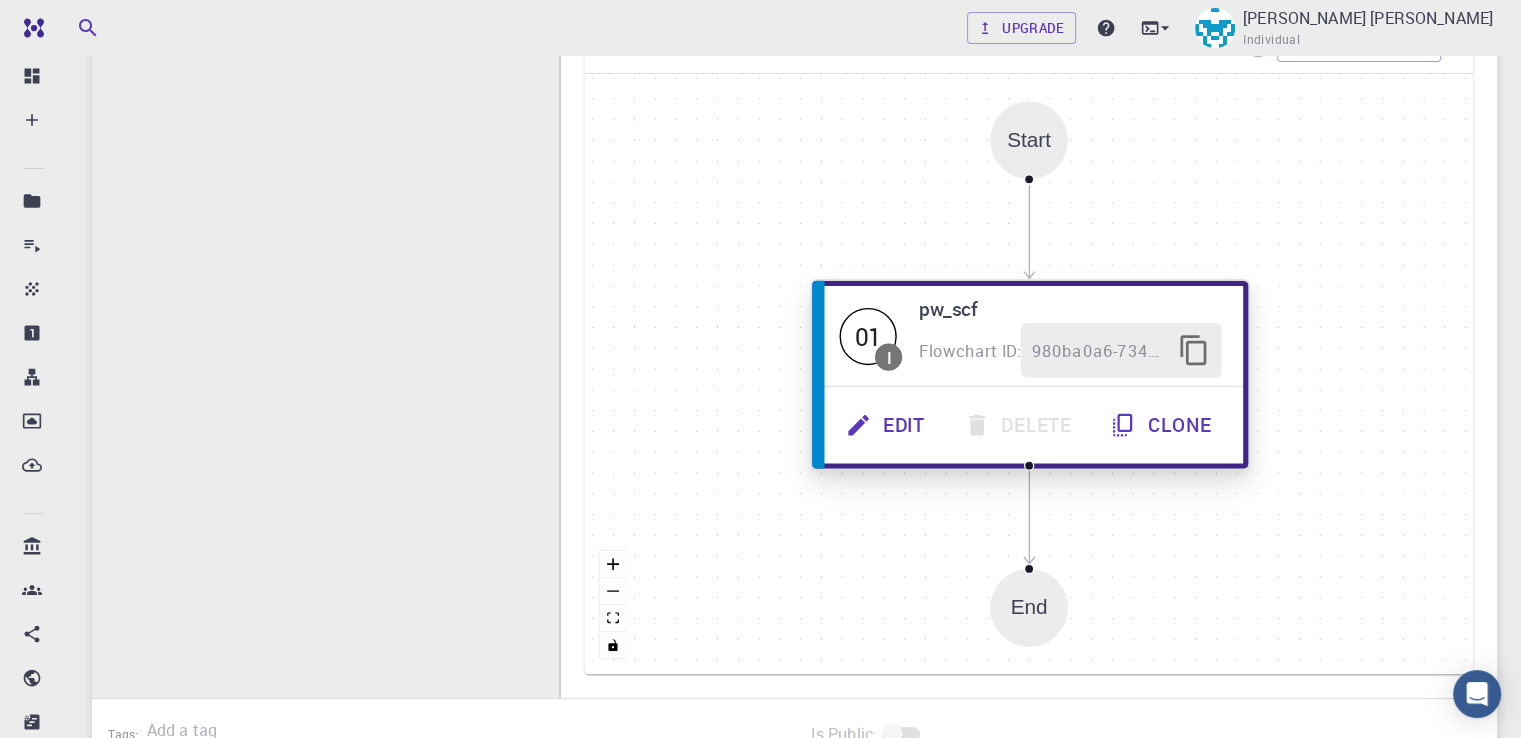 click on "Edit" at bounding box center (888, 425) 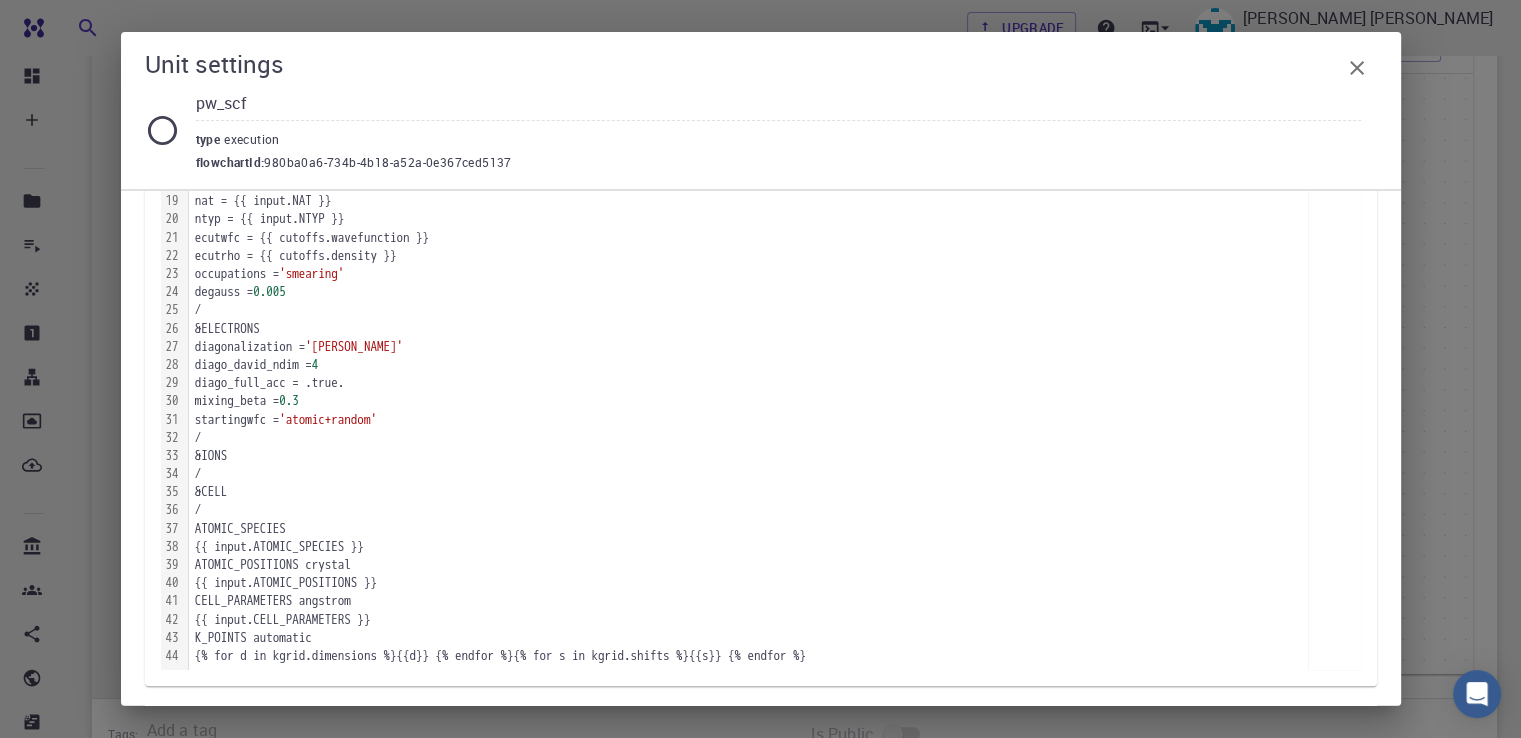 scroll, scrollTop: 720, scrollLeft: 0, axis: vertical 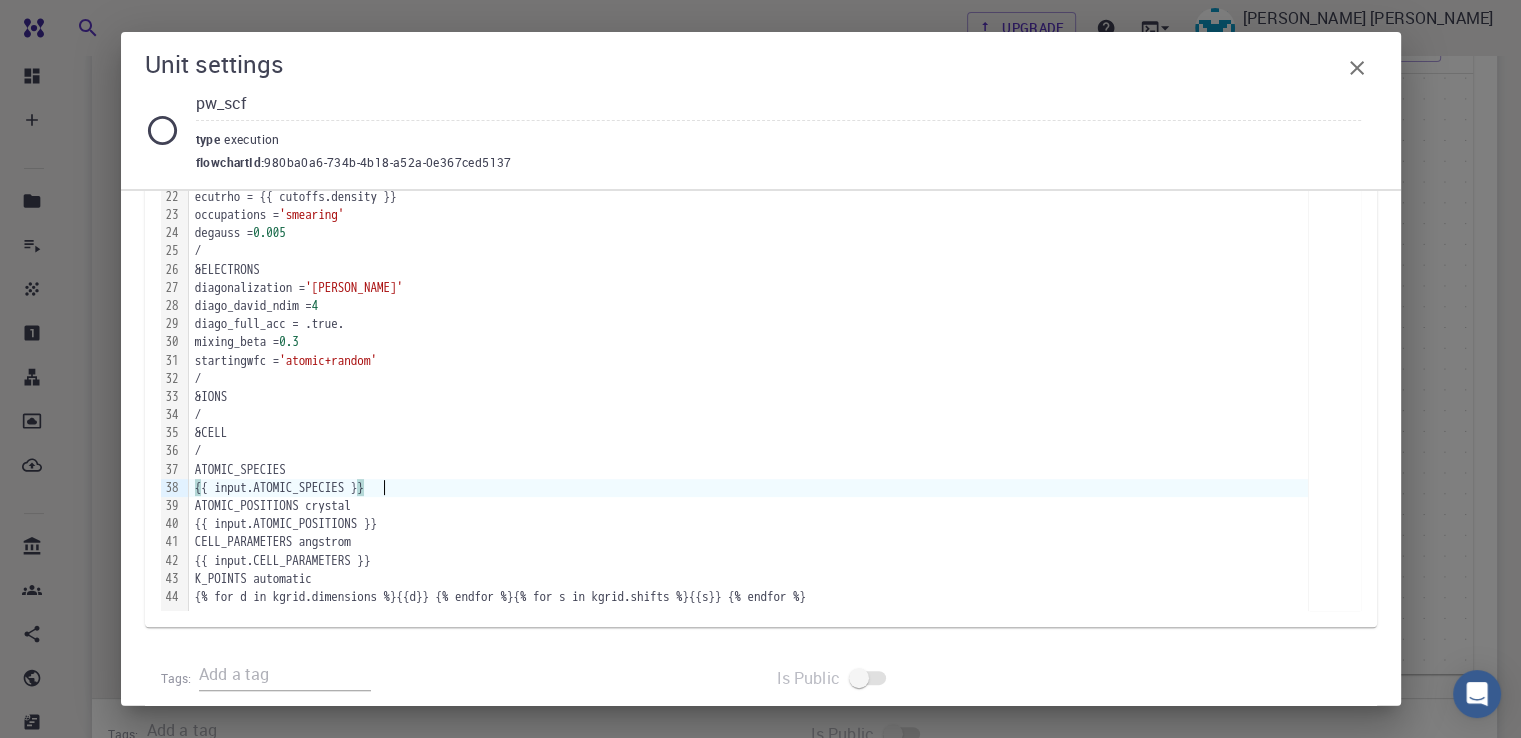 click on "{ { input.ATOMIC_SPECIES } }" at bounding box center (748, 488) 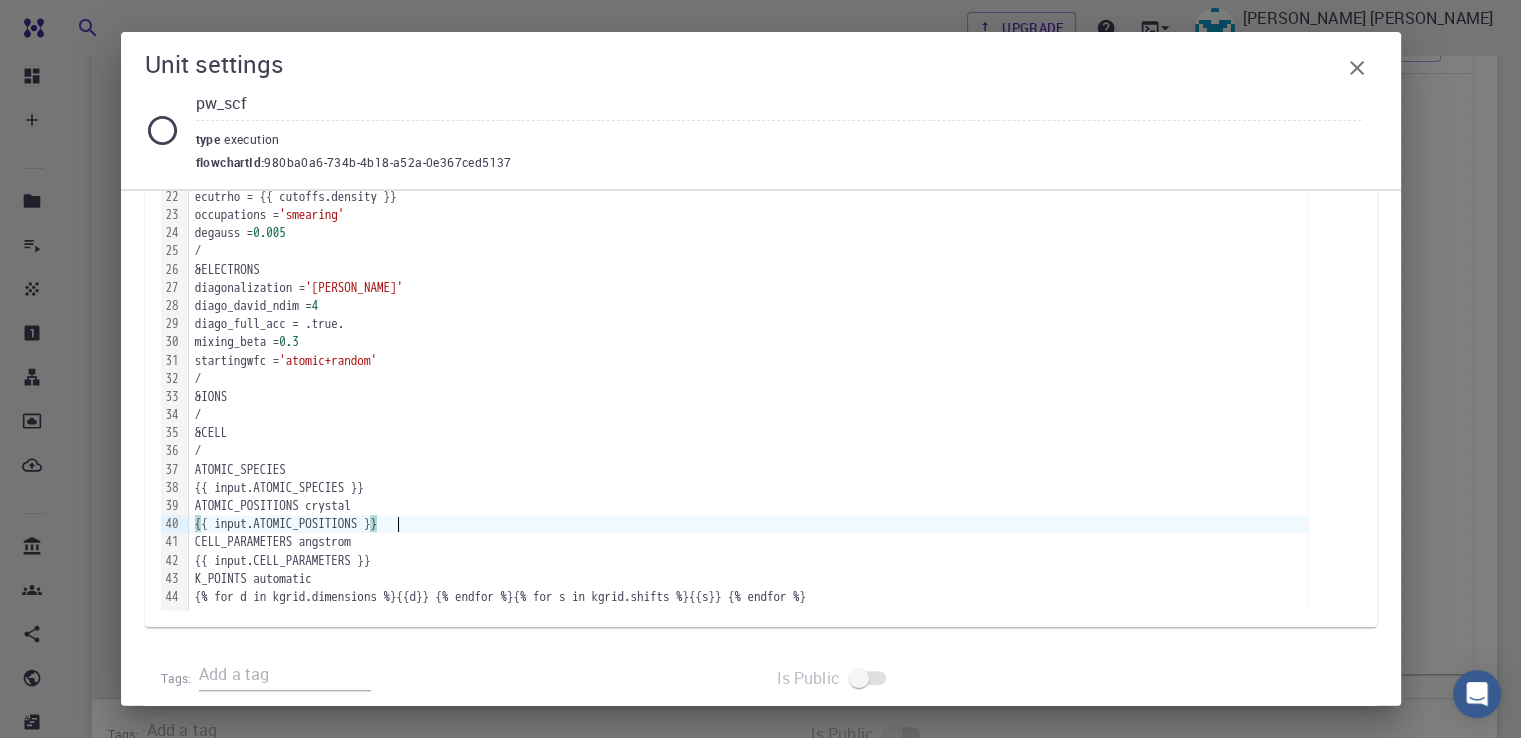 click on "{ { input.ATOMIC_POSITIONS } }" at bounding box center (748, 524) 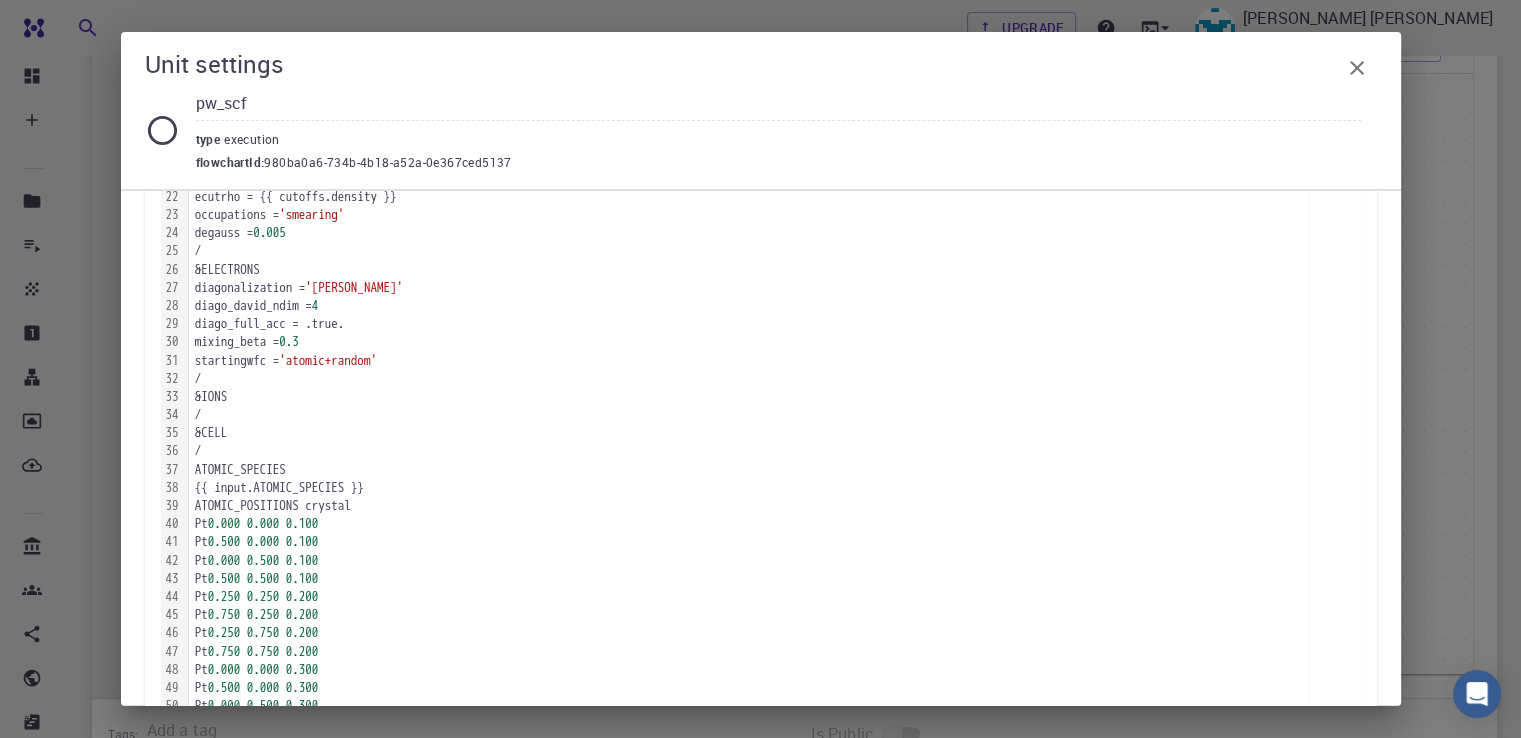 scroll, scrollTop: 807, scrollLeft: 0, axis: vertical 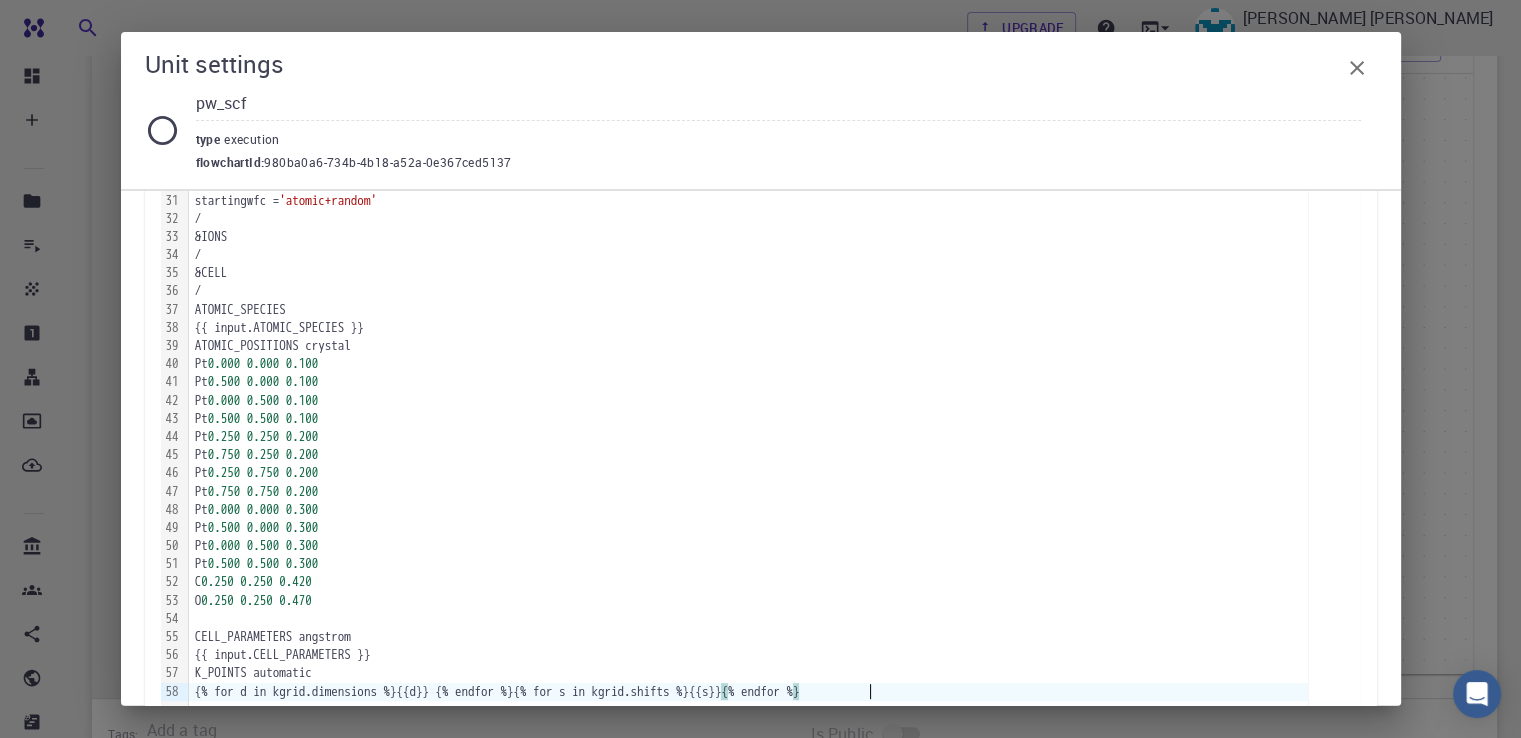 click on "{{ input.CELL_PARAMETERS }}" at bounding box center [748, 655] 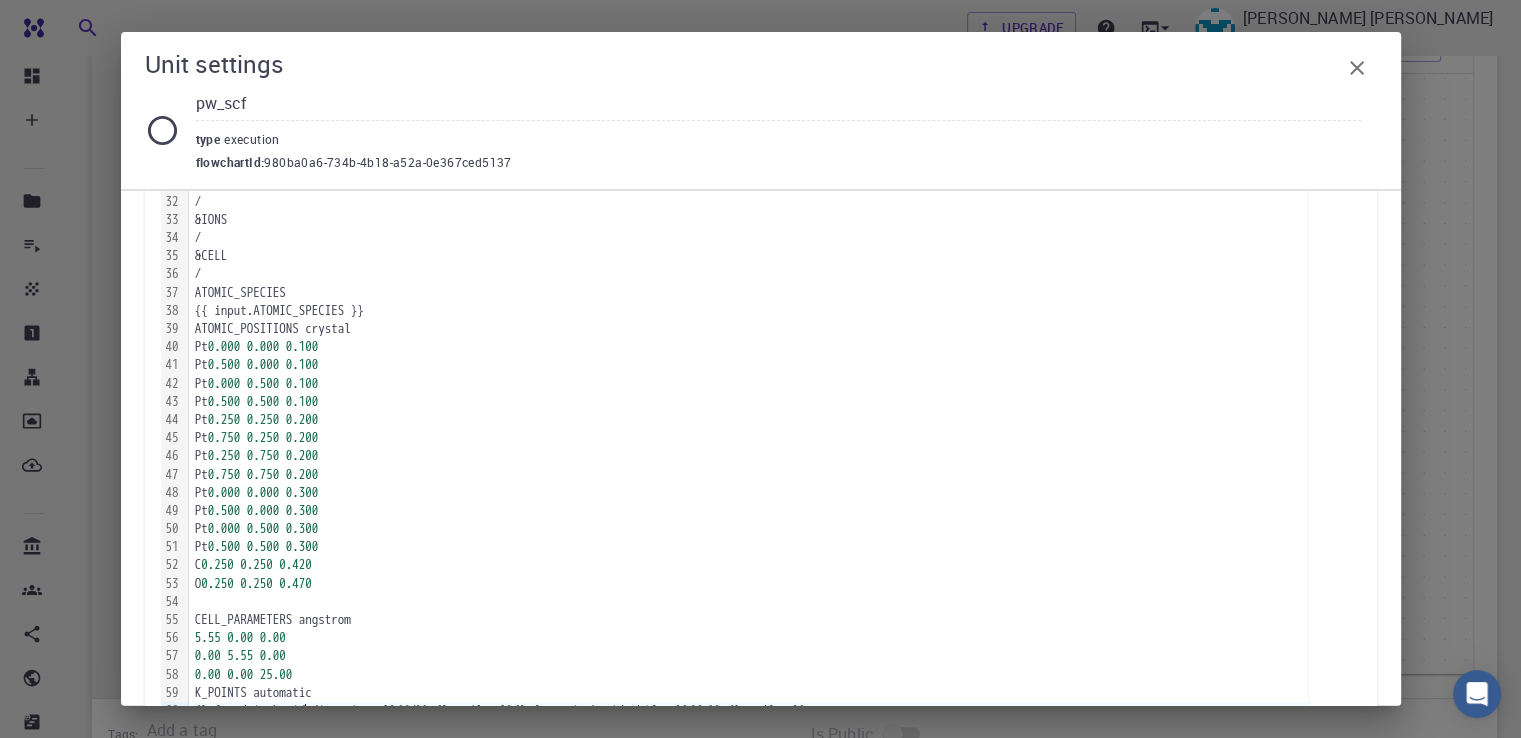 scroll, scrollTop: 916, scrollLeft: 0, axis: vertical 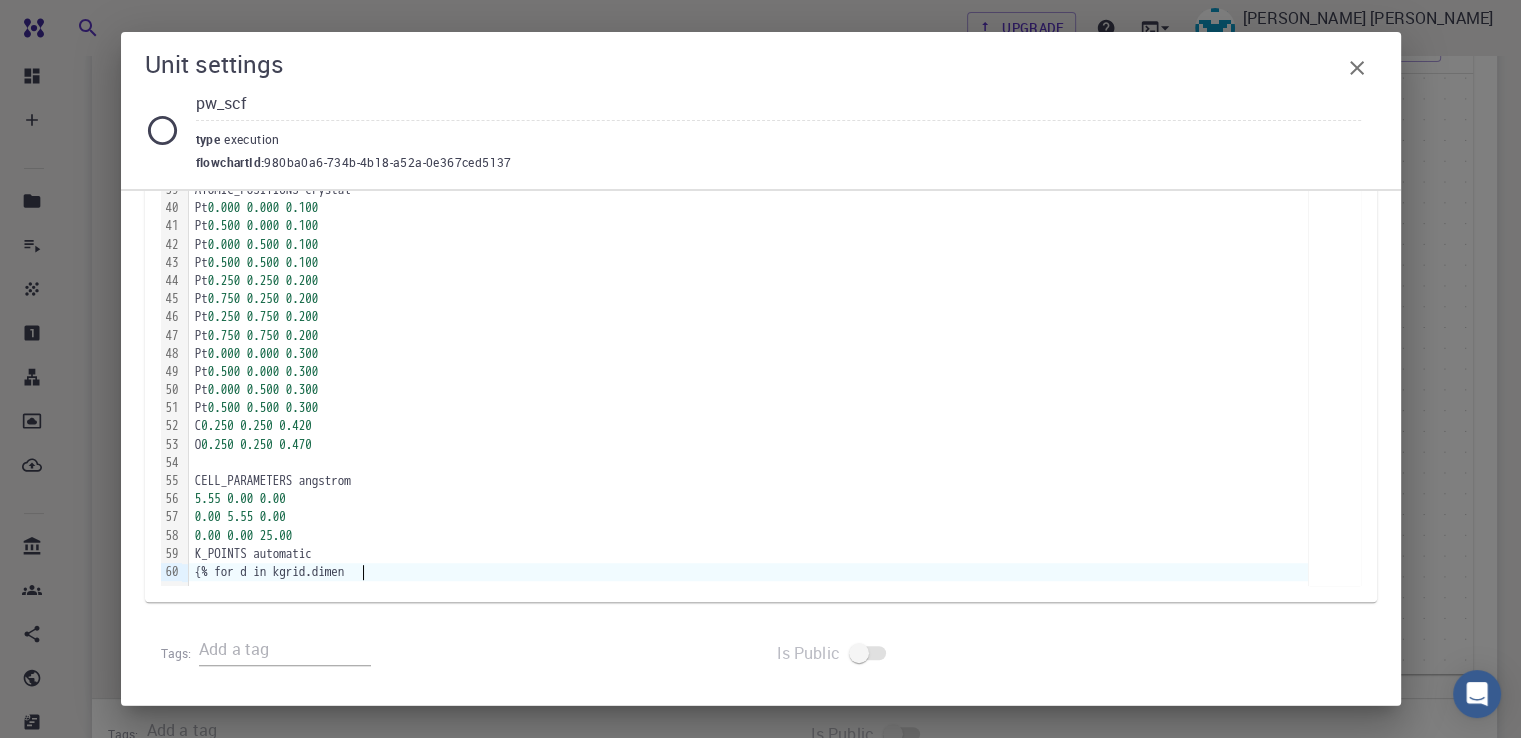 click on "Pt  0.500   0.500   0.300" at bounding box center (748, 408) 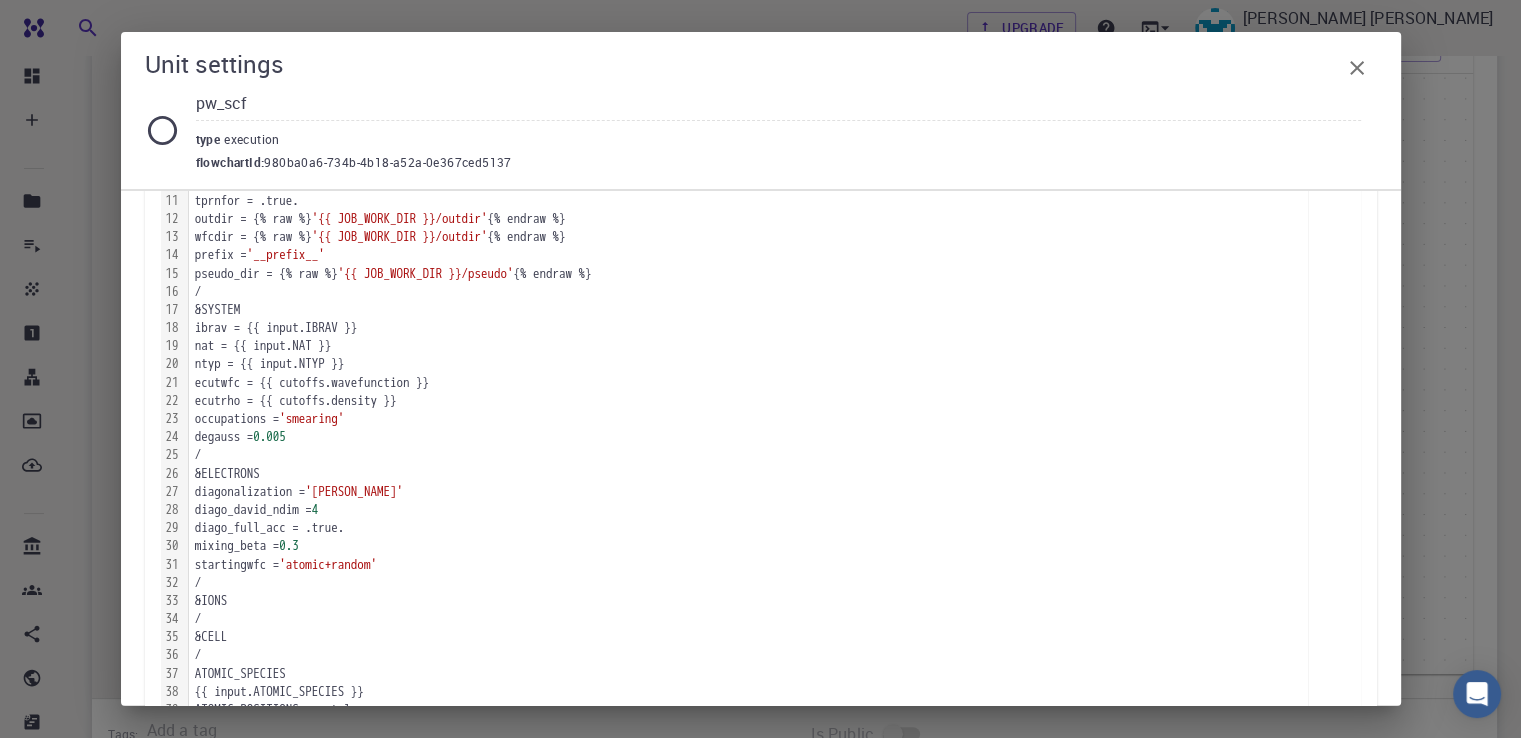 scroll, scrollTop: 331, scrollLeft: 0, axis: vertical 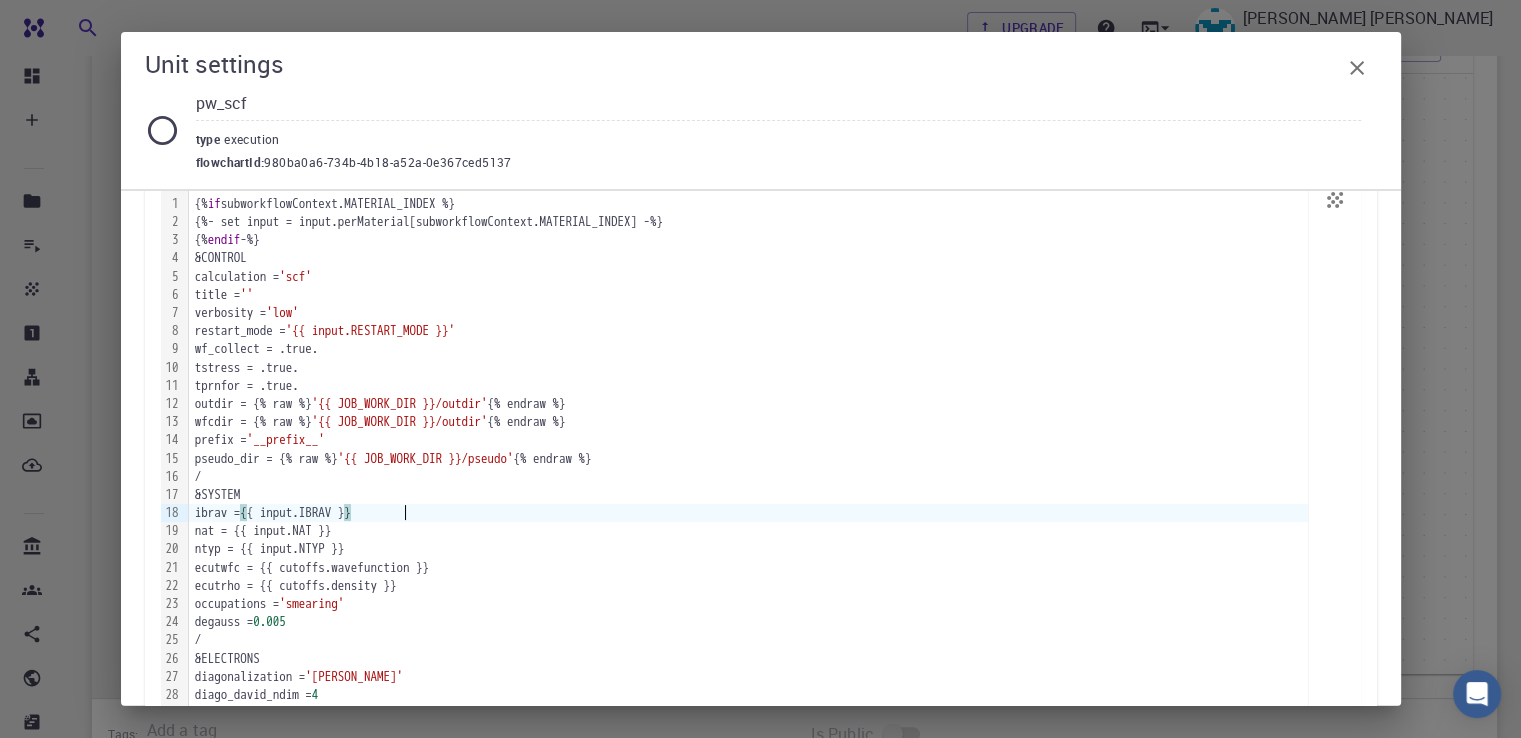 click on "ibrav =  { { input.IBRAV } }" at bounding box center (748, 513) 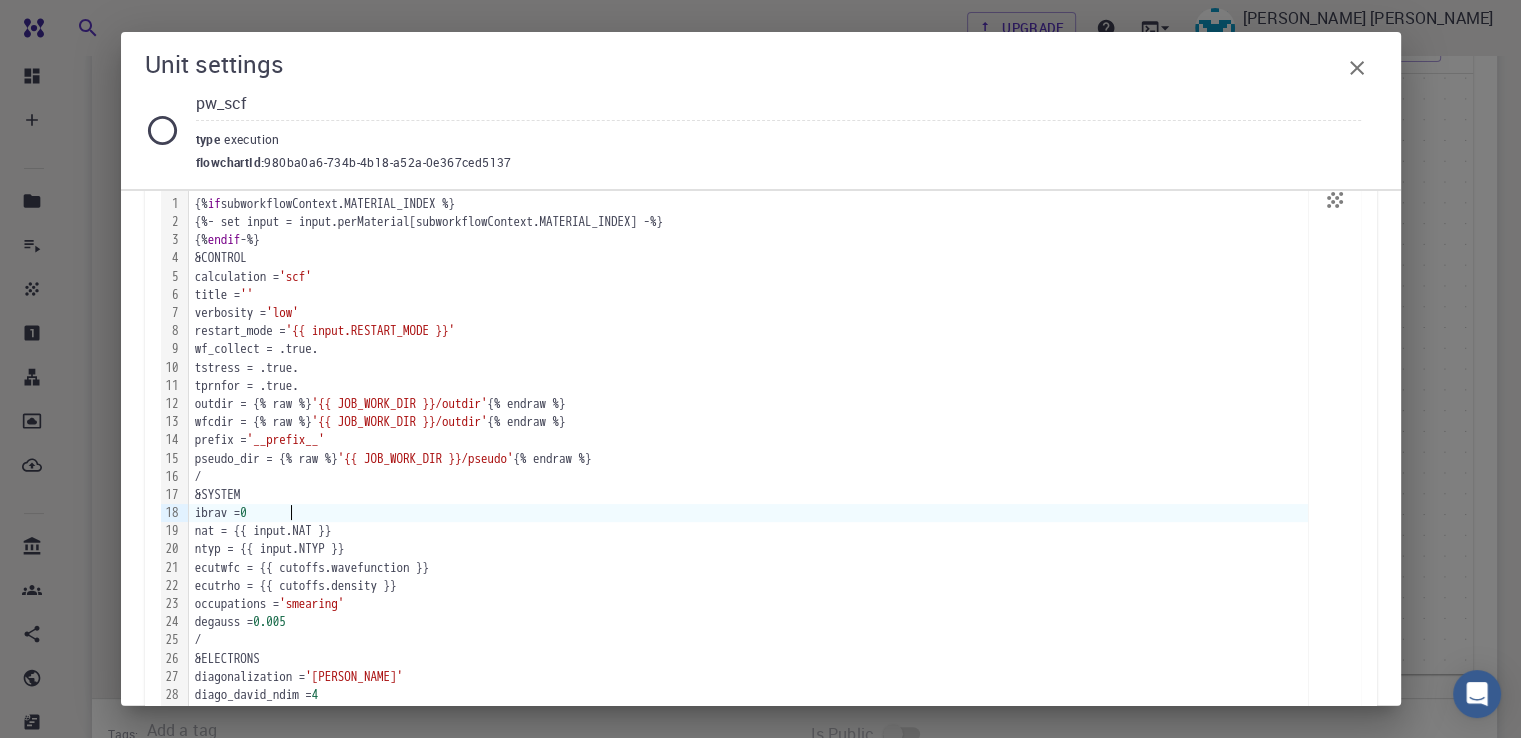click on "nat = {{ input.NAT }}" at bounding box center [748, 531] 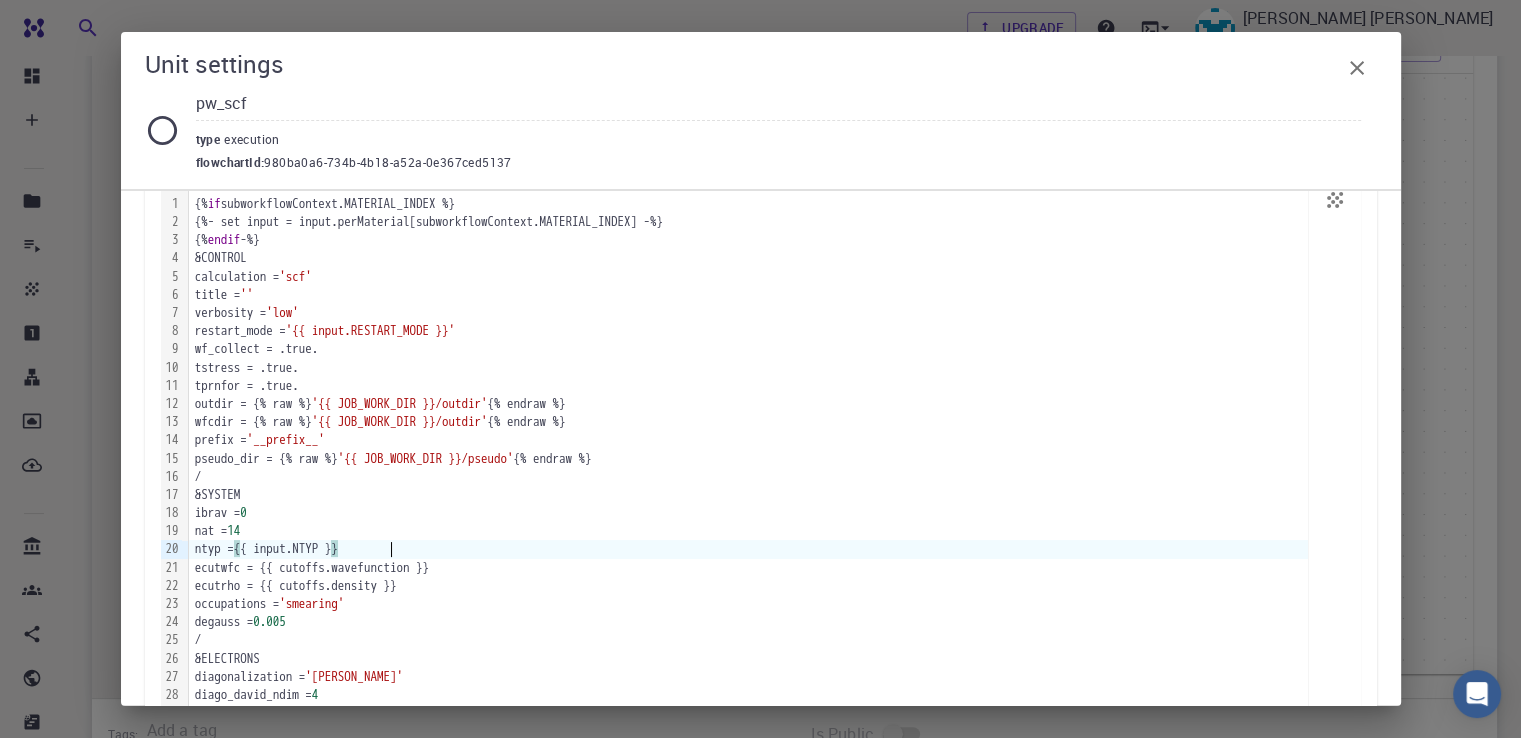 click on "ntyp =  { { input.NTYP } }" at bounding box center (748, 549) 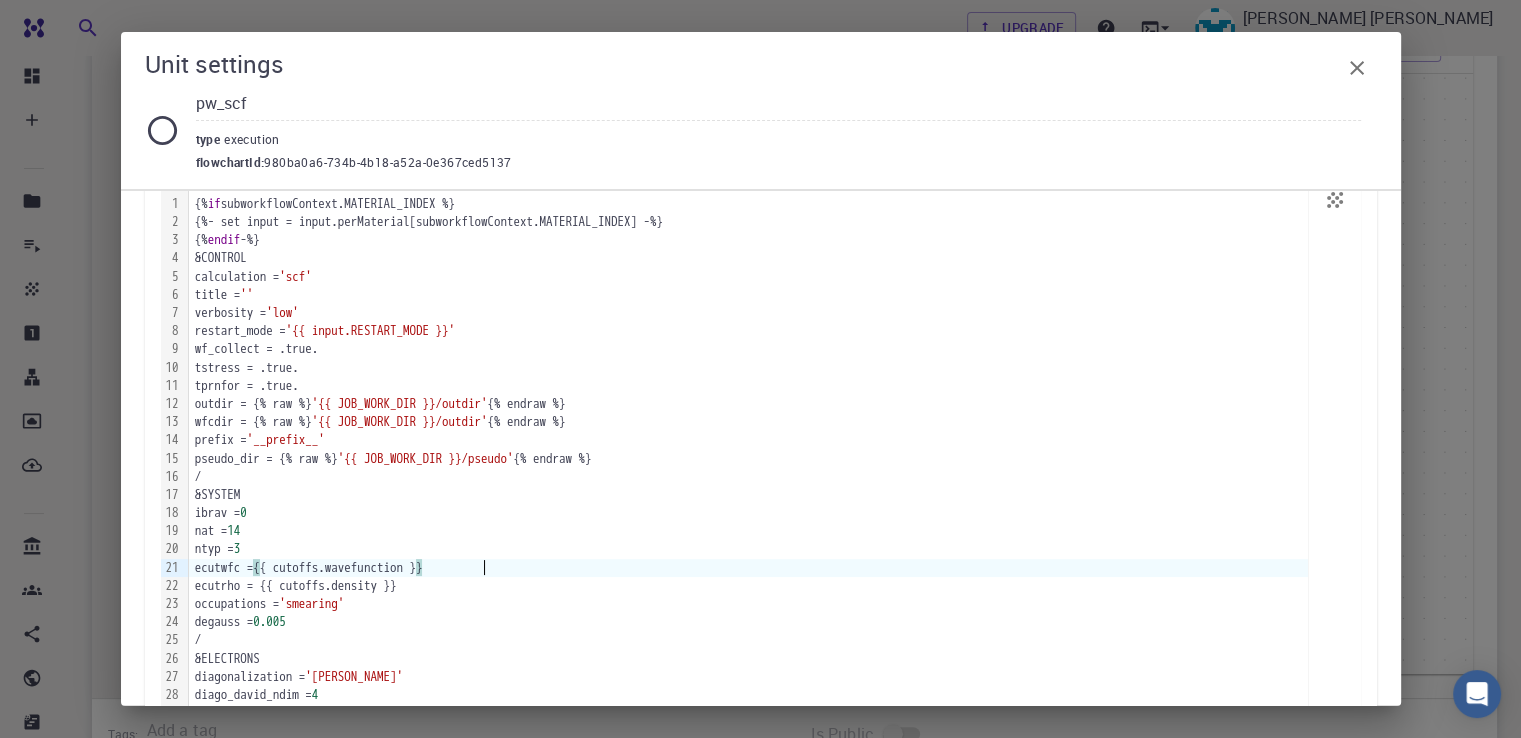 click on "ecutwfc =  { { cutoffs.wavefunction } }" at bounding box center (748, 568) 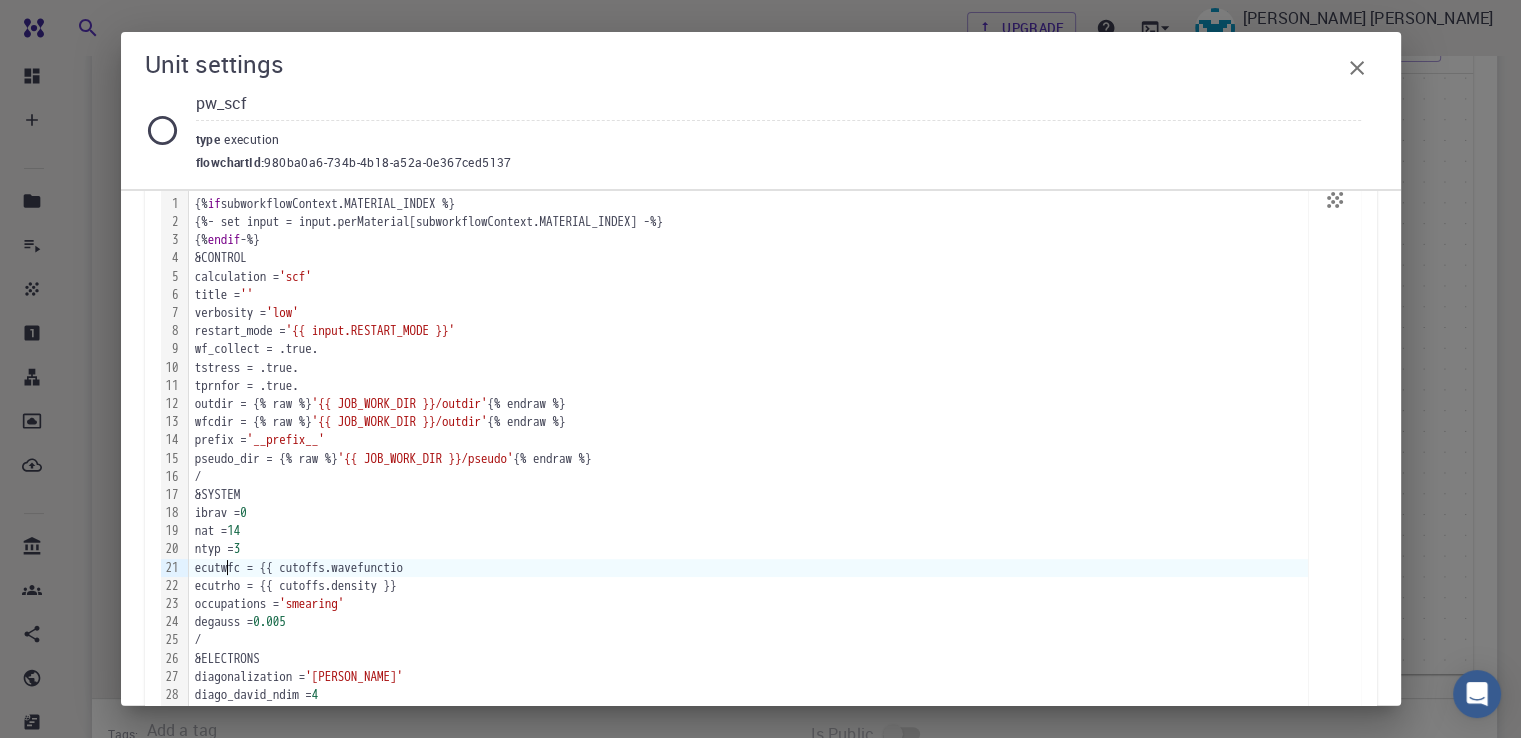 click on "ecutwfc = {{ cutoffs.wavefunctio" at bounding box center (748, 568) 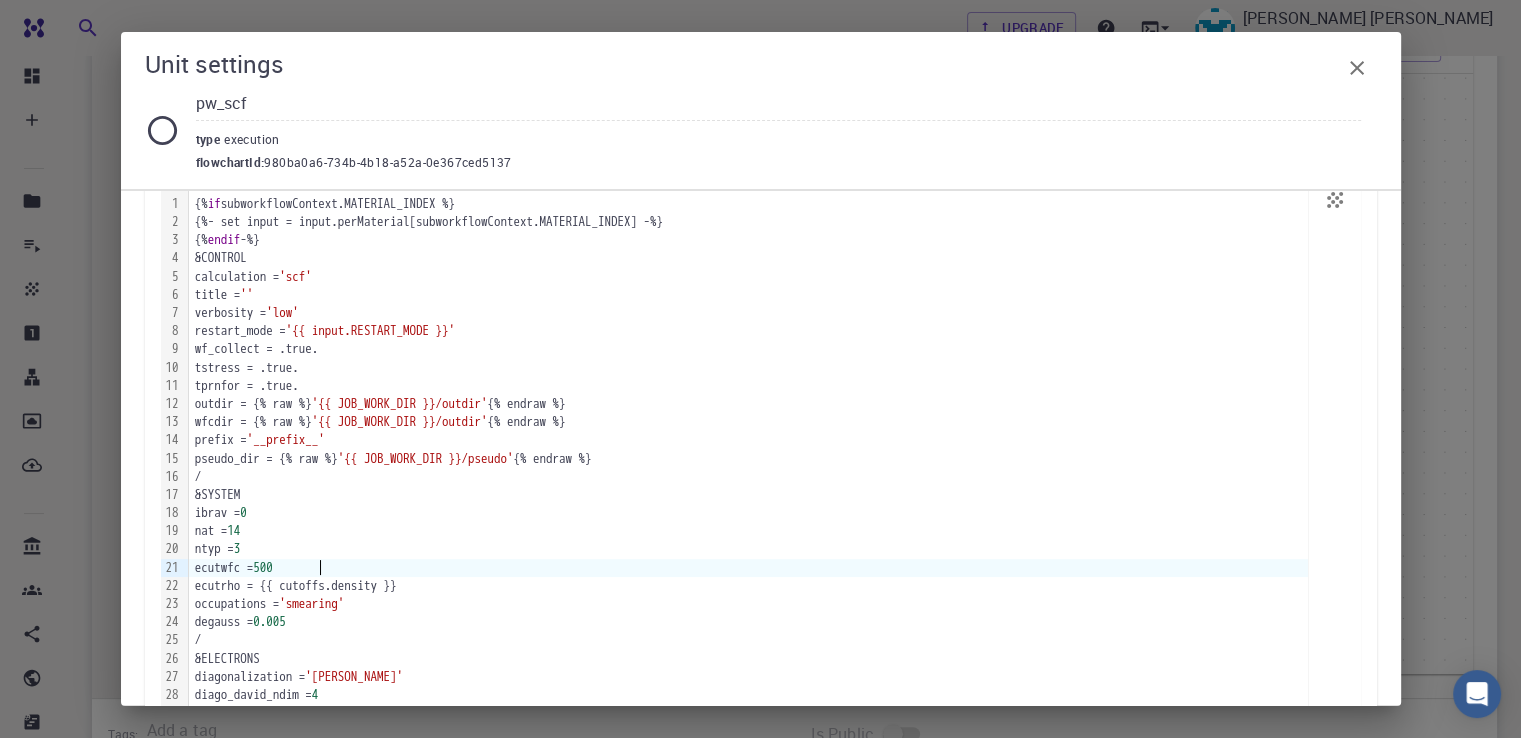 click on "ecutrho = {{ cutoffs.density }}" at bounding box center (748, 586) 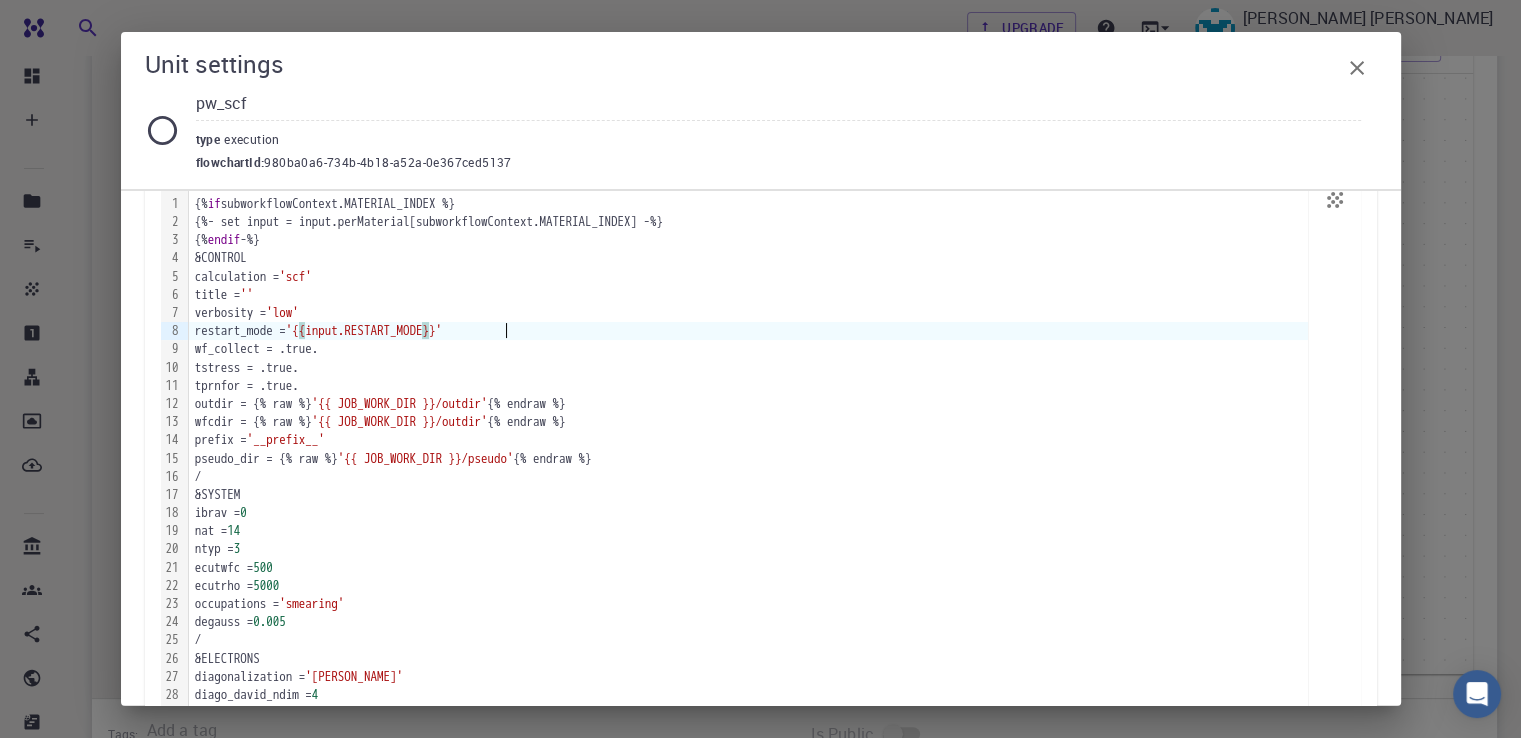 click on "restart_mode =  '{ {  input.RESTART_MODE  } }'" at bounding box center (748, 331) 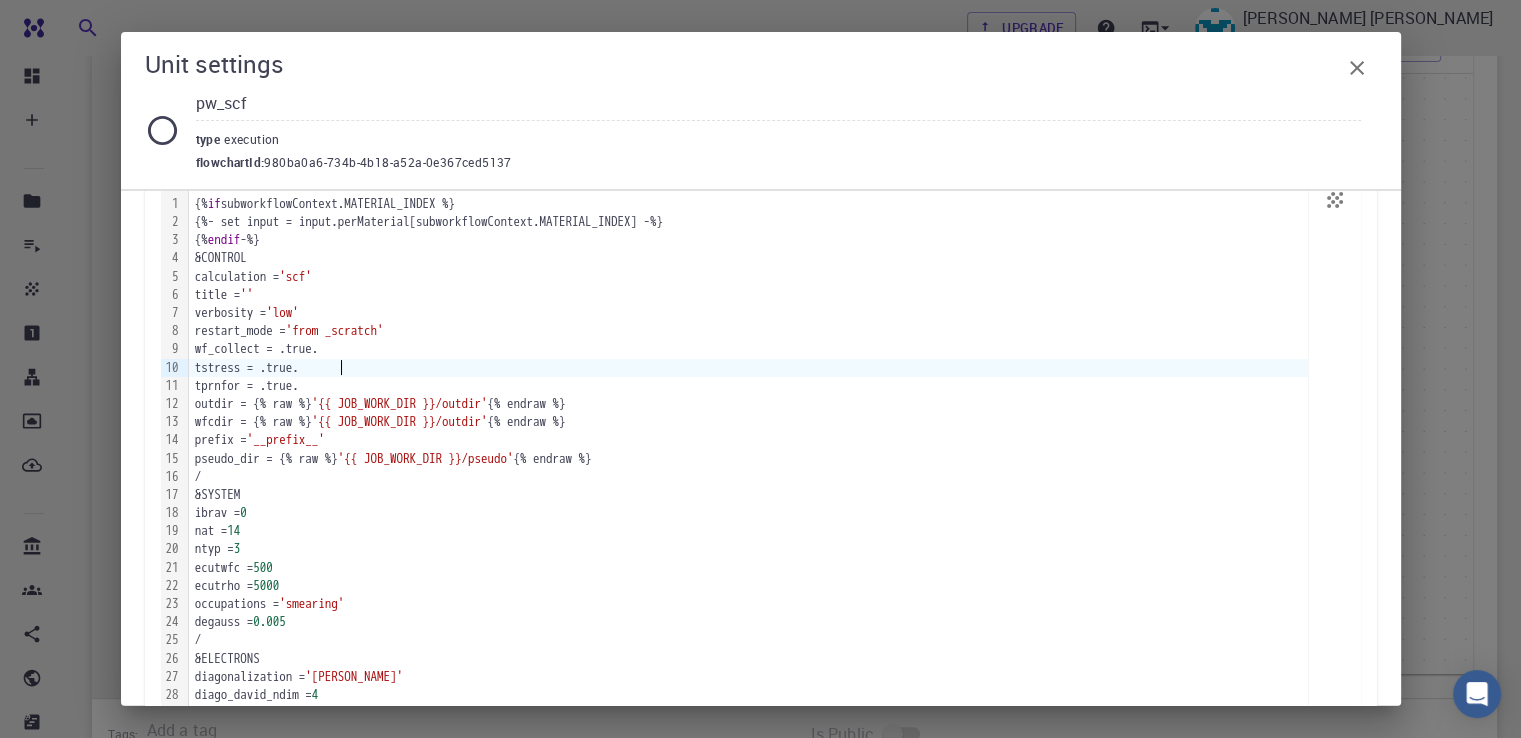 click on "tstress = .true." at bounding box center [748, 368] 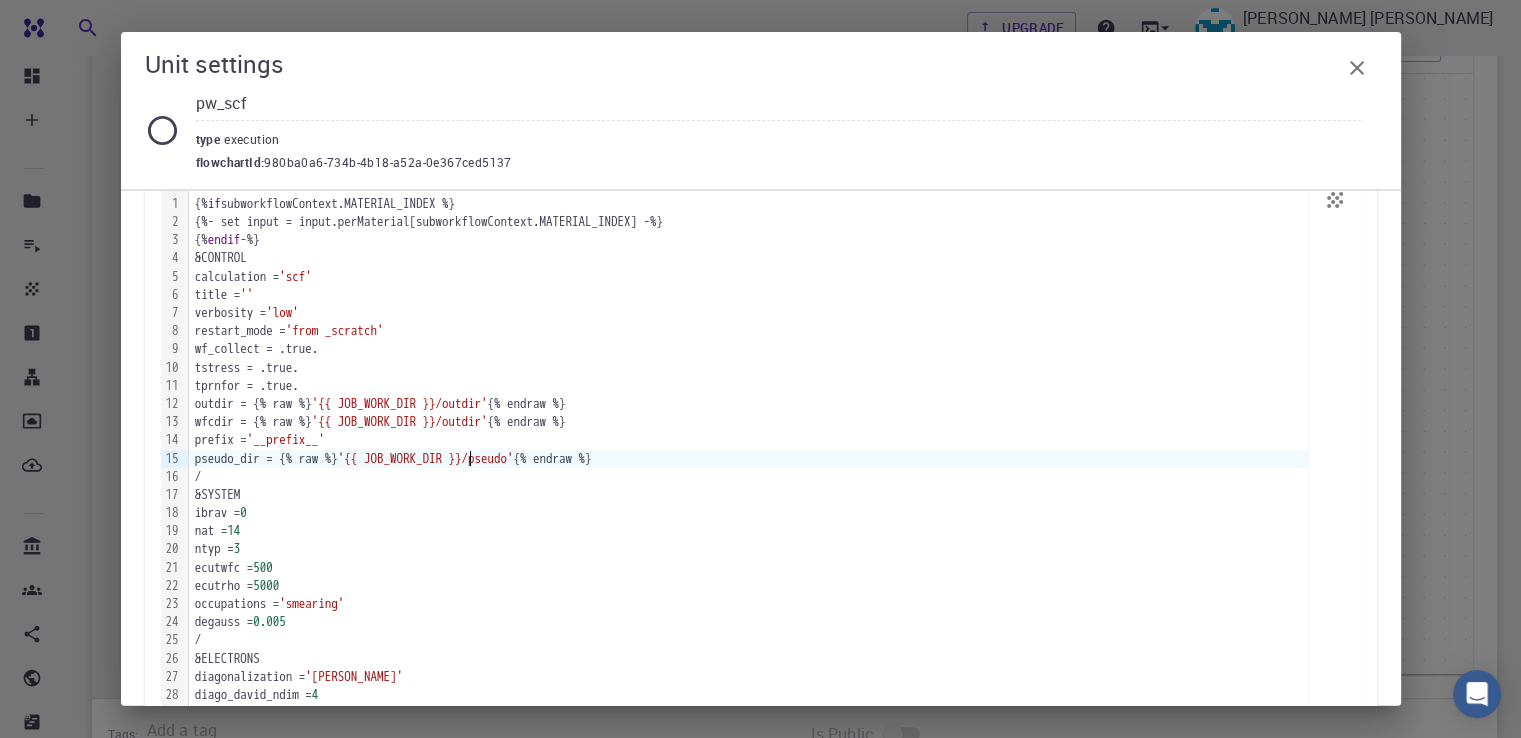 click on "pseudo_dir = {% raw %} '{{ JOB_WORK_DIR }}/pseudo' {% endraw %}" at bounding box center (748, 459) 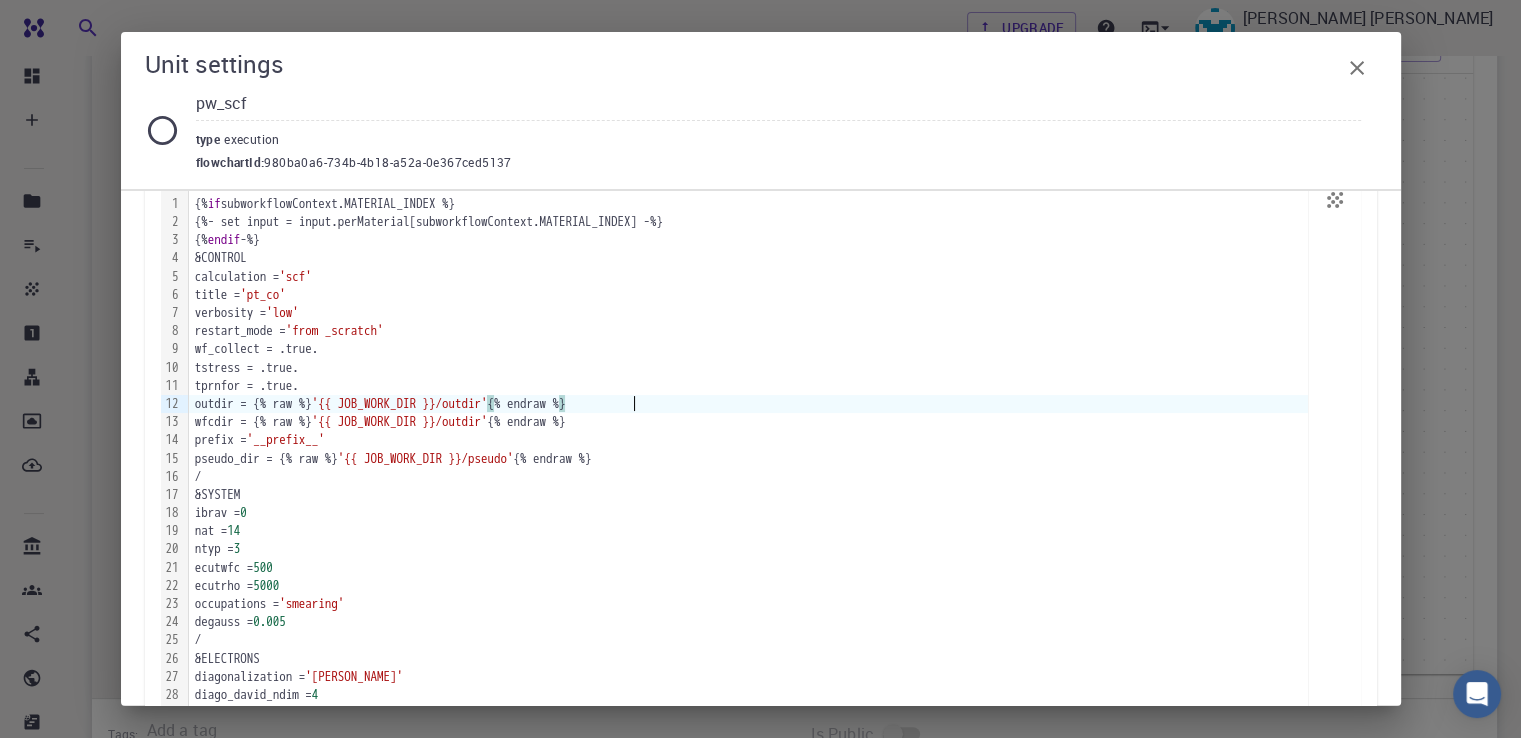 click on "outdir = {% raw %} '{{ JOB_WORK_DIR }}/outdir' { % endraw % }" at bounding box center [748, 404] 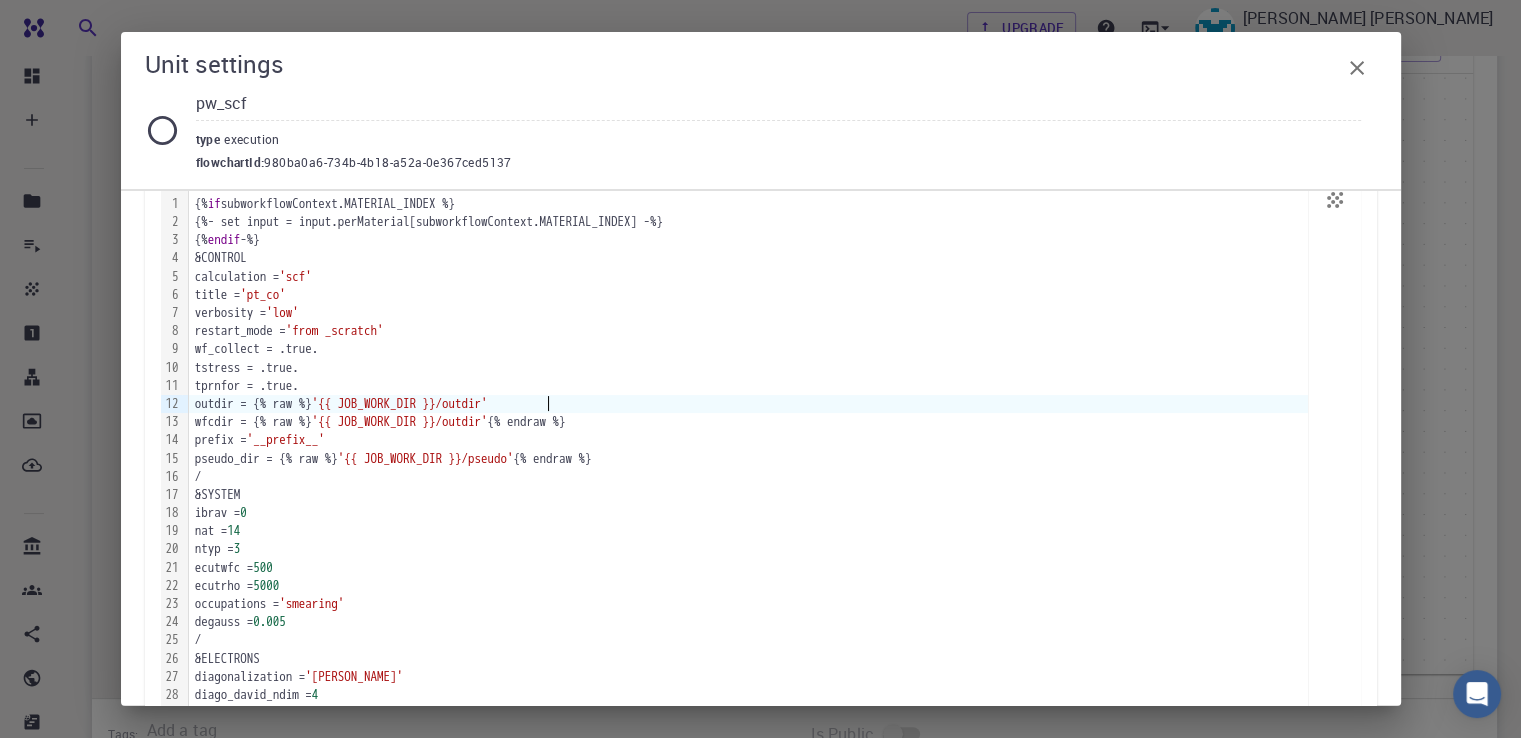 click on "outdir = {% raw %} '{{ JOB_WORK_DIR }}/outdir'" at bounding box center [748, 404] 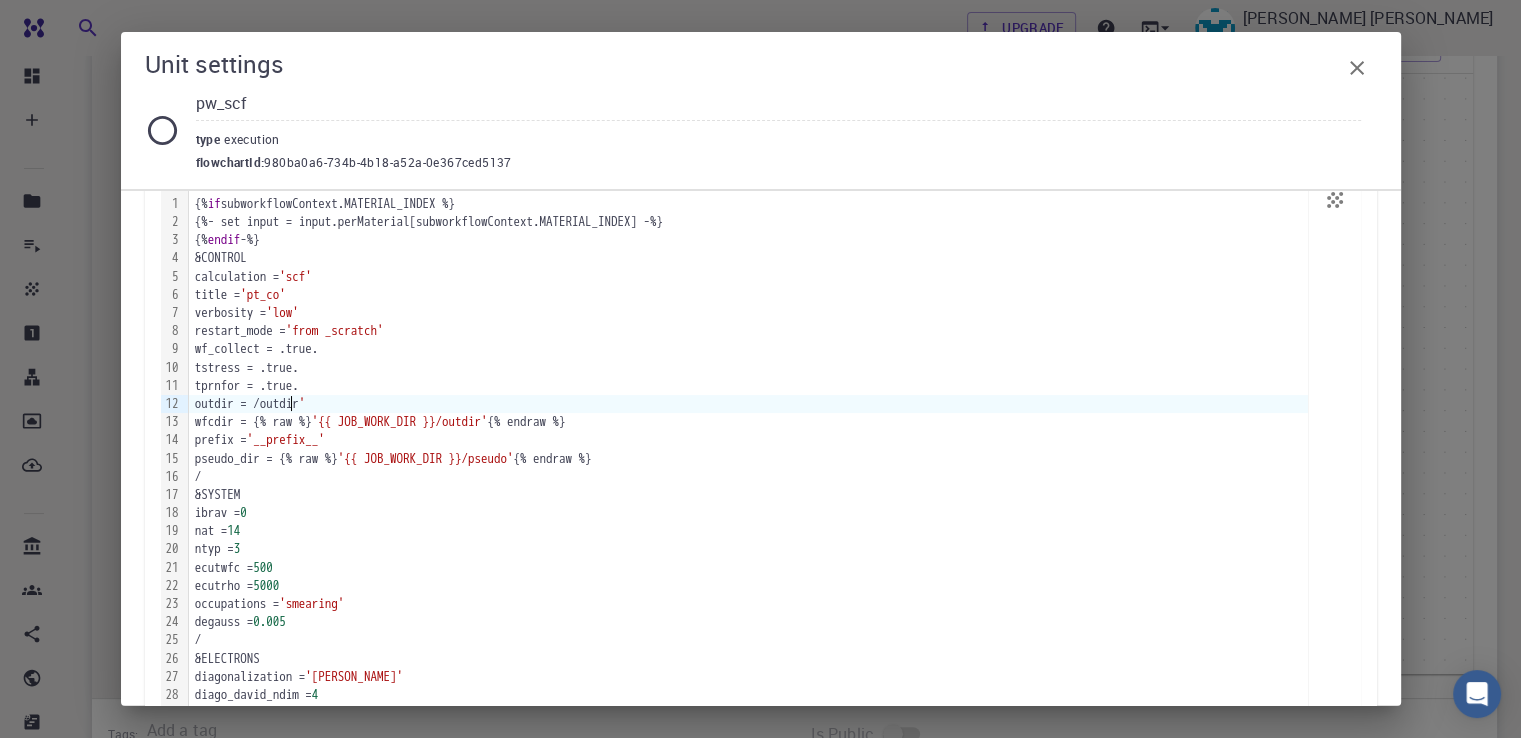 click on "outdir = /outdir '" at bounding box center [748, 404] 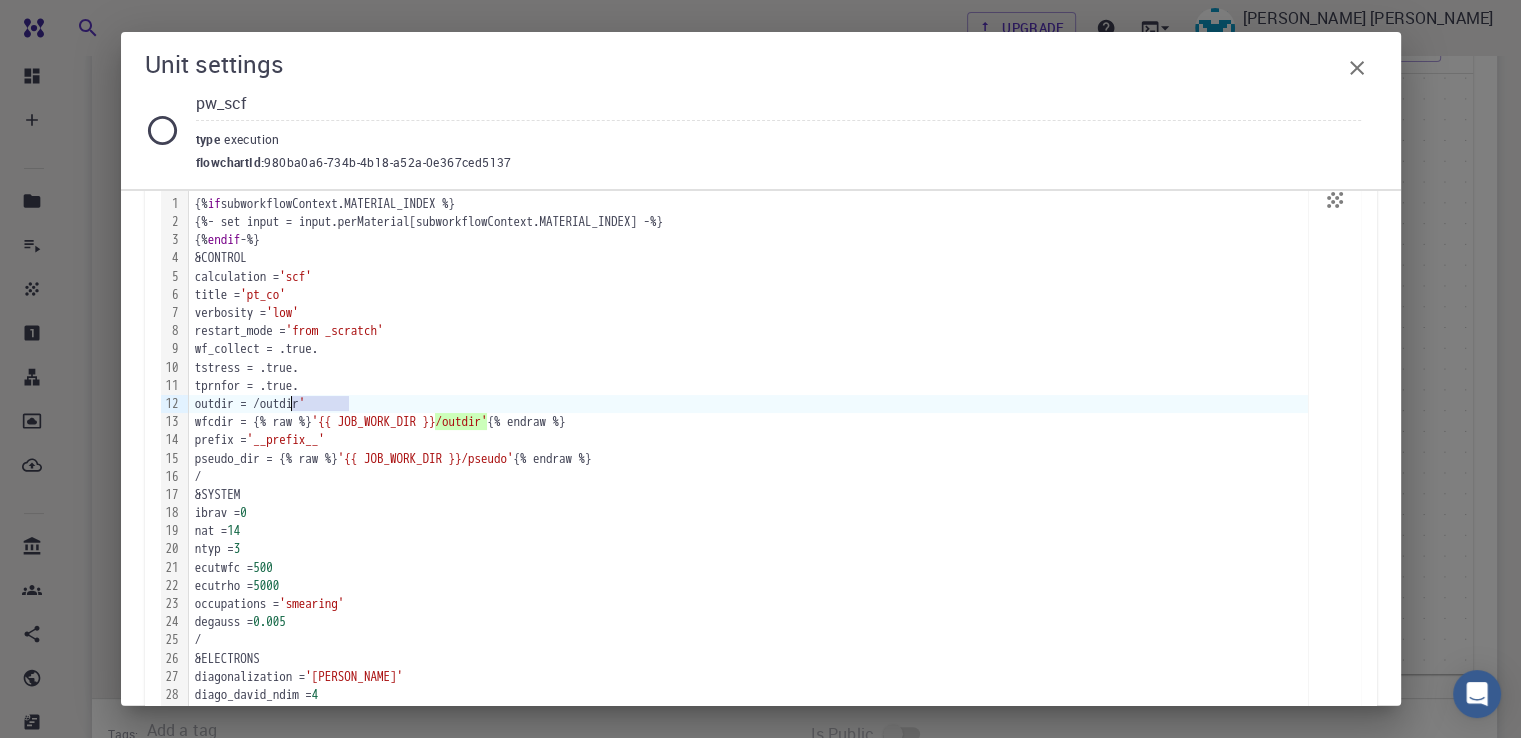 drag, startPoint x: 350, startPoint y: 399, endPoint x: 294, endPoint y: 398, distance: 56.008926 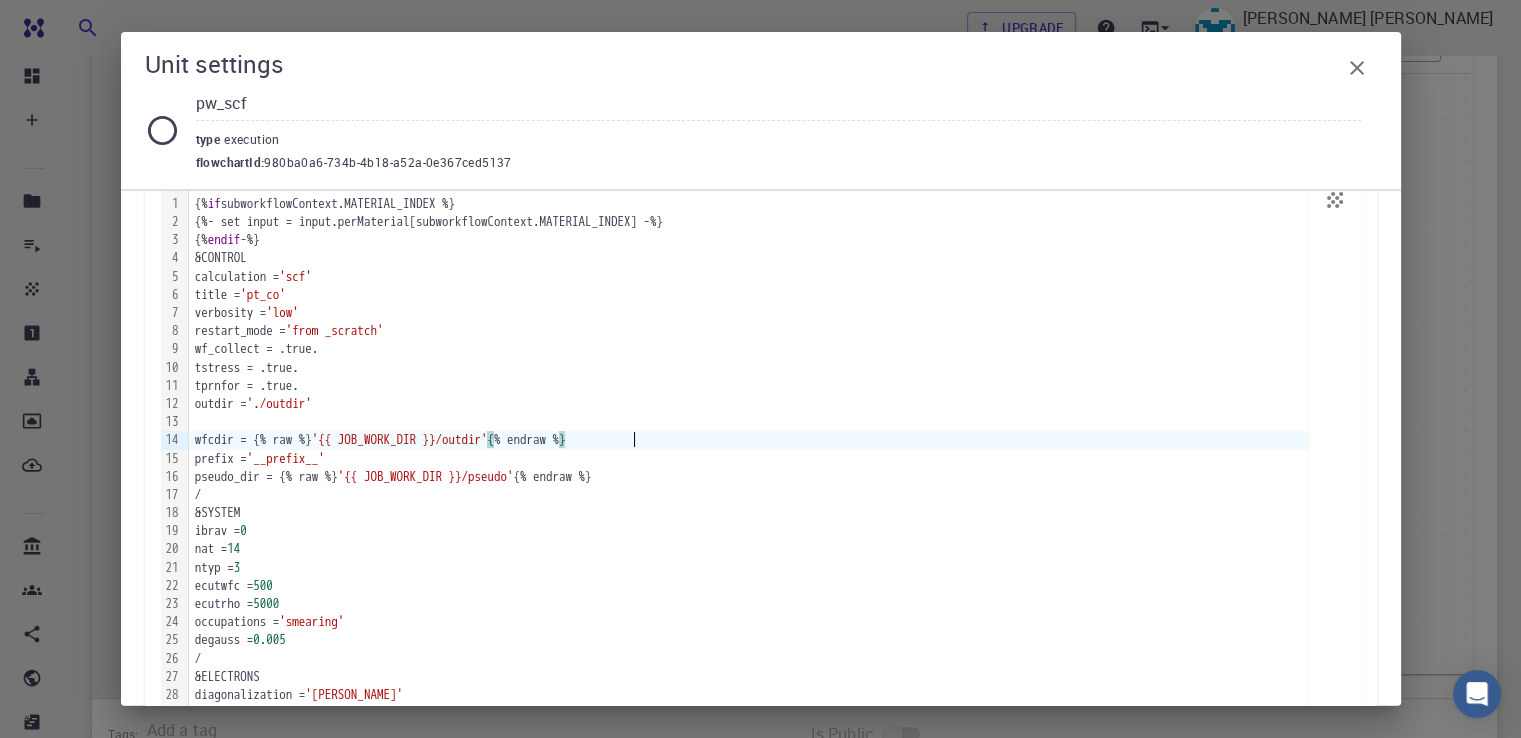 click on "wfcdir = {% raw %} '{{ JOB_WORK_DIR }}/outdir' { % endraw % }" at bounding box center [748, 440] 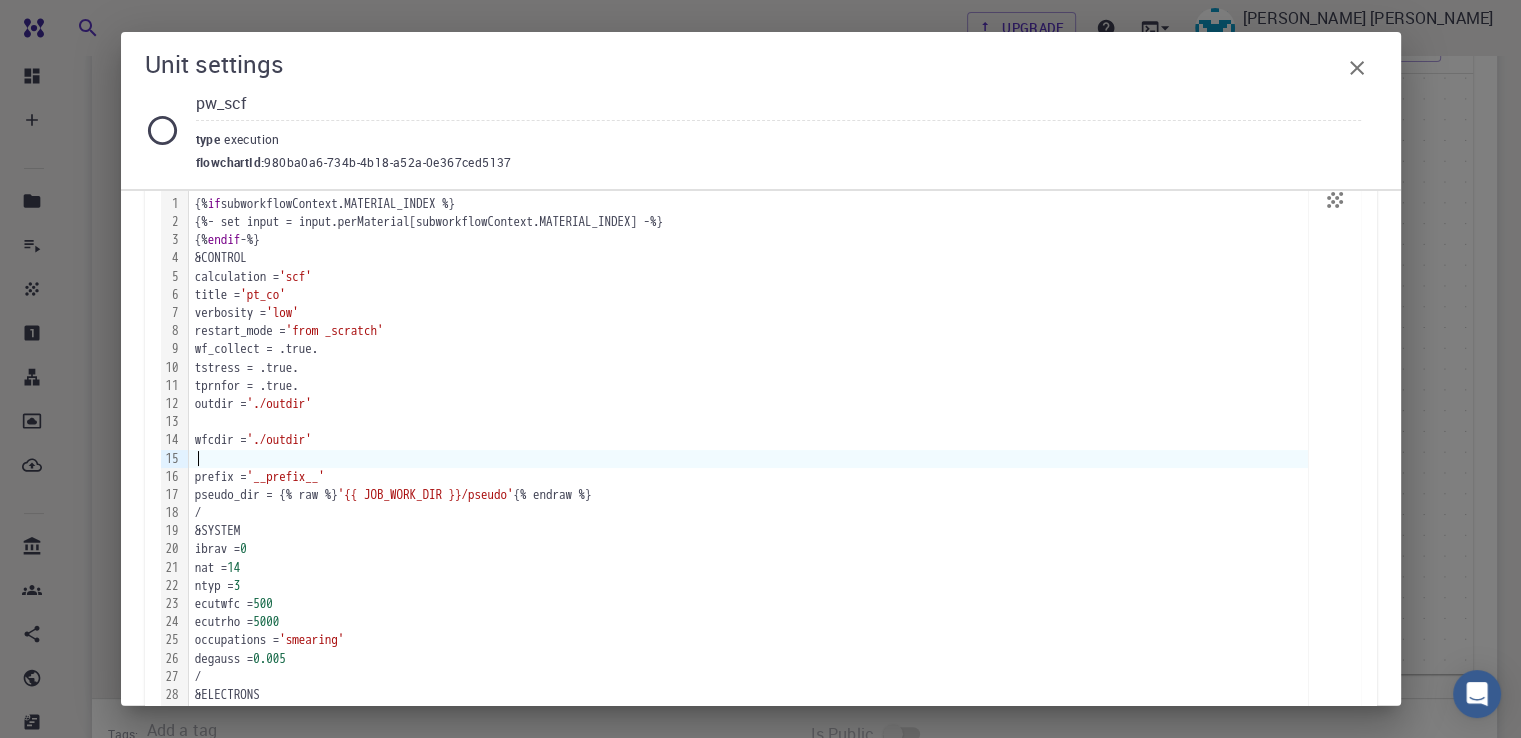 click at bounding box center [748, 422] 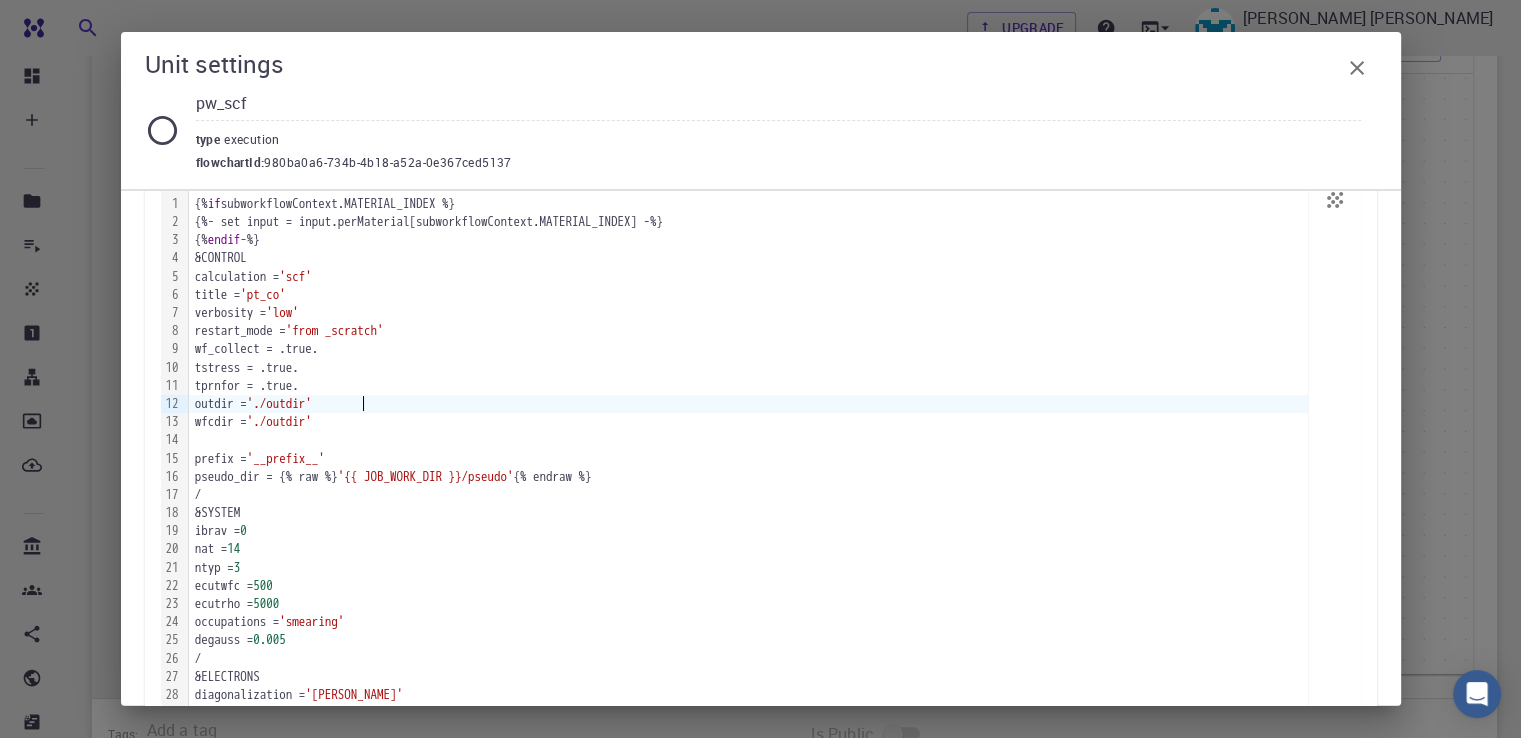 click at bounding box center [748, 440] 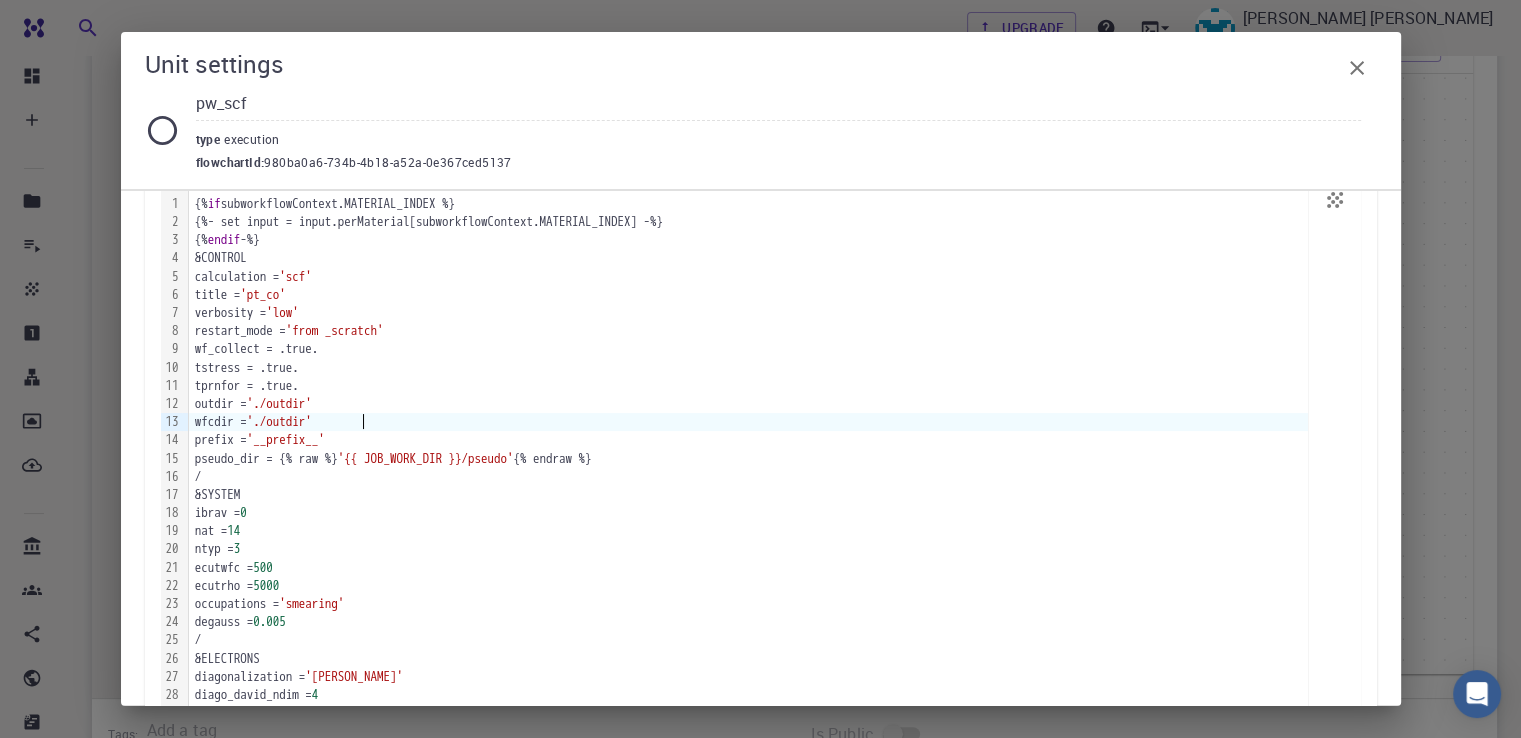 click on "pseudo_dir = {% raw %} '{{ JOB_WORK_DIR }}/pseudo' {% endraw %}" at bounding box center [748, 459] 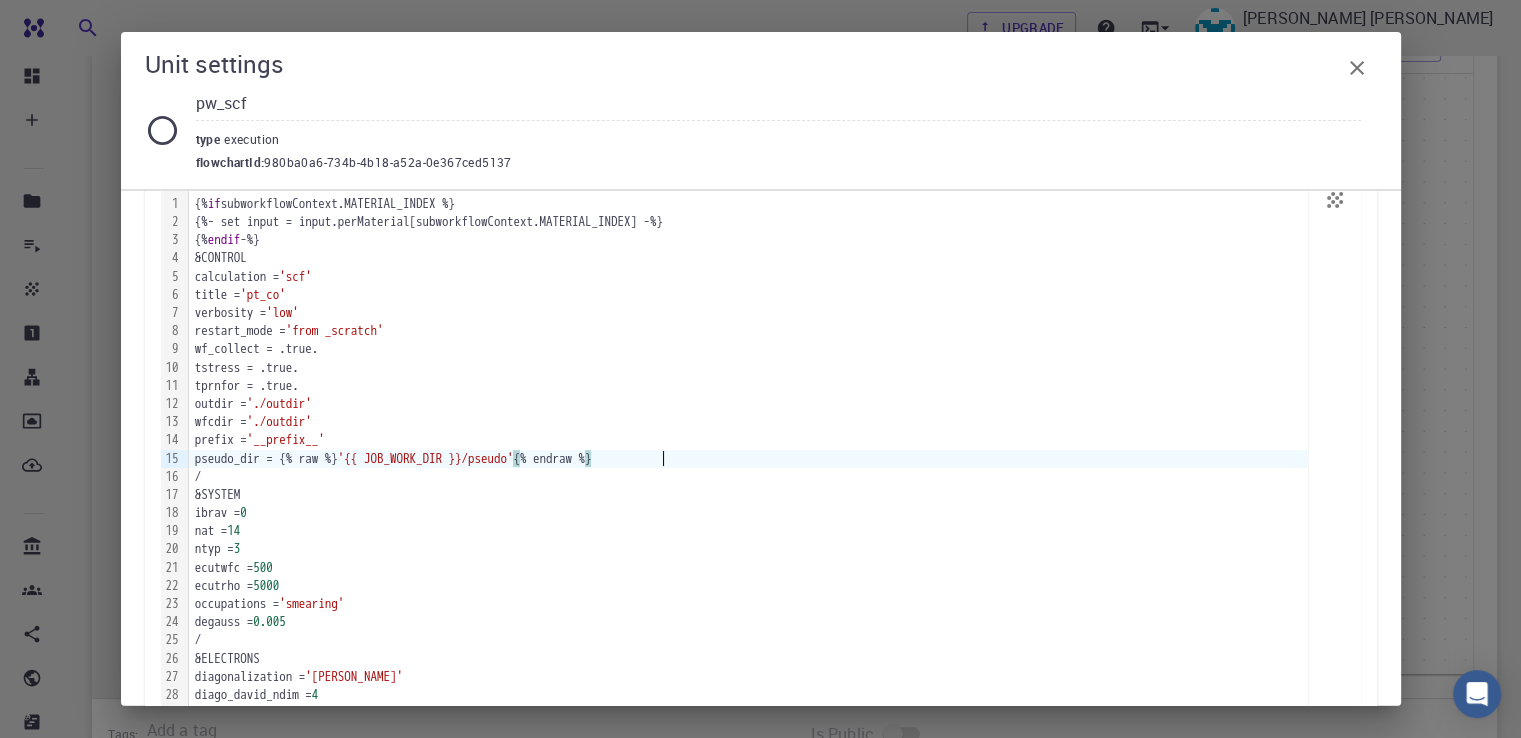 click on "pseudo_dir = {% raw %} '{{ JOB_WORK_DIR }}/pseudo' { % endraw % }" at bounding box center (748, 459) 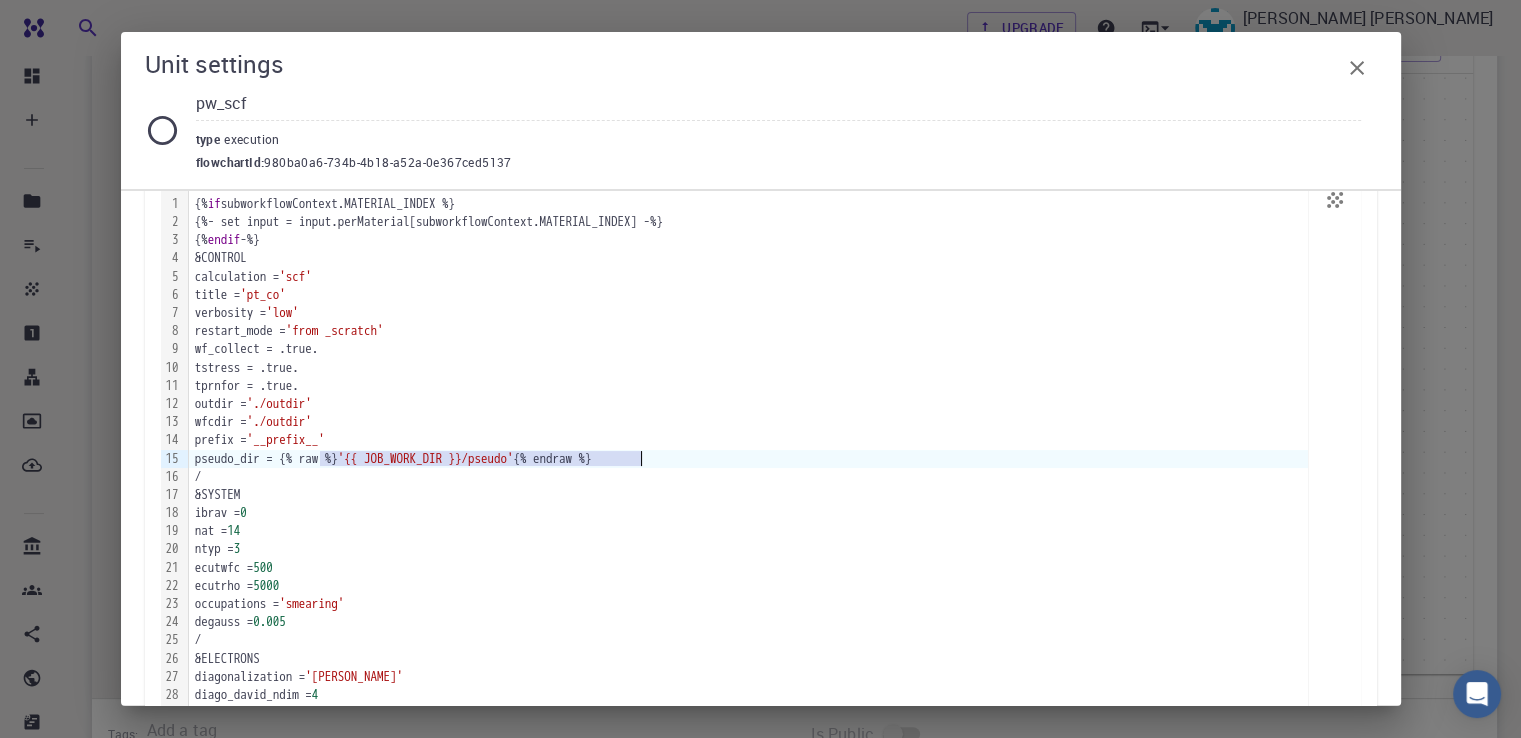 drag, startPoint x: 320, startPoint y: 458, endPoint x: 631, endPoint y: 465, distance: 311.07877 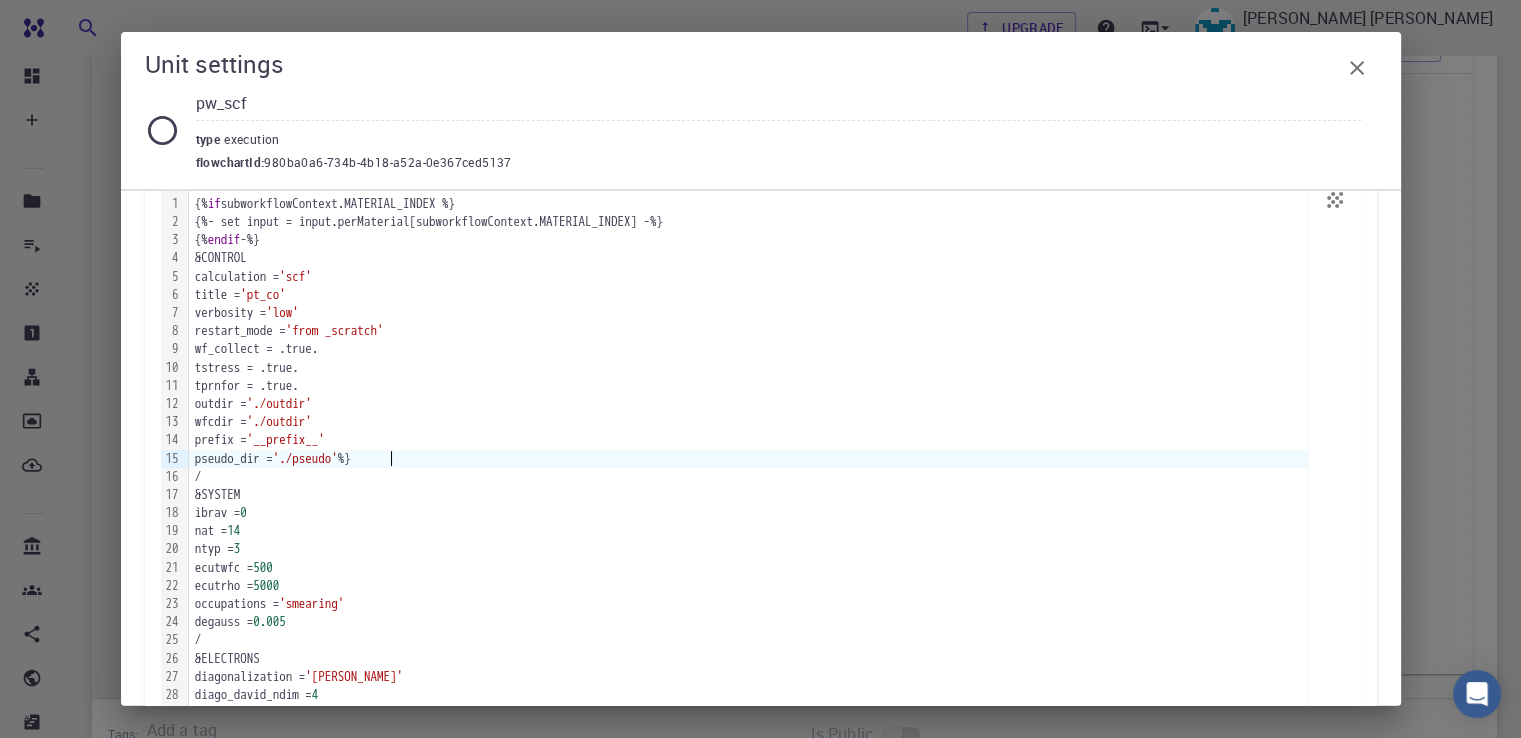 click on "pseudo_dir =  './pseudo'  %}" at bounding box center (748, 459) 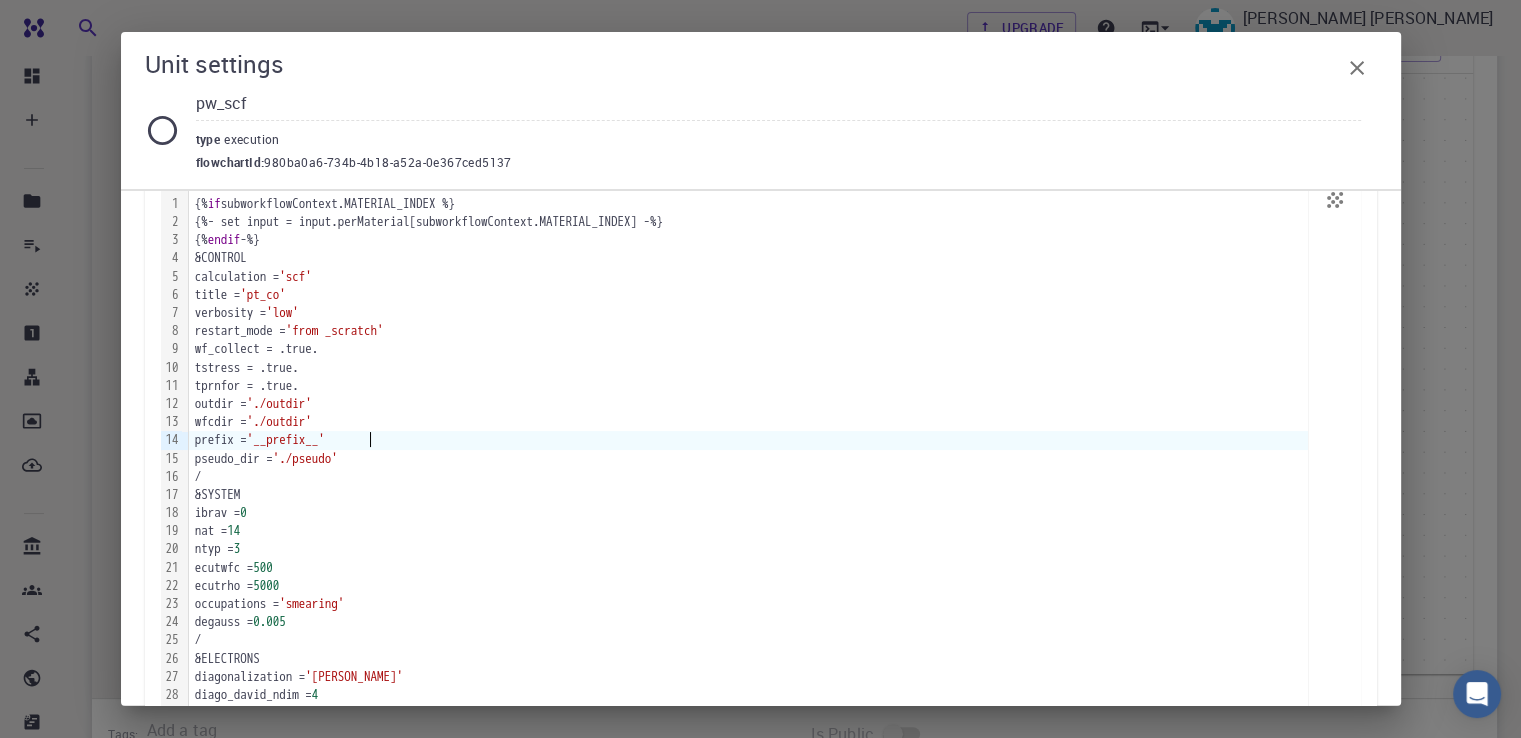 click on "'__prefix__'" at bounding box center (286, 439) 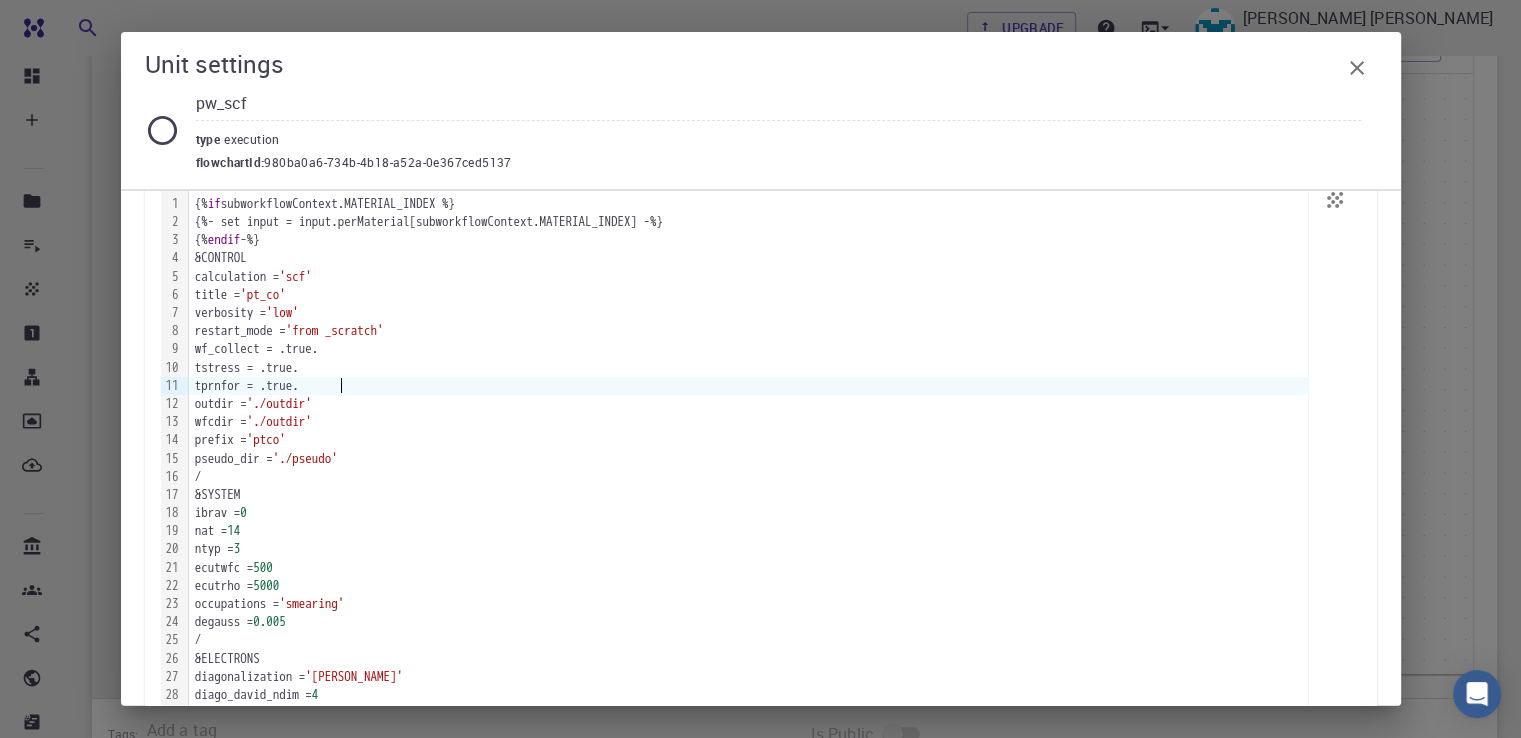click on "tprnfor = .true." at bounding box center (748, 386) 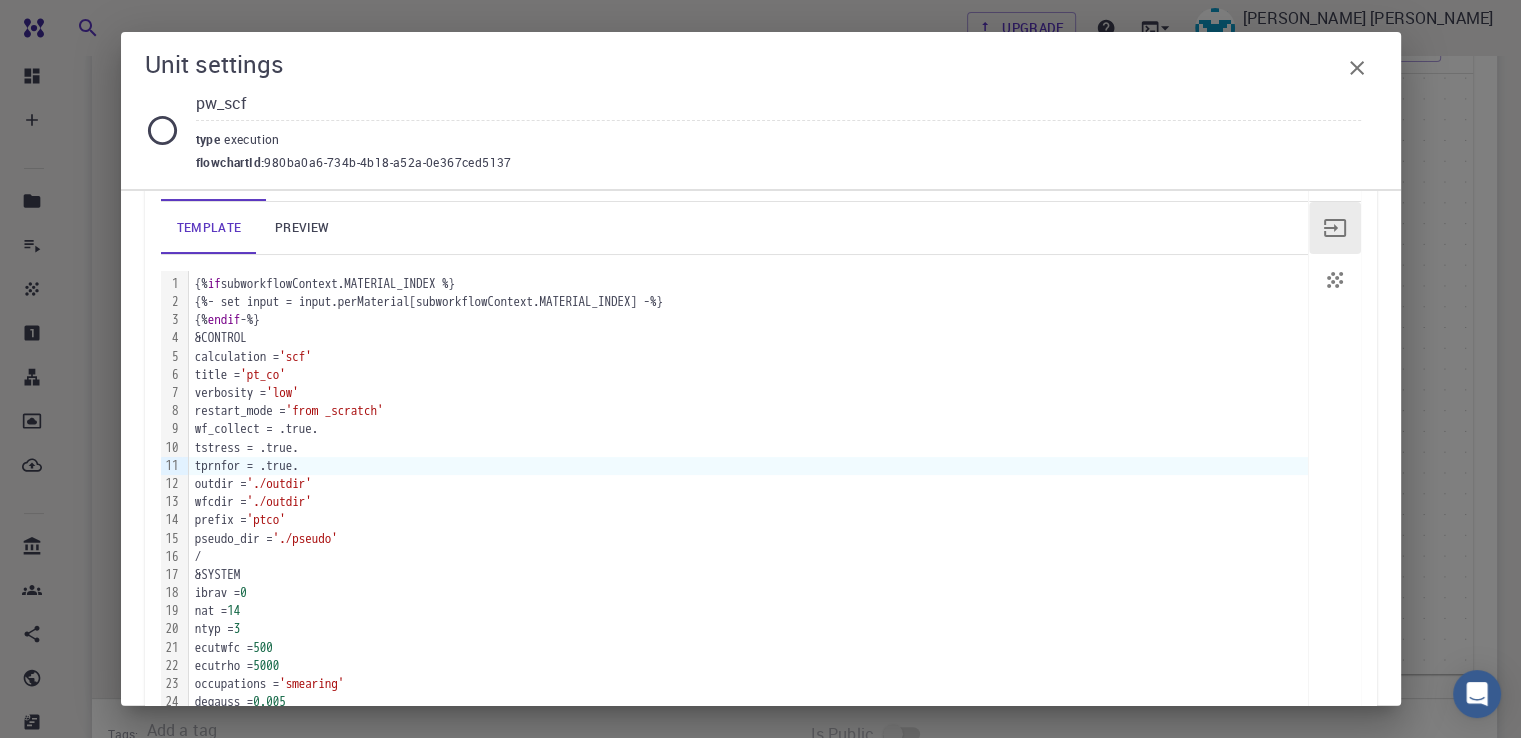 scroll, scrollTop: 211, scrollLeft: 0, axis: vertical 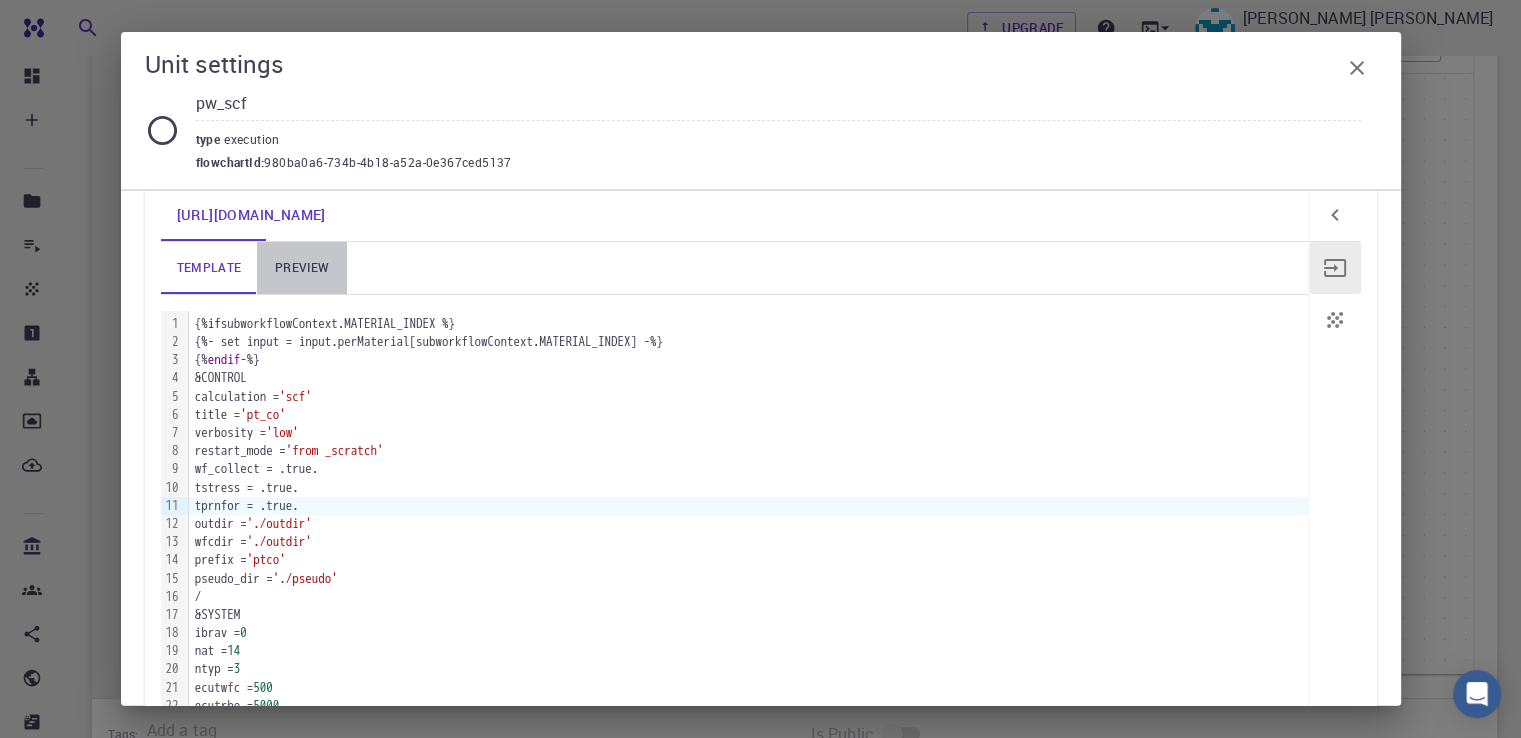 click on "preview" at bounding box center [302, 268] 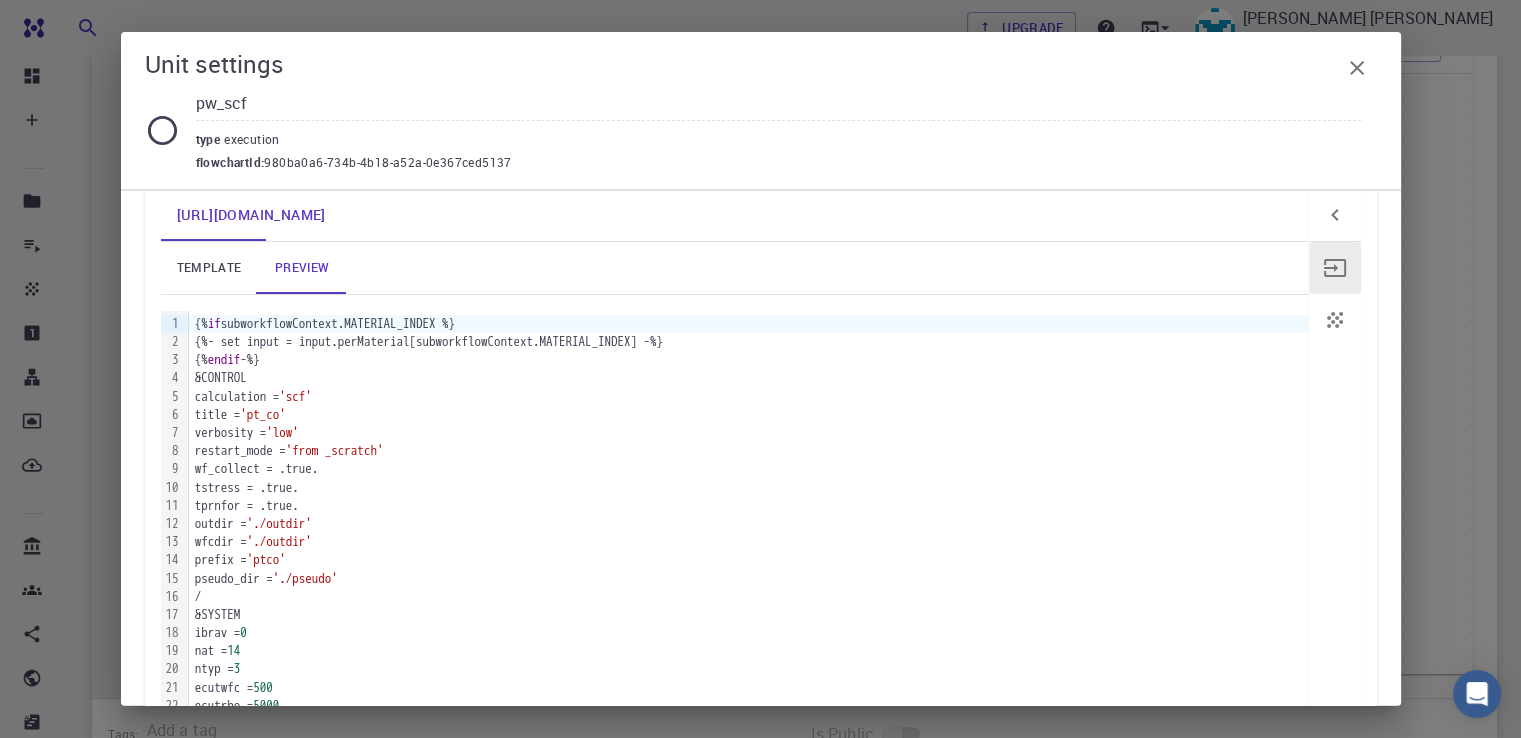 click on "template" at bounding box center [209, 268] 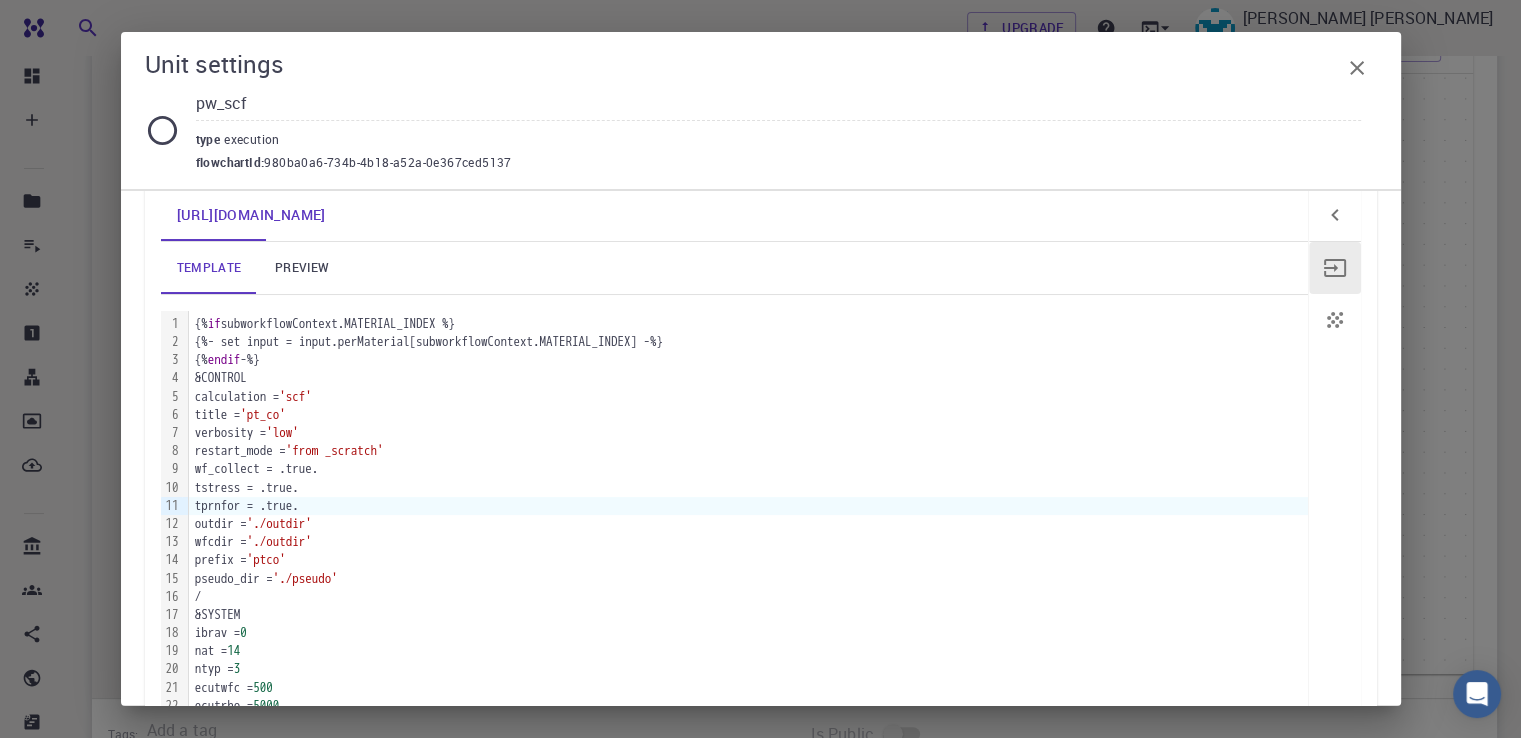 click on "preview" at bounding box center [302, 268] 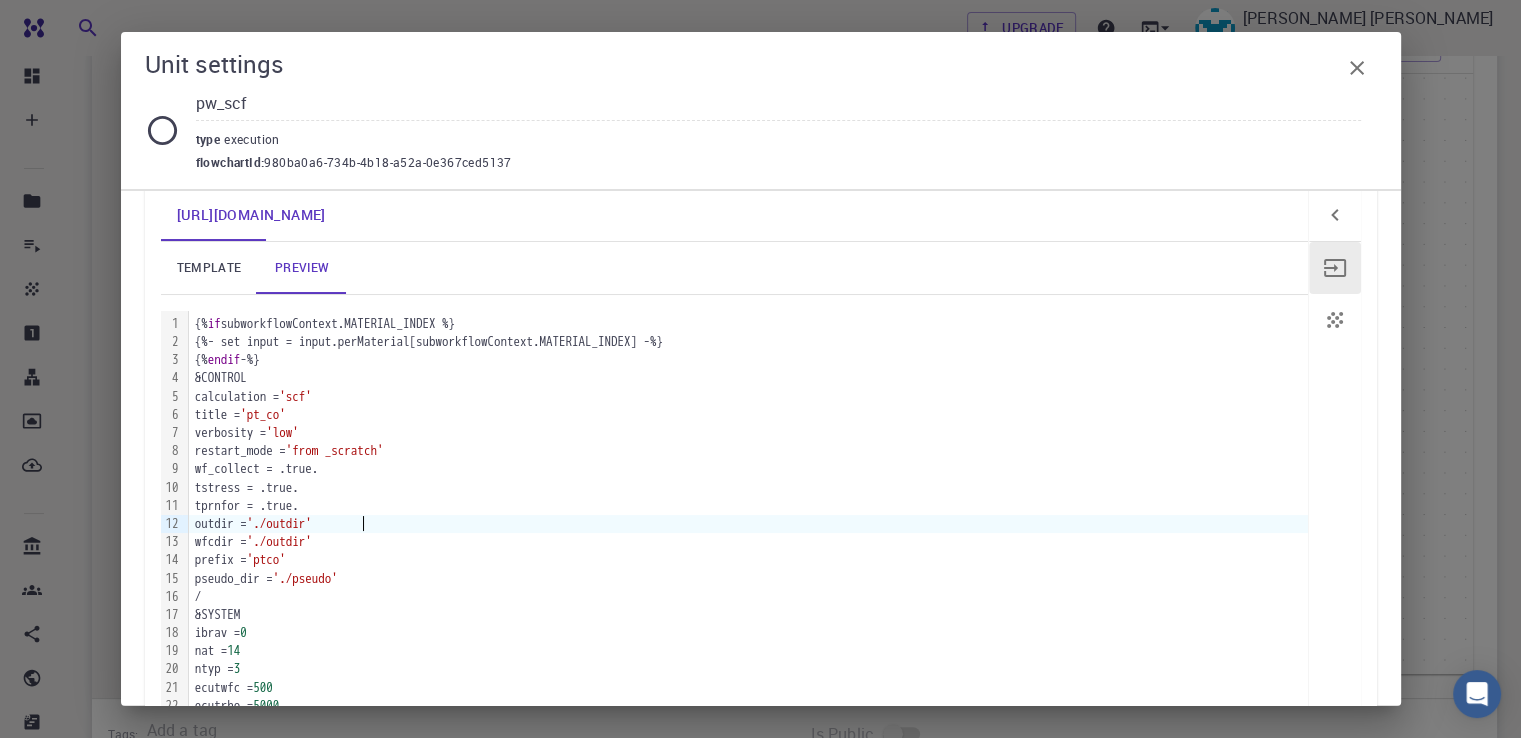 click on "outdir =  './outdir'" at bounding box center (748, 524) 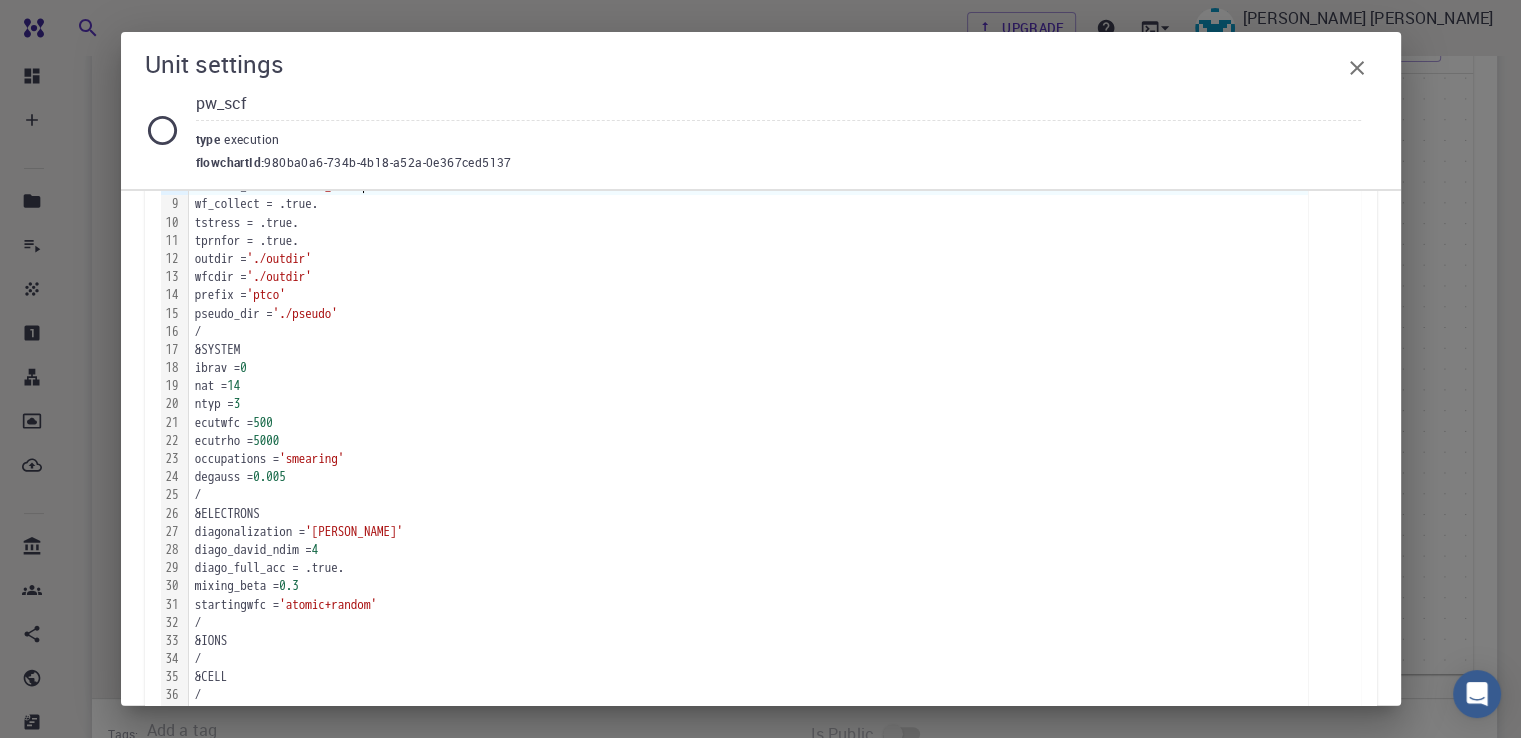 scroll, scrollTop: 331, scrollLeft: 0, axis: vertical 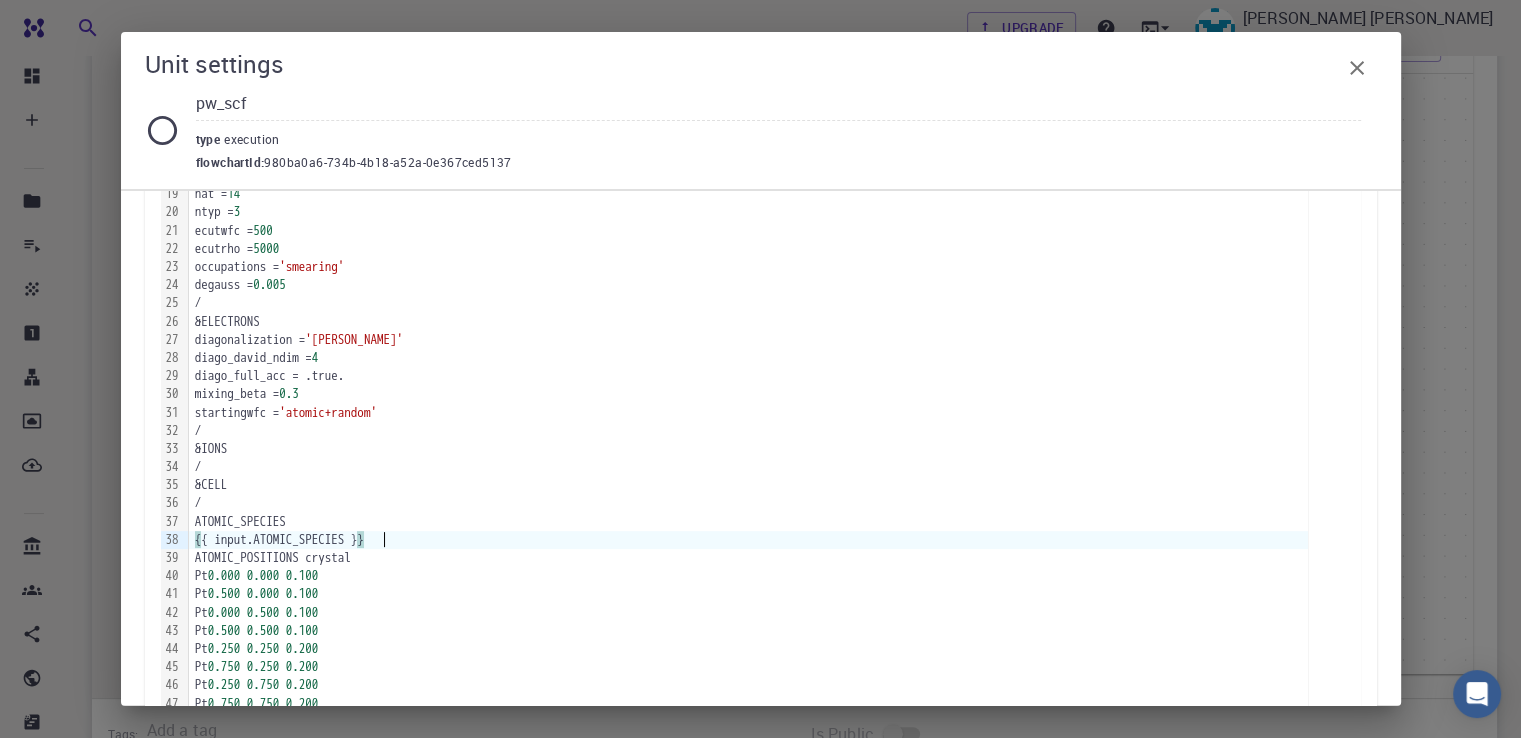 click on "{ { input.ATOMIC_SPECIES } }" at bounding box center [748, 540] 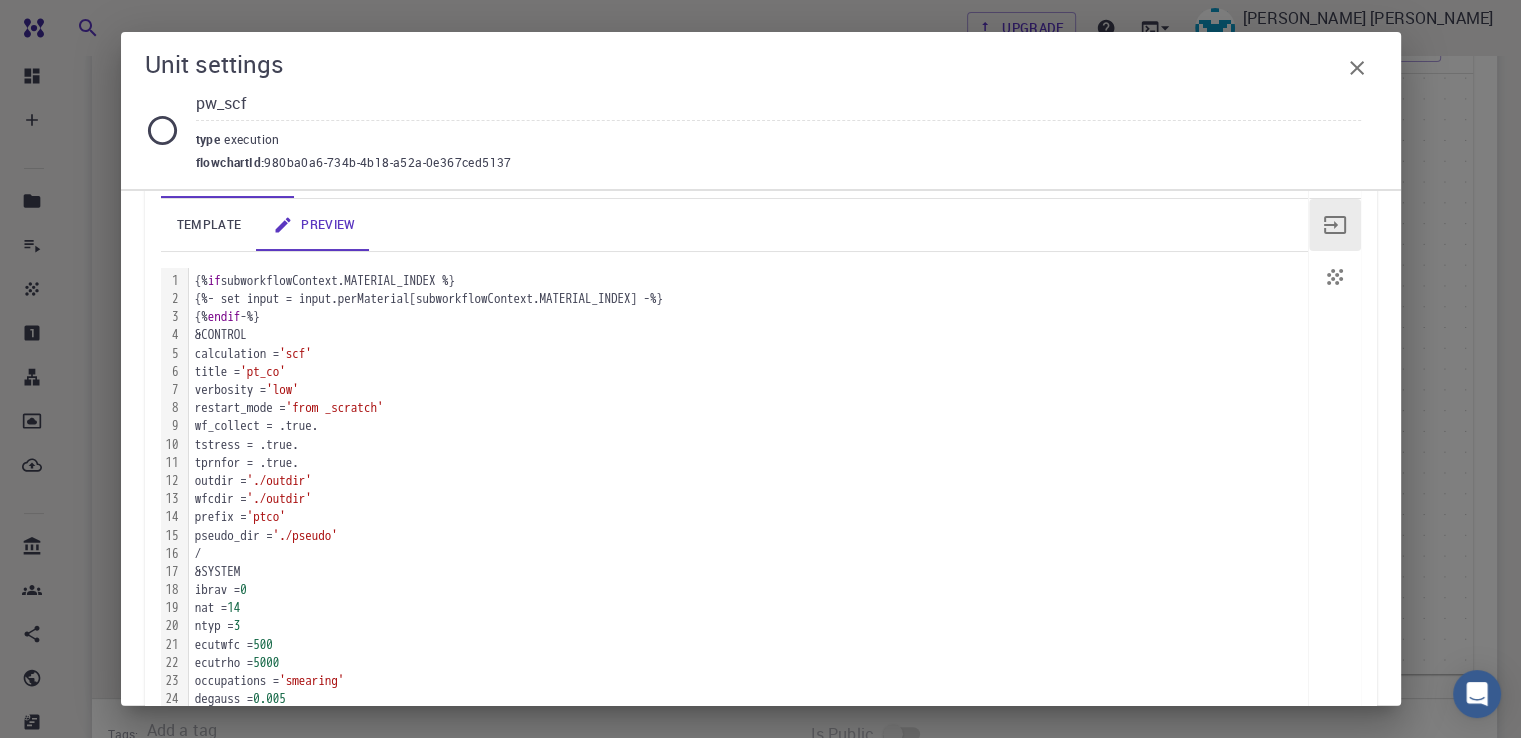scroll, scrollTop: 232, scrollLeft: 0, axis: vertical 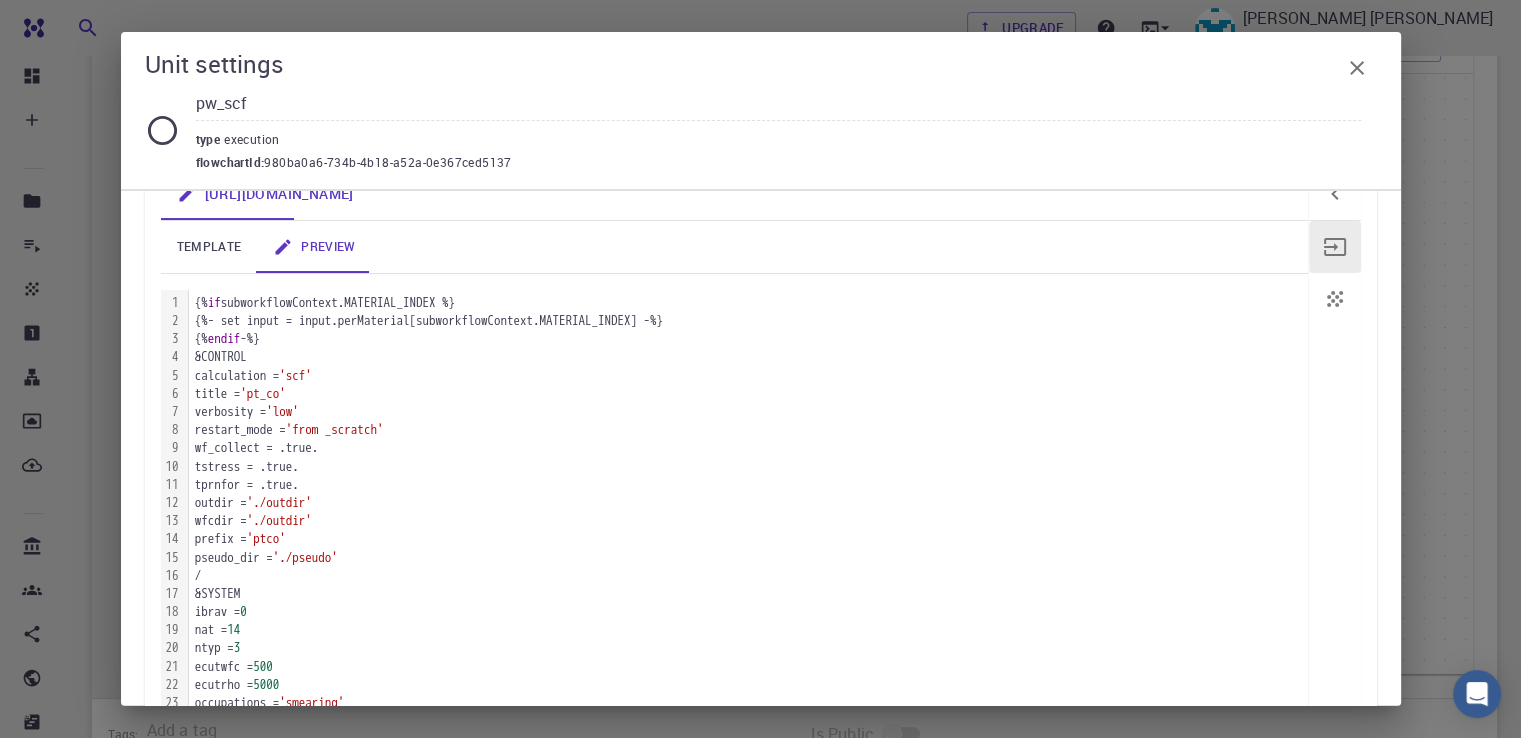 click on "template" at bounding box center (209, 247) 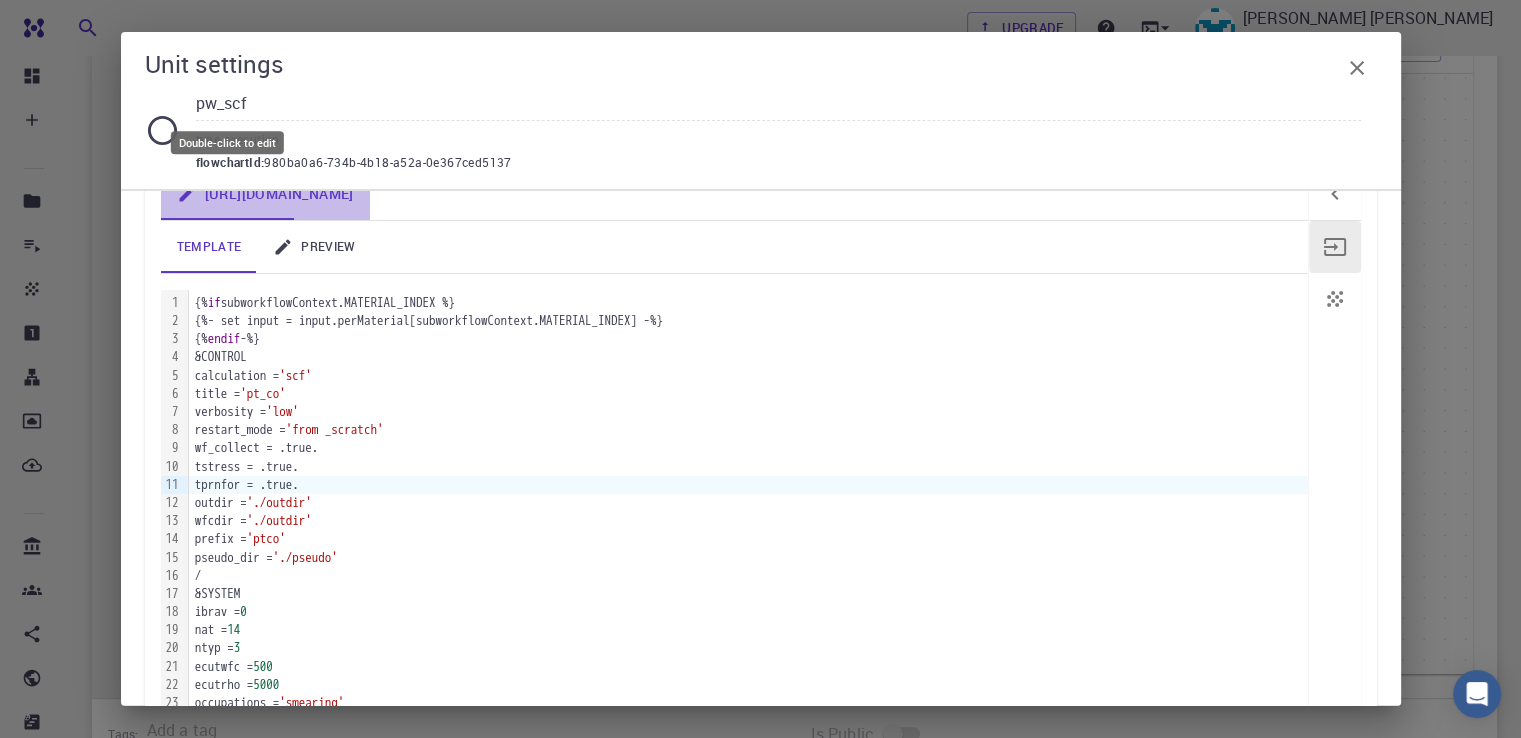 click on "[URL][DOMAIN_NAME]" at bounding box center (265, 194) 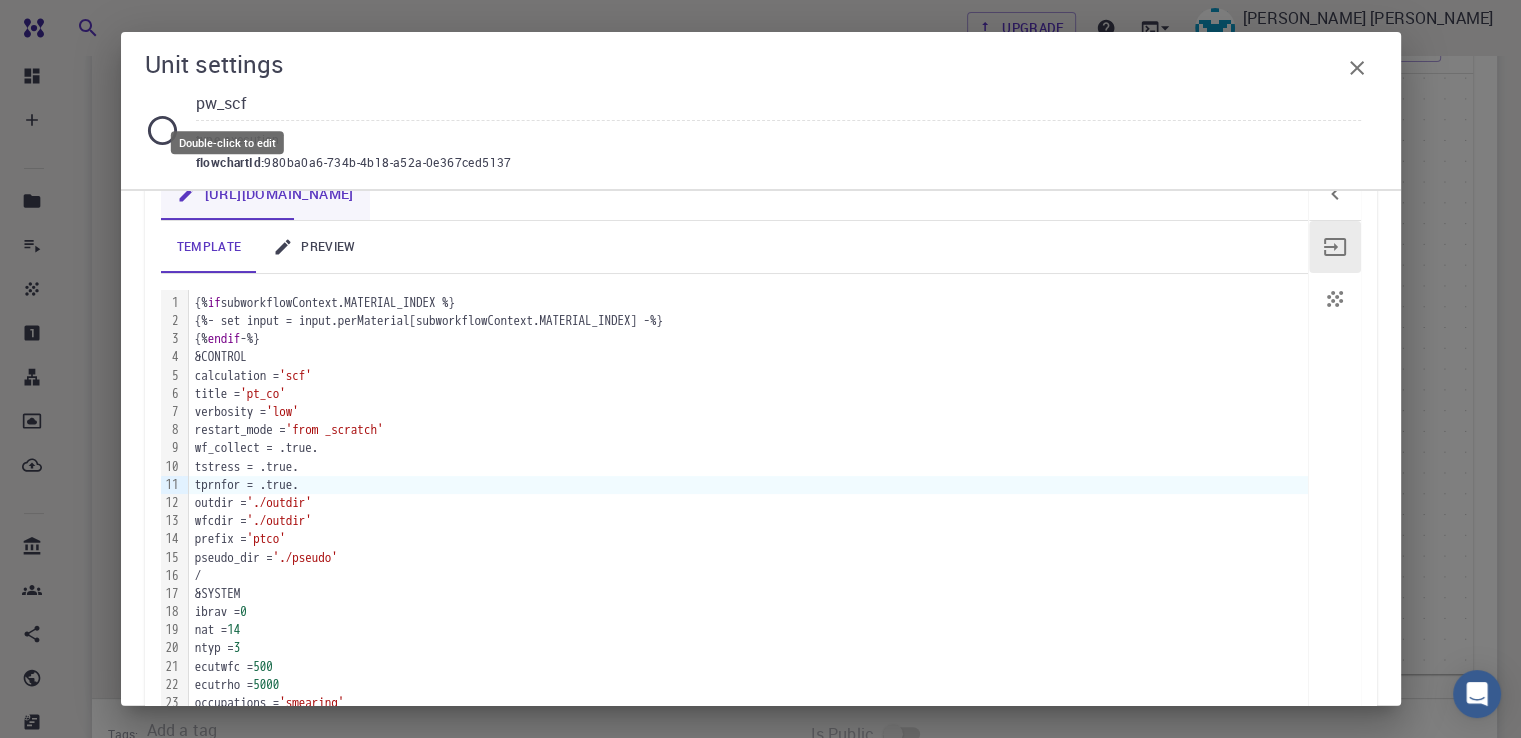click on "[URL][DOMAIN_NAME]" at bounding box center (265, 194) 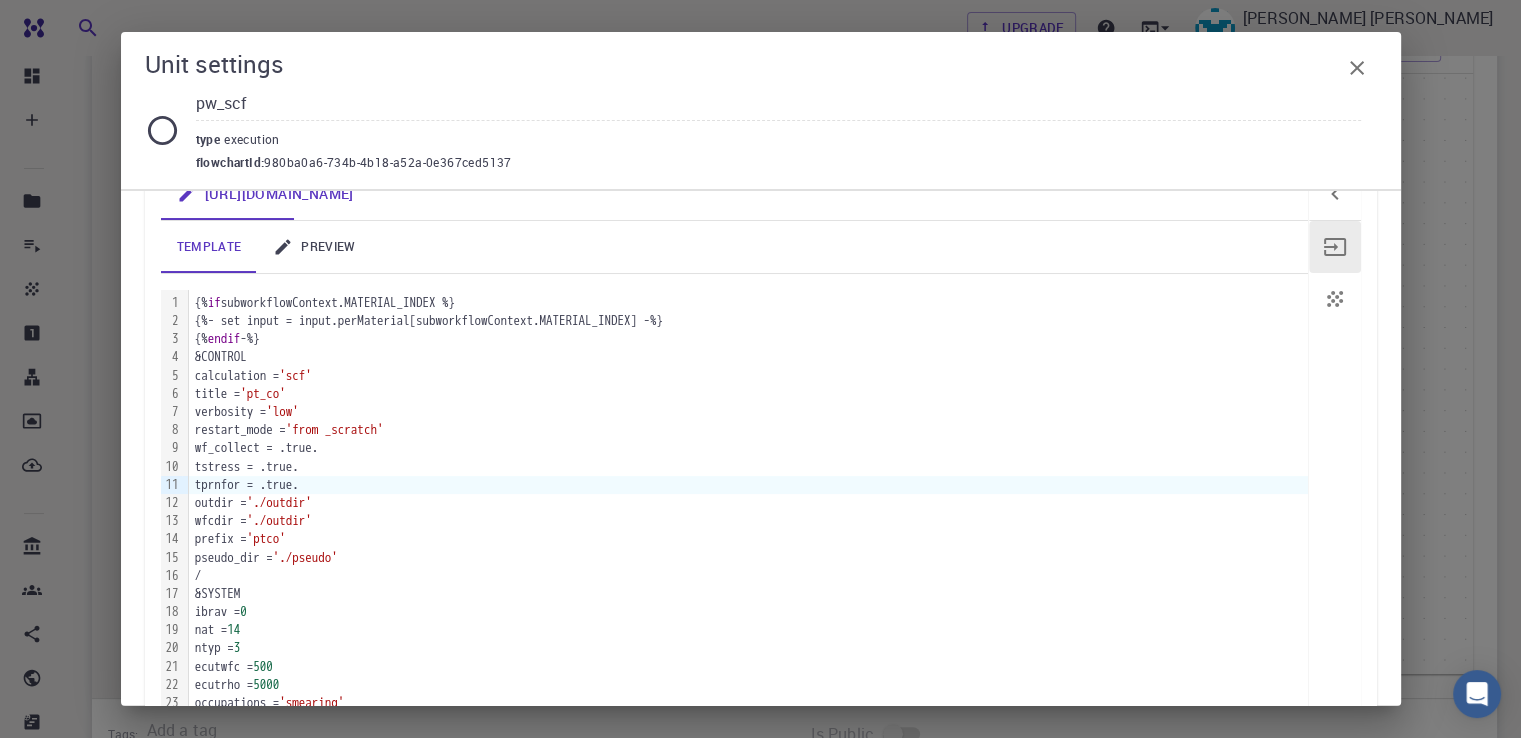 click on "980ba0a6-734b-4b18-a52a-0e367ced5137" at bounding box center [387, 163] 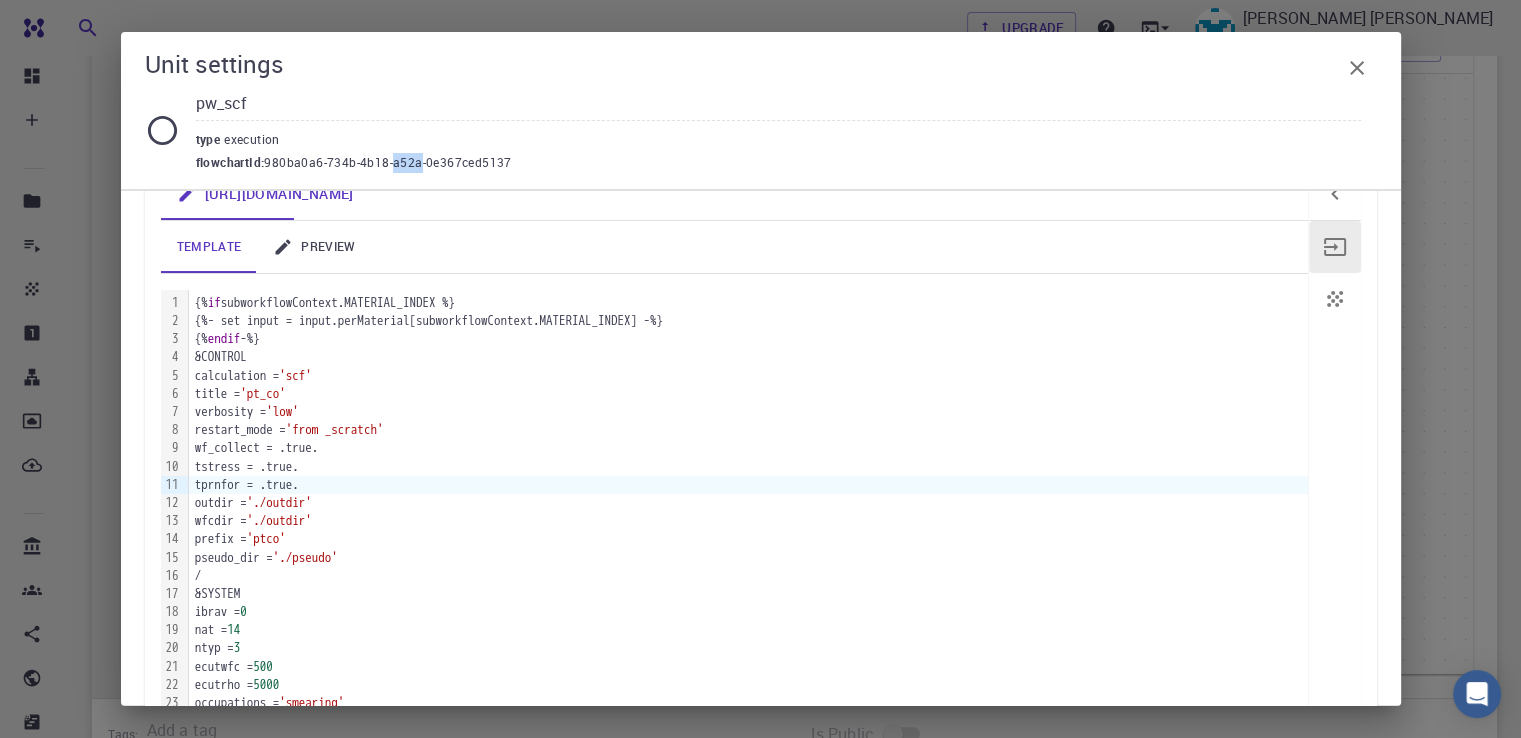 click on "980ba0a6-734b-4b18-a52a-0e367ced5137" at bounding box center (387, 163) 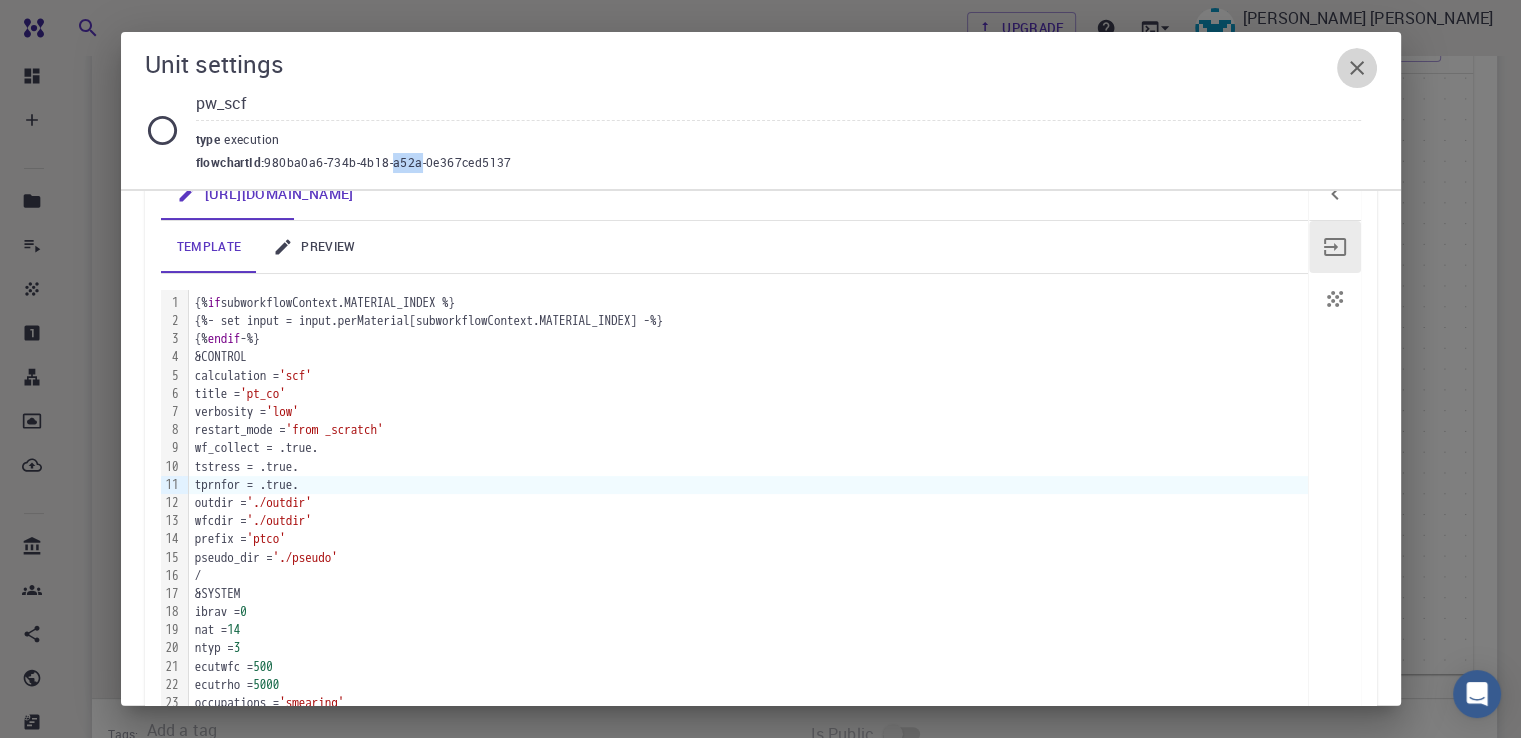 click at bounding box center (1357, 68) 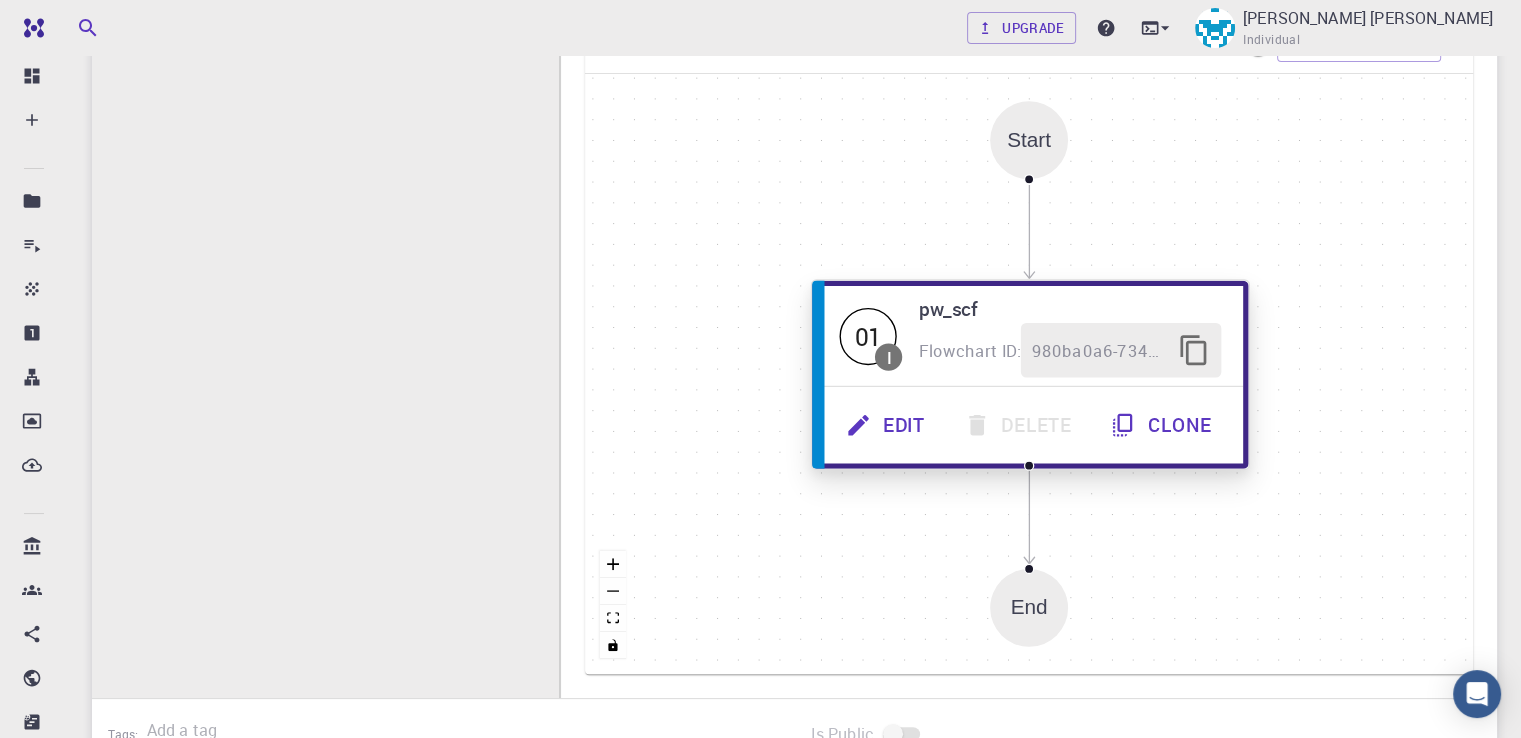 click on "980ba0a6-734b-4b18-a52a-0e367ced5137" at bounding box center [1099, 350] 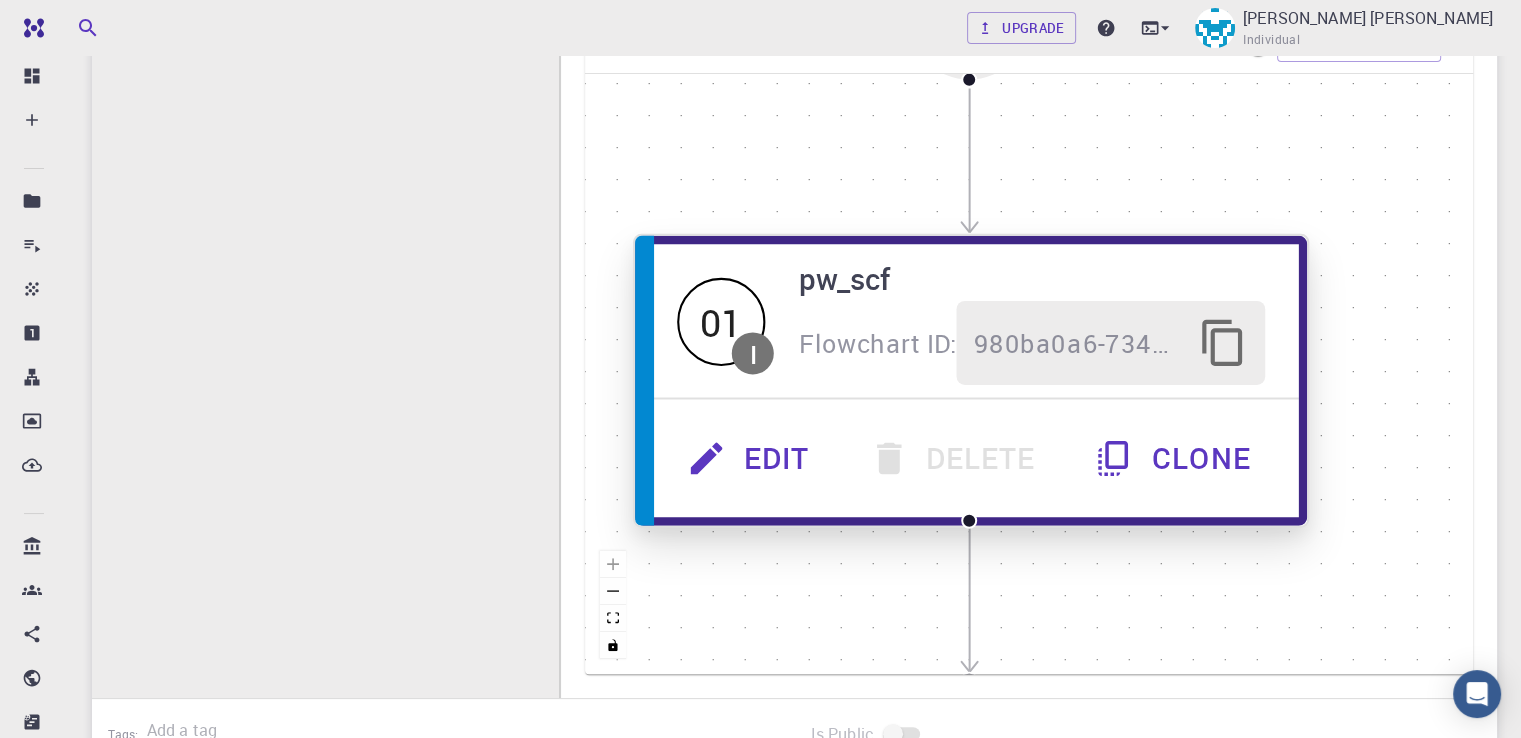 click on "Flowchart ID:  980ba0a6-734b-4b18-a52a-0e367ced5137" at bounding box center [1032, 344] 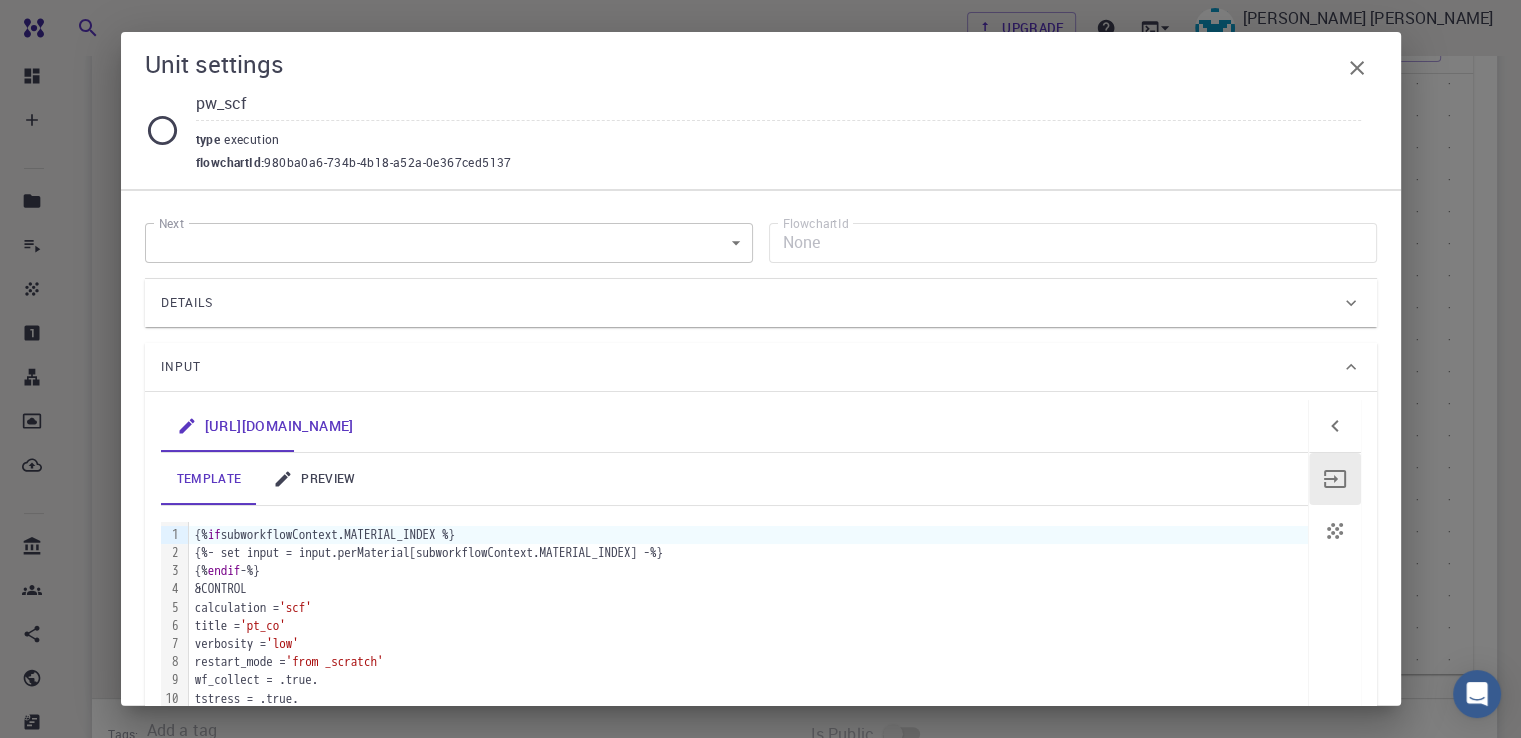 click at bounding box center [1357, 68] 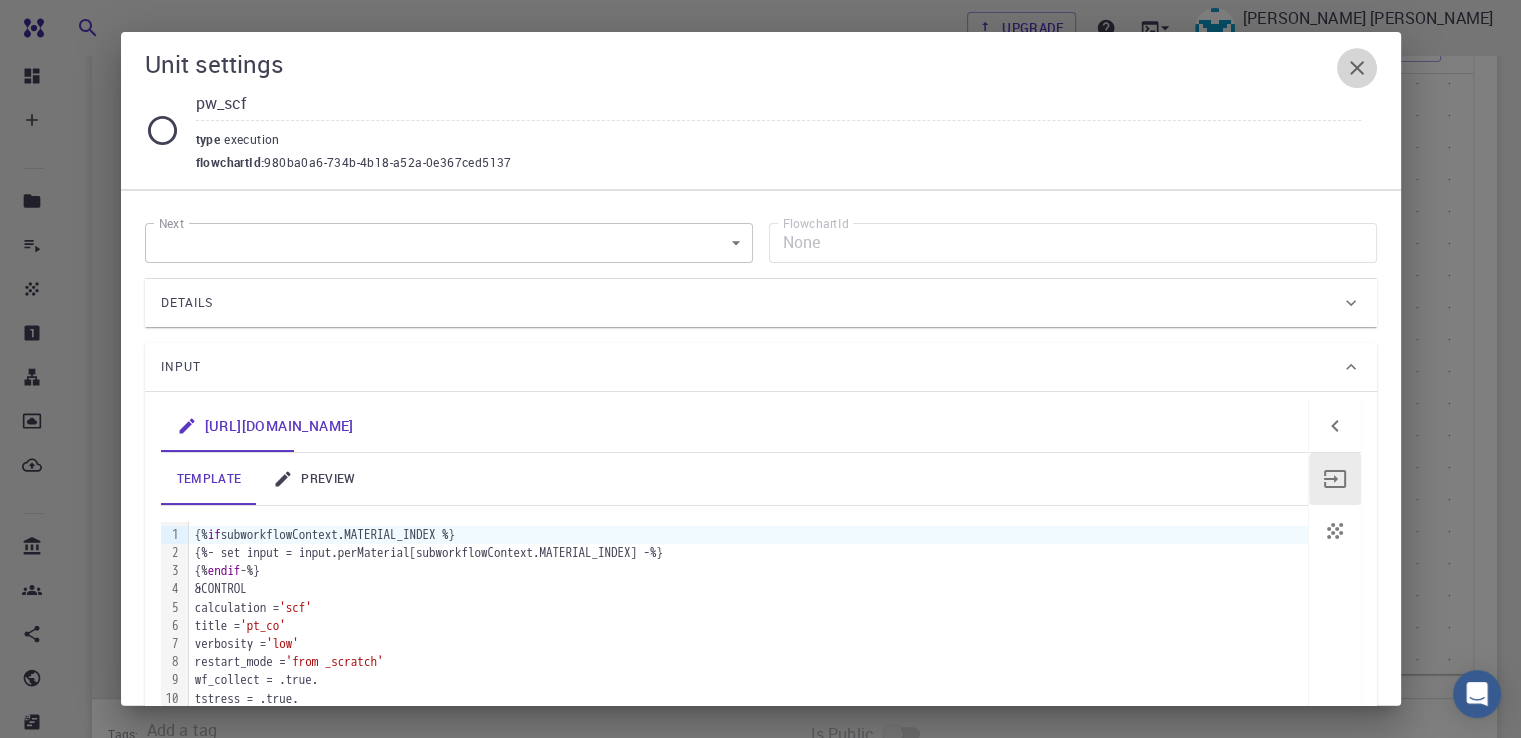click 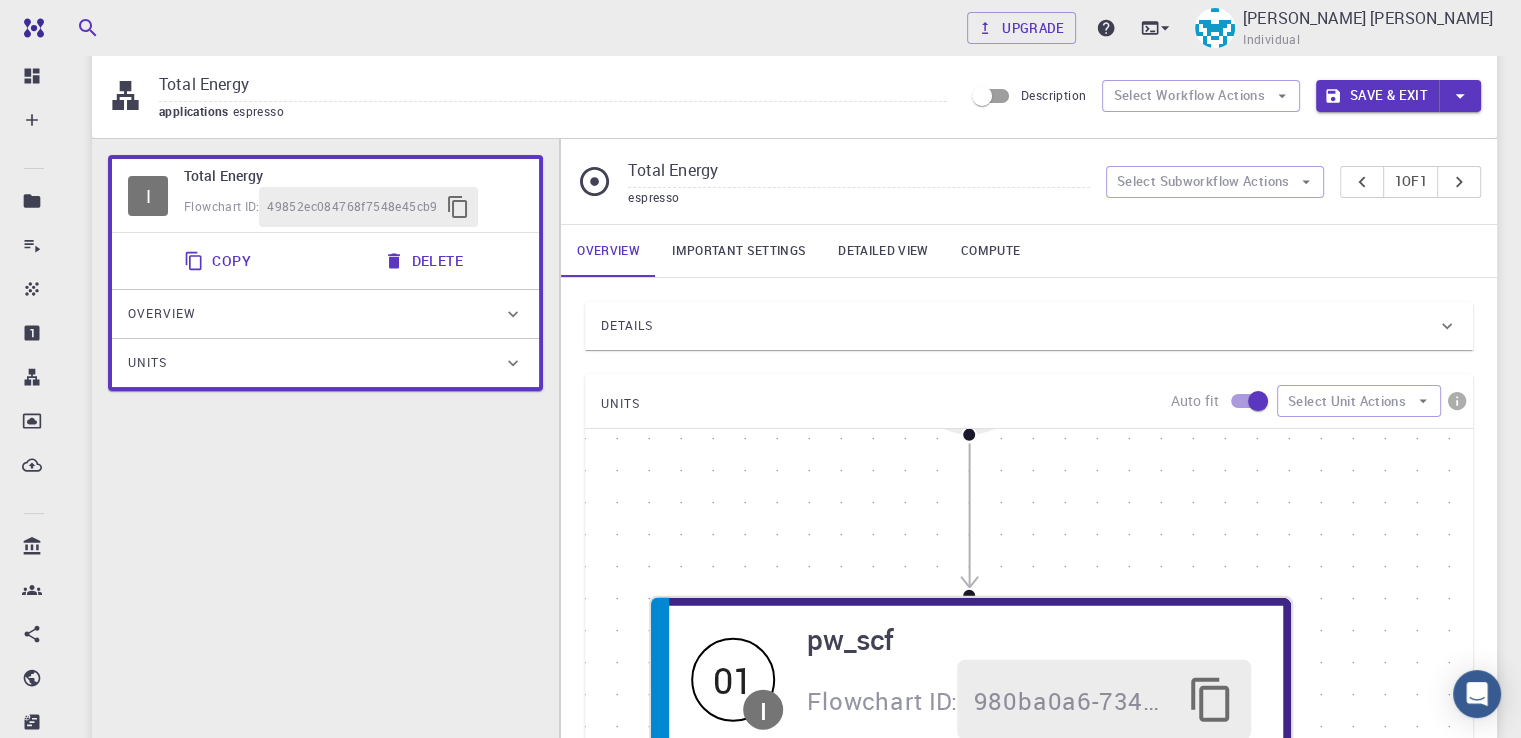 scroll, scrollTop: 45, scrollLeft: 0, axis: vertical 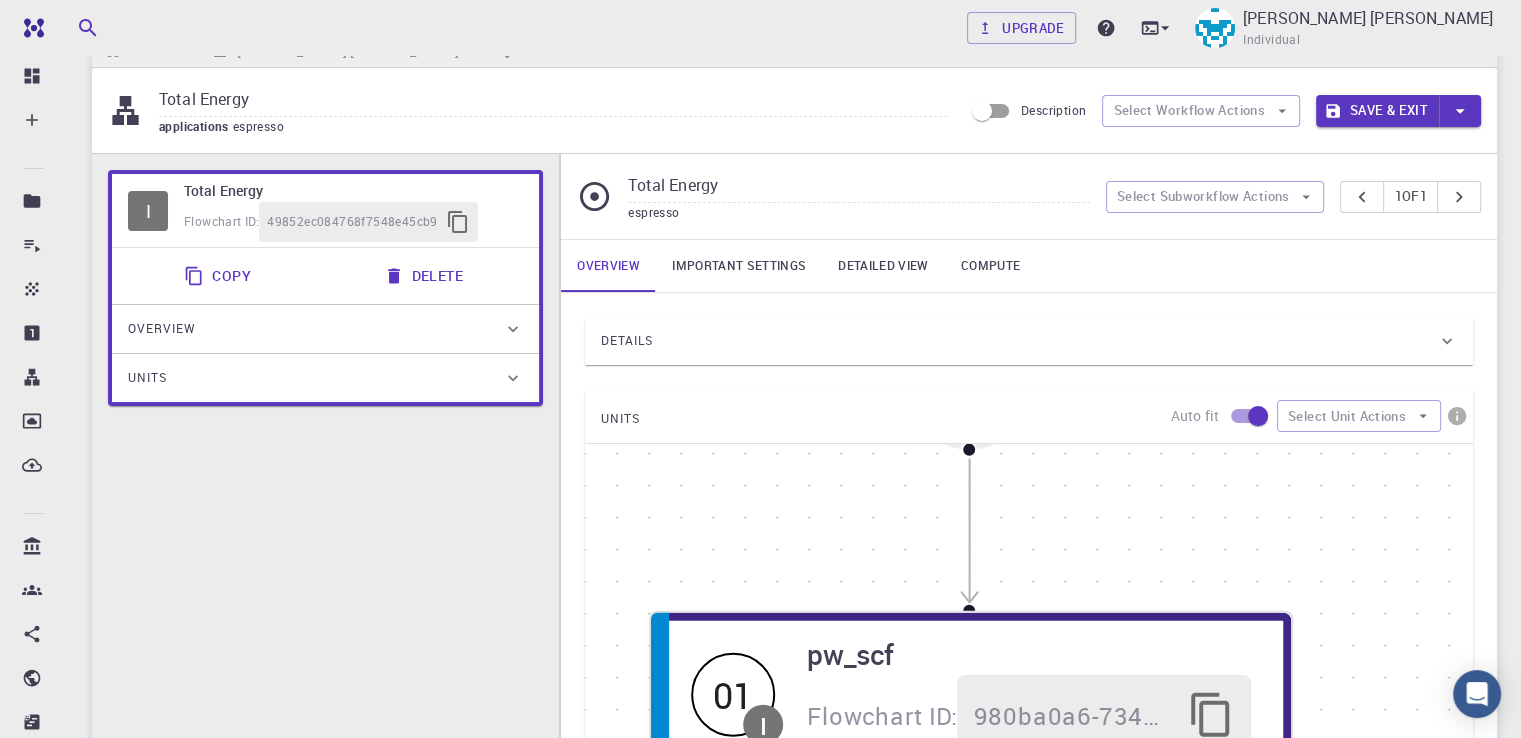 click on "Important settings" at bounding box center (739, 266) 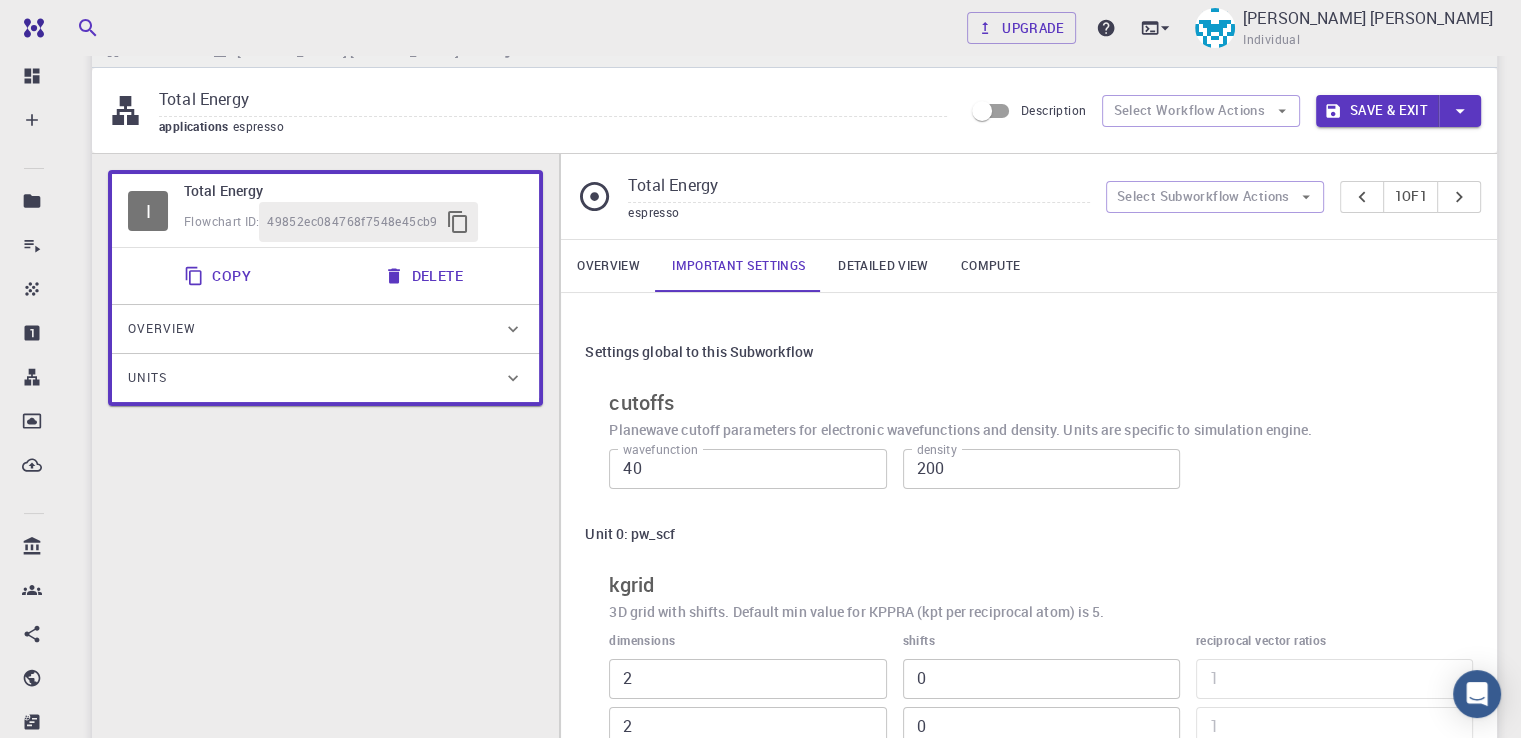 click on "Settings global to this Subworkflow cutoffs Planewave cutoff parameters for electronic wavefunctions and density. Units are specific to simulation engine. wavefunction 40 wavefunction density 200 density   Unit 0: pw_scf kgrid 3D grid with shifts. Default min value for KPPRA (kpt per reciprocal atom) is 5. dimensions 2 ​ 2 ​ 2 ​ shifts 0 ​ 0 ​ 0 ​ reciprocal vector ratios 1 ​ 1 ​ 1 ​ Grid Metric KPPRA 0 Grid Metric Value 5 Value prefer KPPRA" at bounding box center [1029, 602] 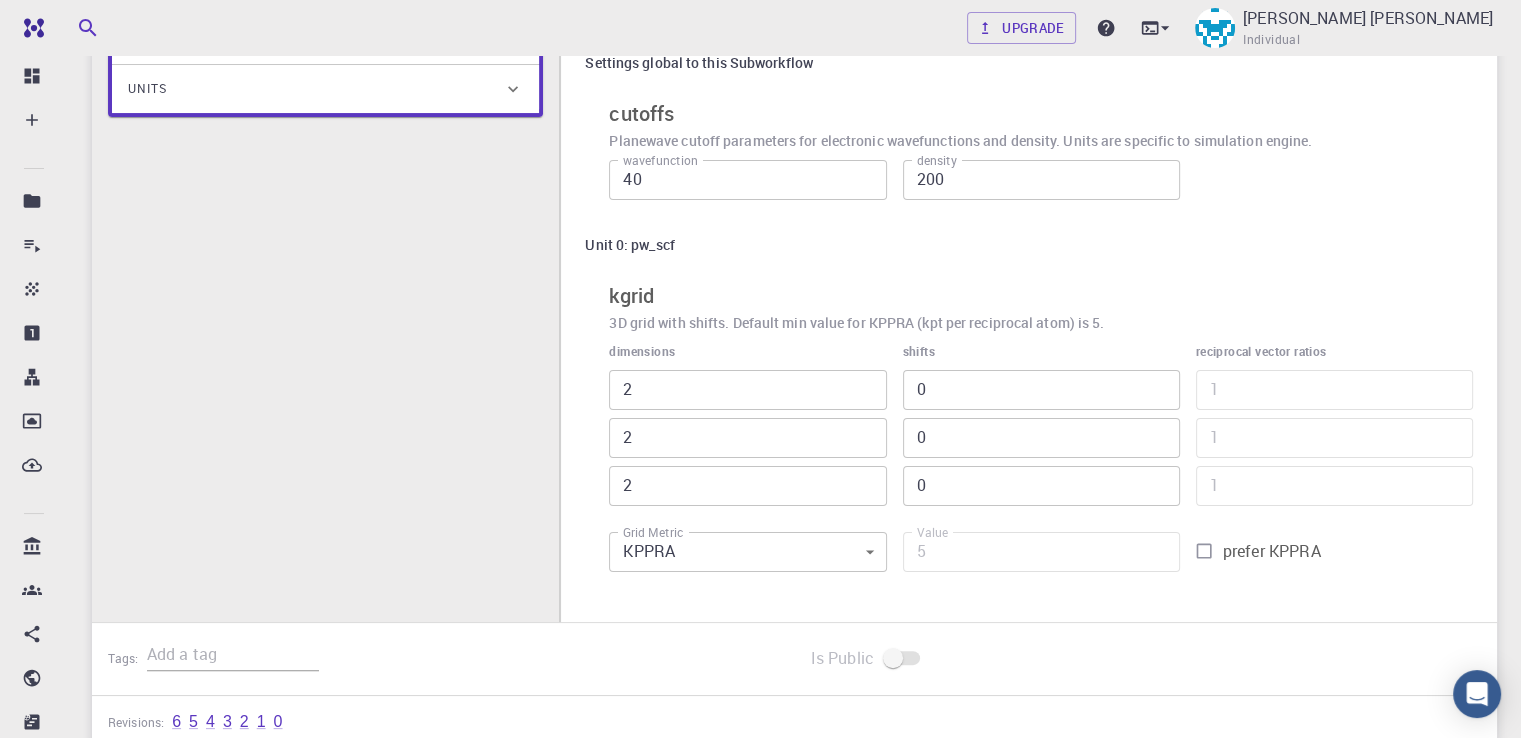 scroll, scrollTop: 323, scrollLeft: 0, axis: vertical 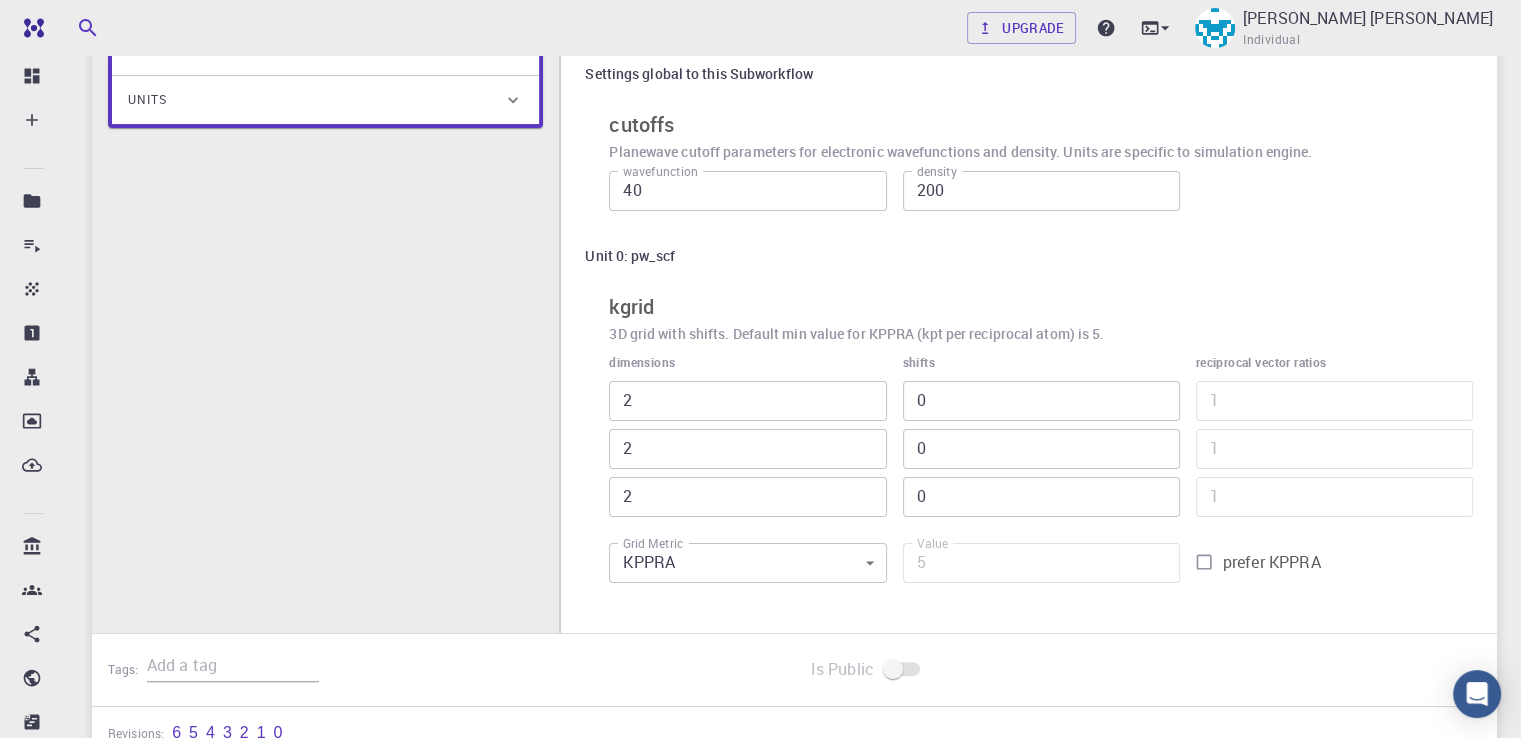 click on "Free Dashboard Create New Job New Material Create Material Upload File Import from Bank Import from 3rd Party New Workflow New Project Projects Jobs Materials Properties Workflows Dropbox External Uploads Bank Materials Workflows Accounts Shared with me Shared publicly Shared externally Documentation Contact Support Compute load: Low Upgrade [PERSON_NAME] [PERSON_NAME] Individual Home [PERSON_NAME] [PERSON_NAME] Workflows - New Workflow Total Energy applications espresso Description Select Workflow Actions Save & Exit I Total Energy Flowchart ID:  49852ec084768f7548e45cb9 Copy Delete Overview Properties atomic-forces fermi-energy pressure stress-tensor total-energy total-energy-contributions total-force Draft Application Name Quantum Espresso espresso Name Version 6.3 6.3 Version Build Default Default Build Units 01 I pw_scf 980ba0a6-734b-4b18-a52a-0e367ced5137 Total Energy espresso Select Subworkflow Actions 1  of  1 Overview Important settings Detailed view Compute cutoffs wavefunction 40 200" at bounding box center [760, 296] 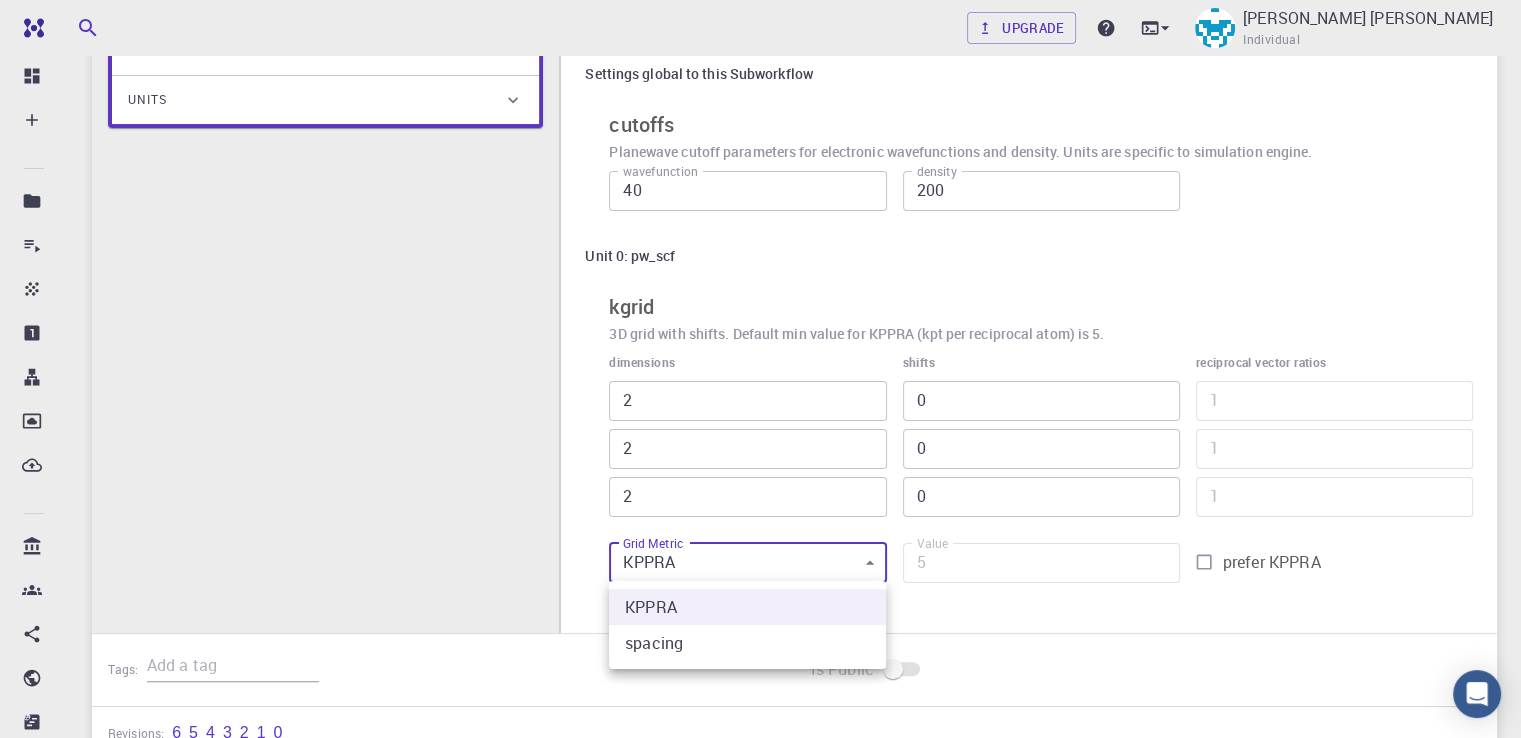 click at bounding box center [760, 369] 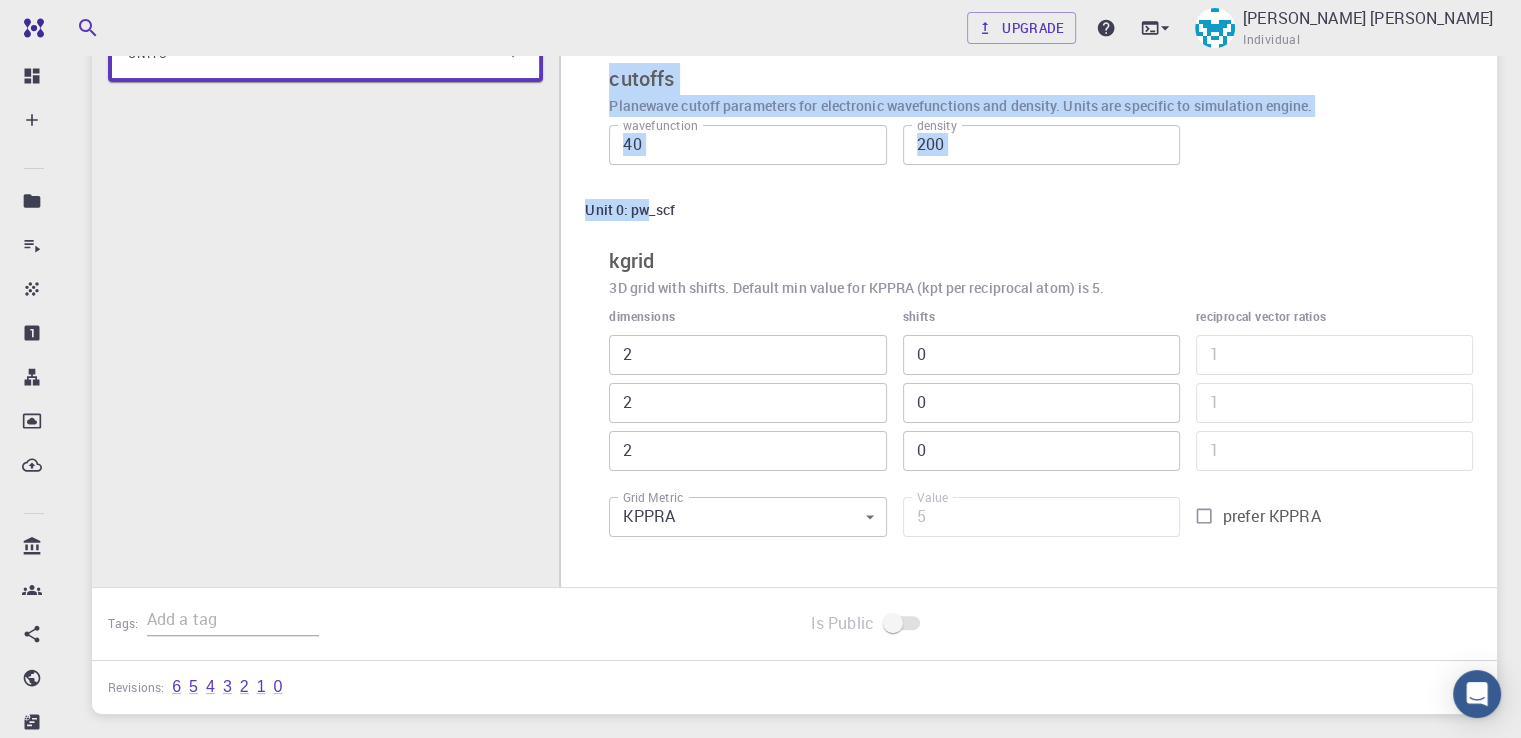 scroll, scrollTop: 289, scrollLeft: 0, axis: vertical 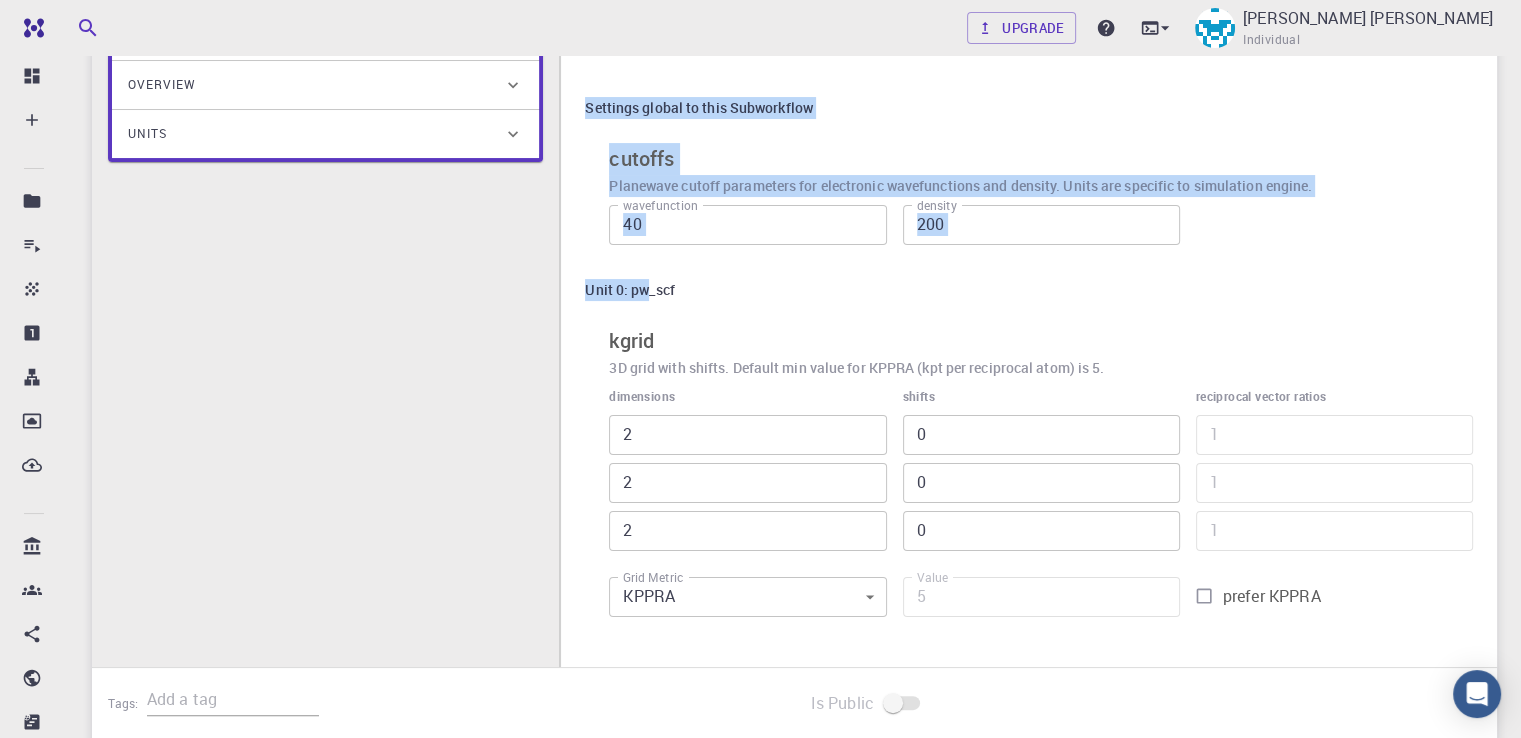 drag, startPoint x: 651, startPoint y: 252, endPoint x: 1534, endPoint y: 8, distance: 916.0922 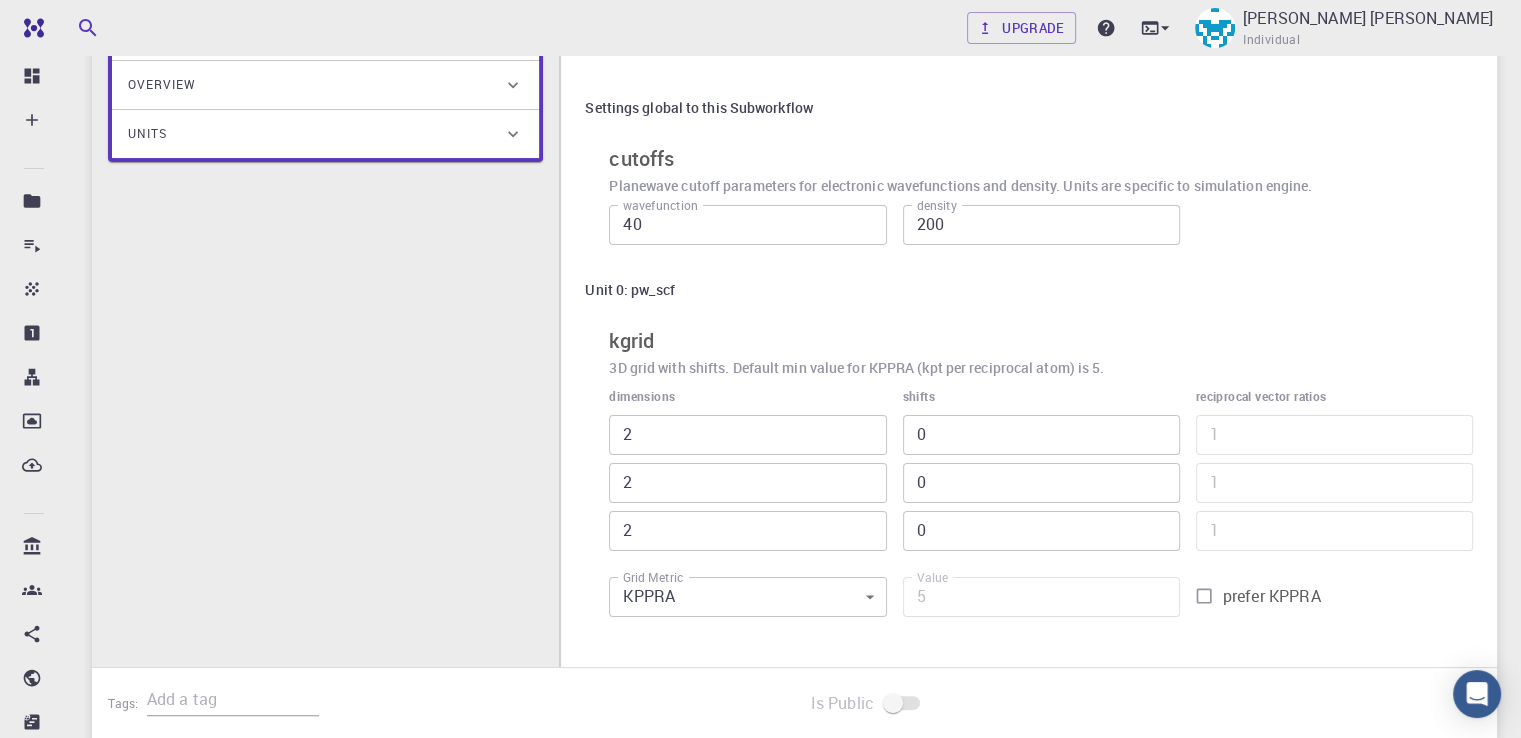 click on "I Total Energy Flowchart ID:  49852ec084768f7548e45cb9 Copy Delete Overview Properties atomic-forces fermi-energy pressure stress-tensor total-energy total-energy-contributions total-force Draft Application Name Quantum Espresso espresso Name Version 6.3 6.3 Version Build Default Default Build Units 01 I pw_scf 980ba0a6-734b-4b18-a52a-0e367ced5137" at bounding box center [325, 304] 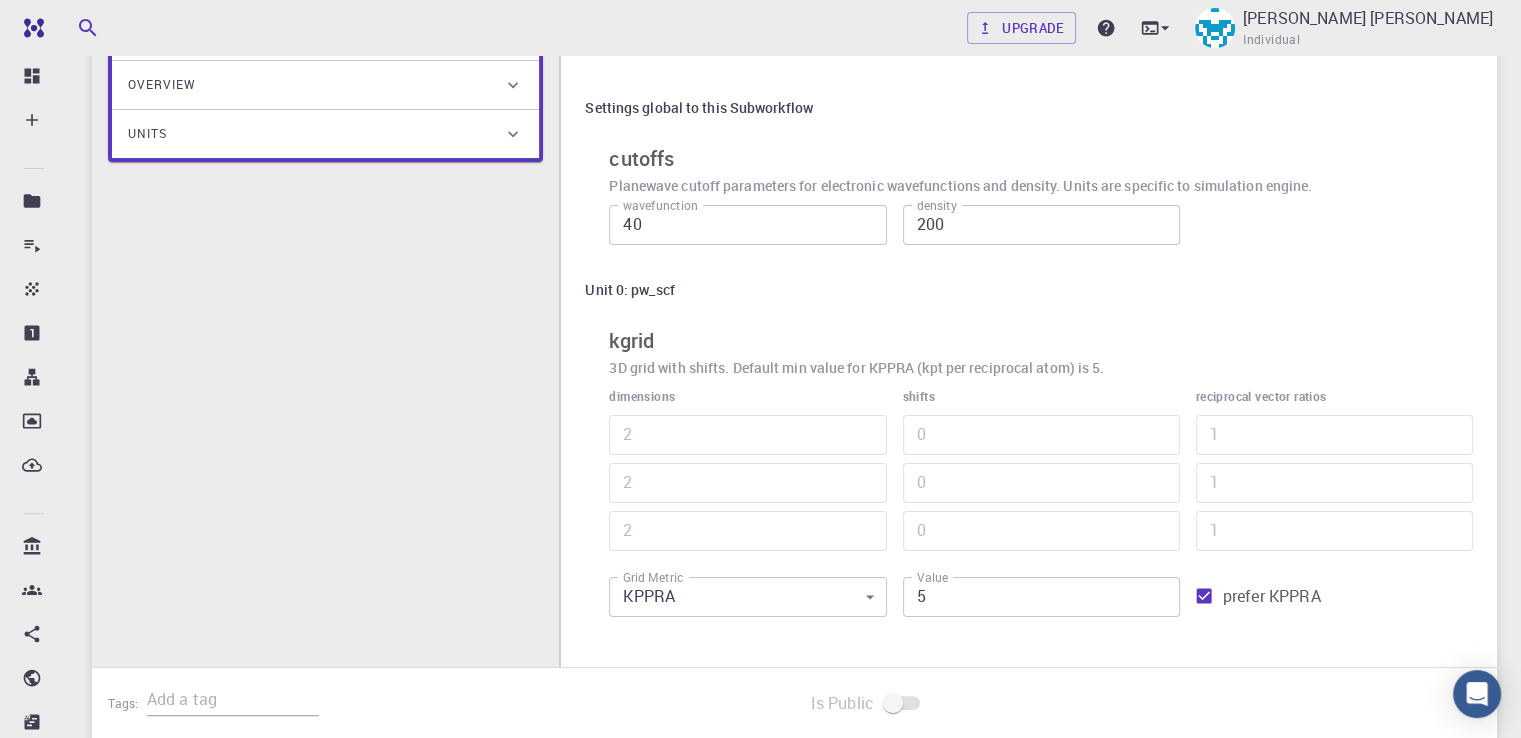 scroll, scrollTop: 0, scrollLeft: 0, axis: both 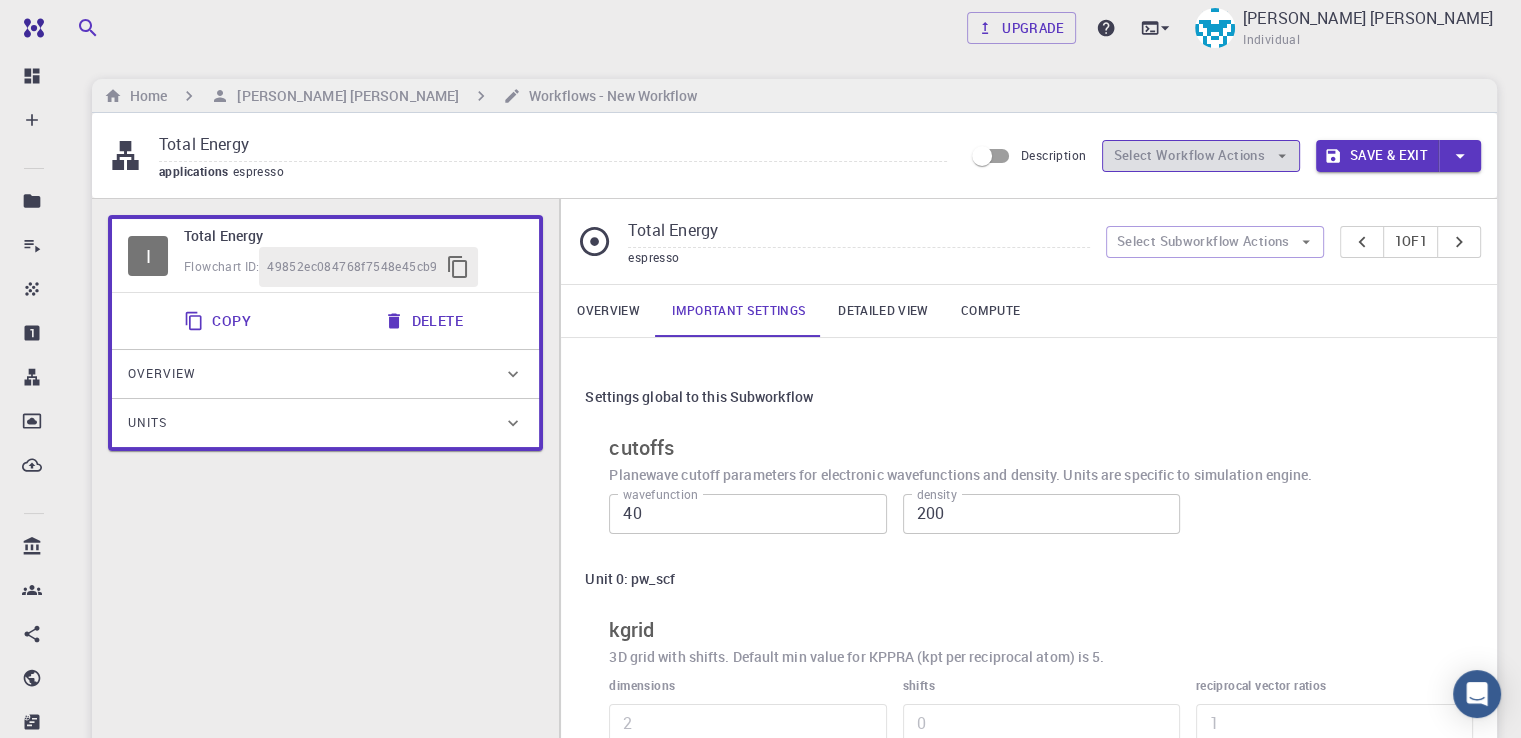 click 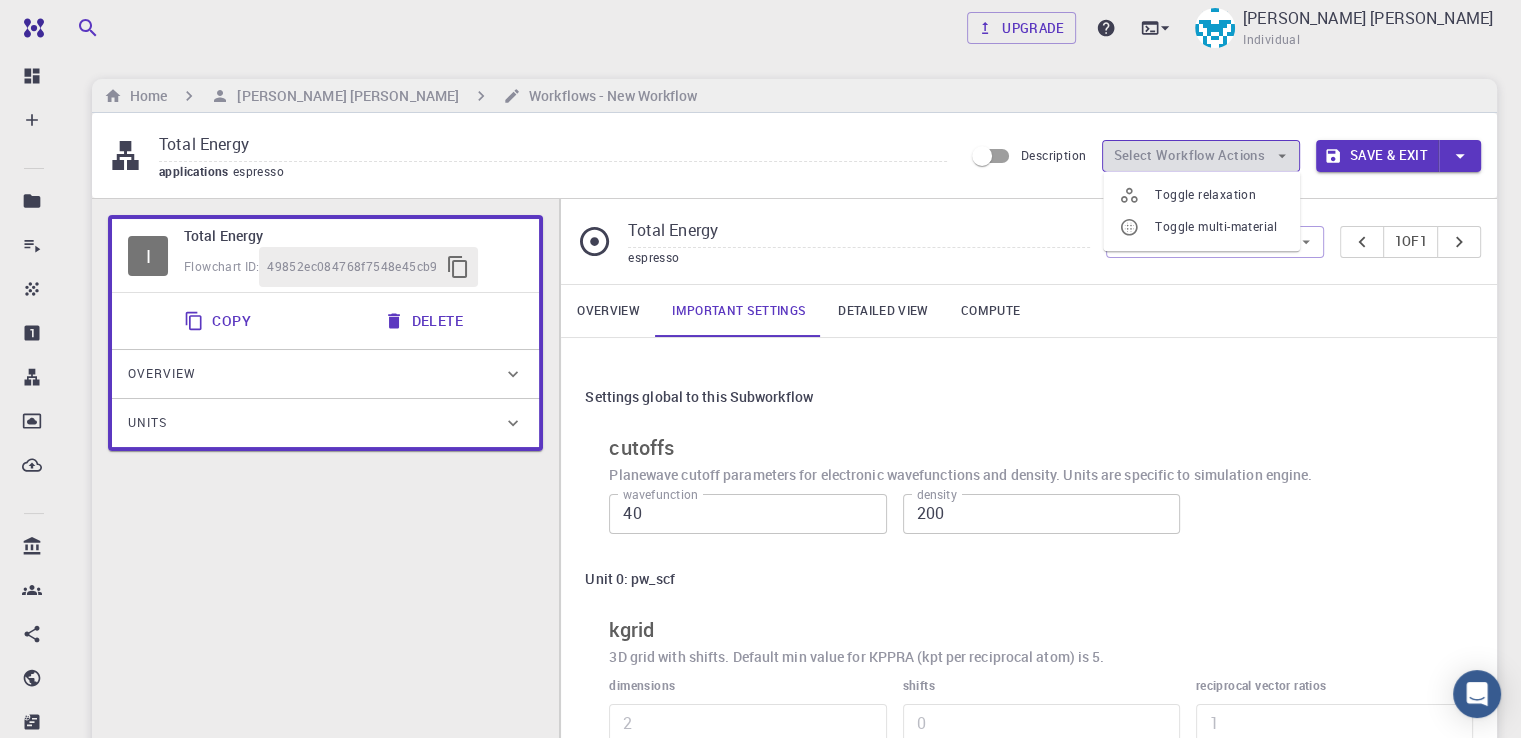 click 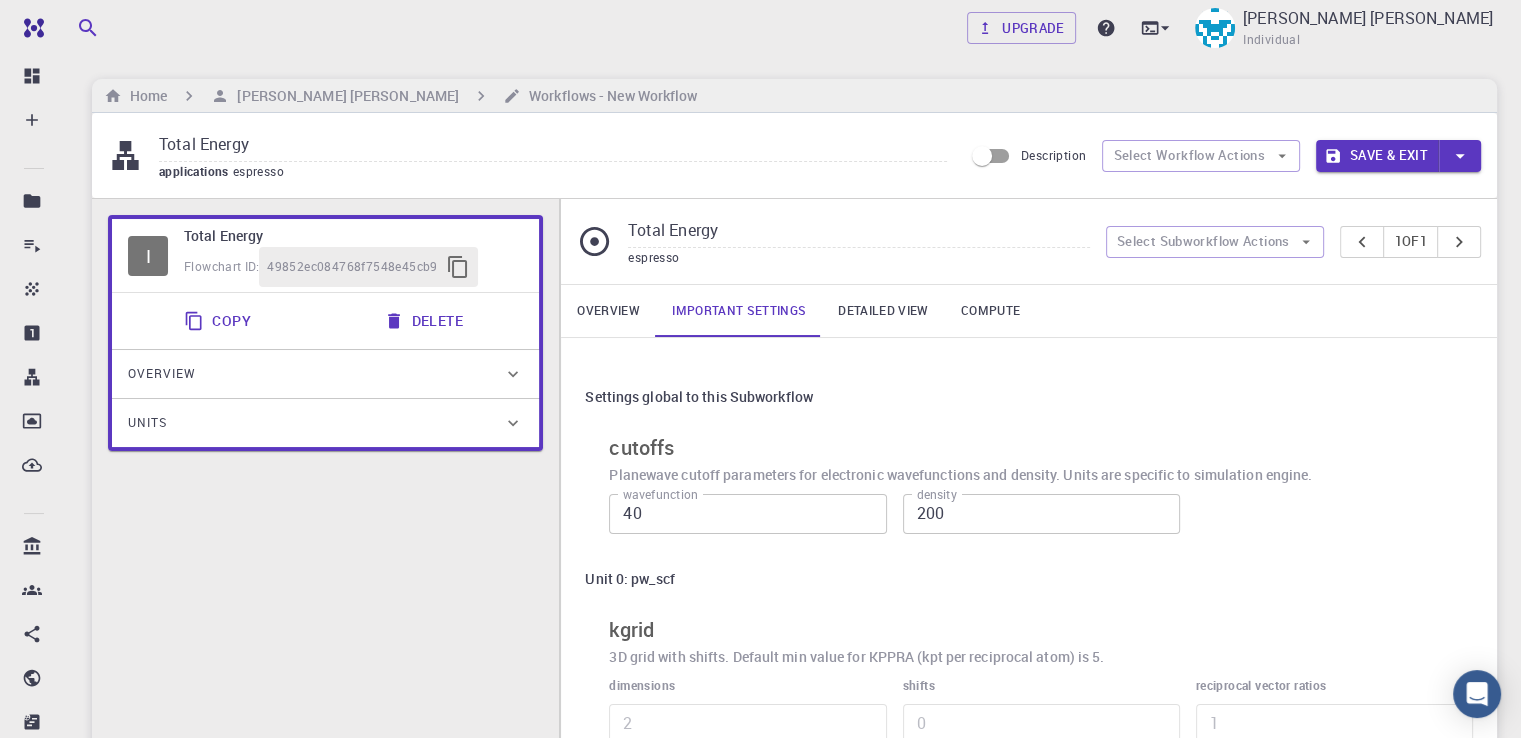 click on "applications espresso" at bounding box center (553, 172) 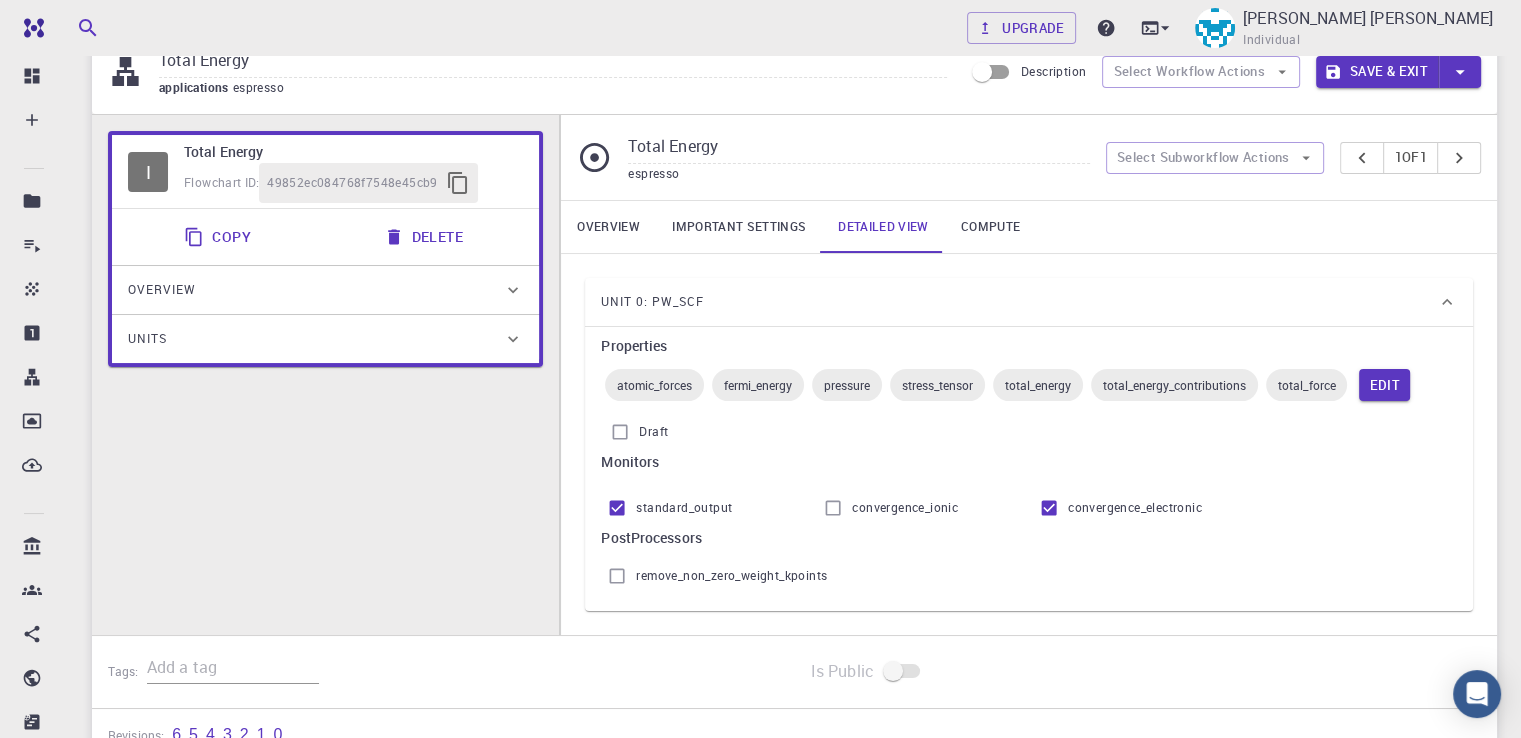 scroll, scrollTop: 85, scrollLeft: 0, axis: vertical 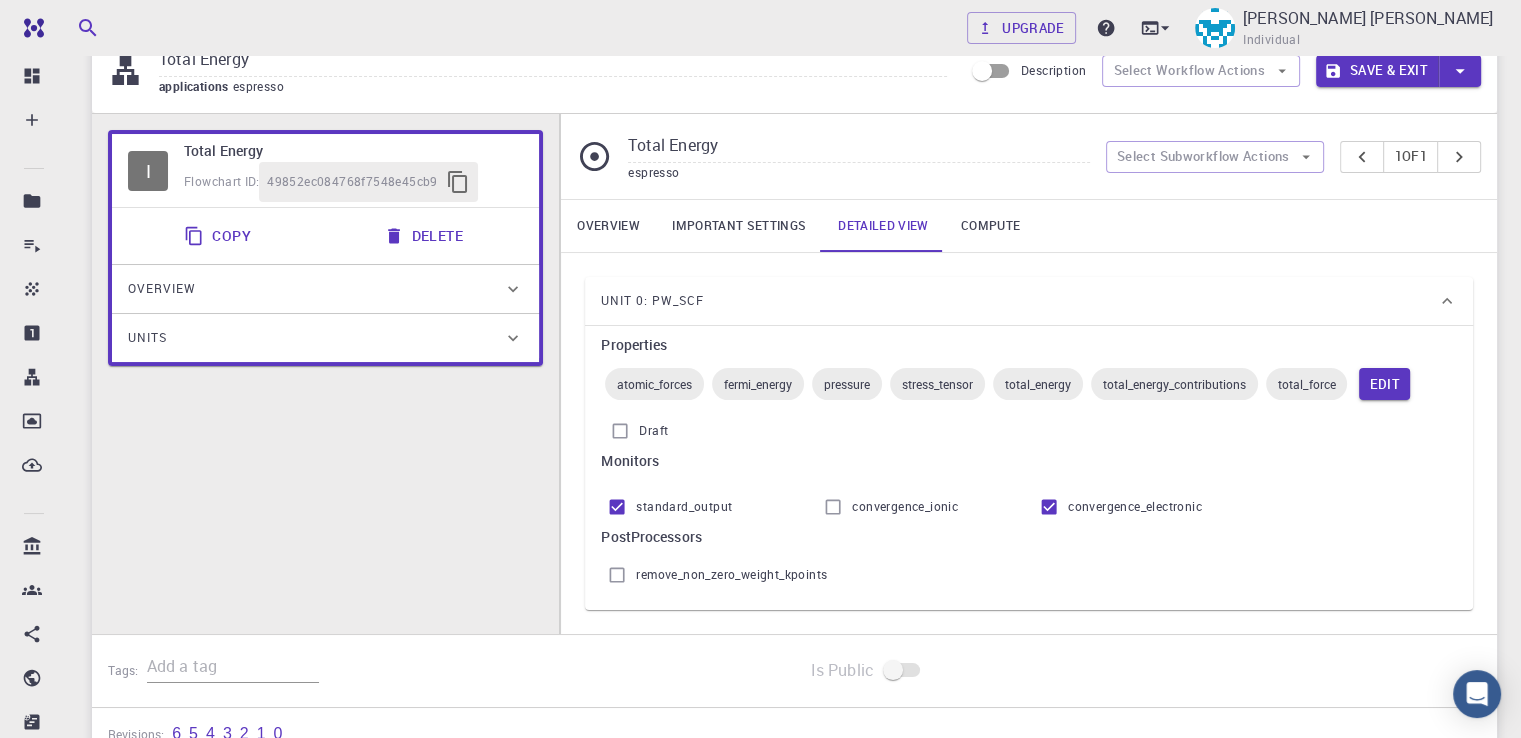 click on "total_energy" at bounding box center [1038, 384] 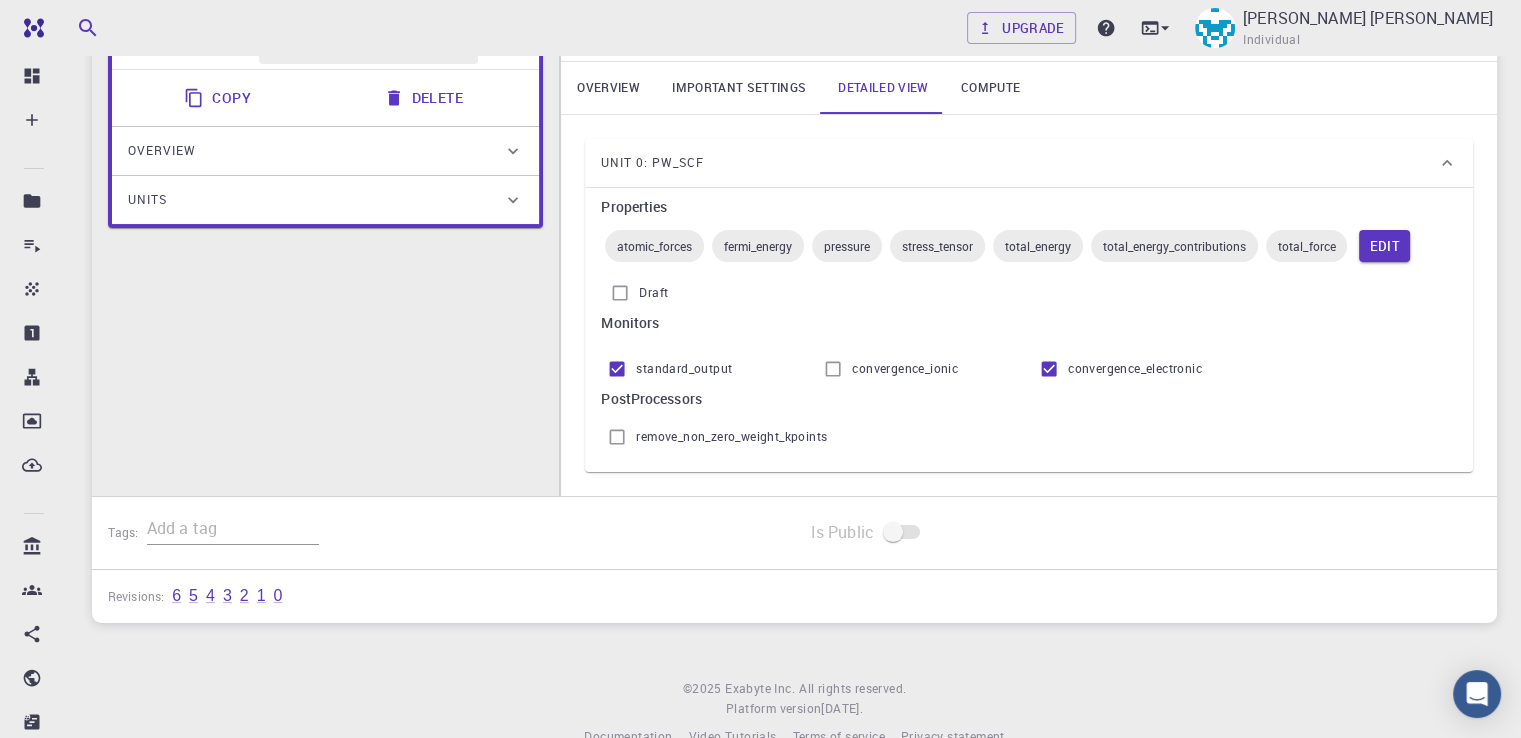 scroll, scrollTop: 190, scrollLeft: 0, axis: vertical 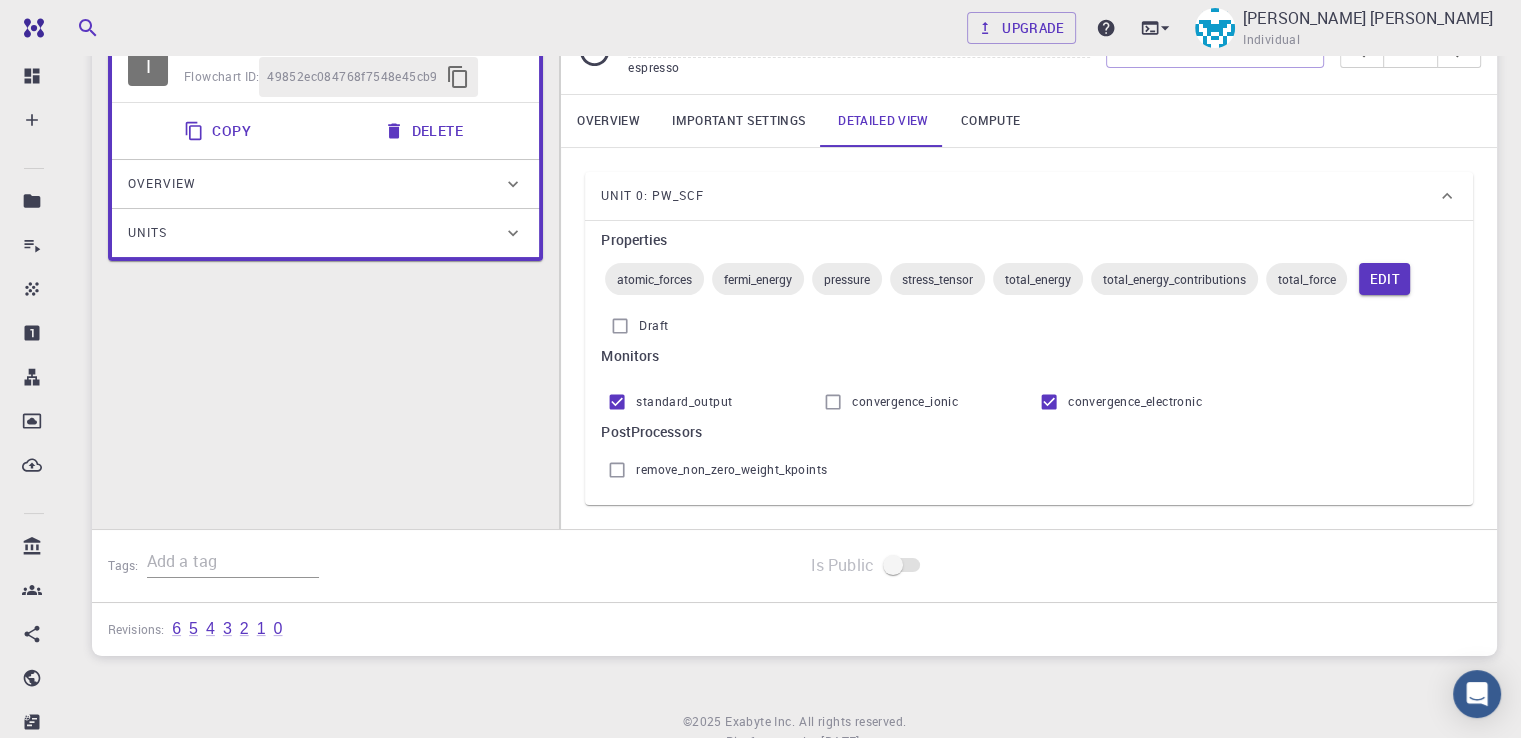 click on "Upgrade [PERSON_NAME] [PERSON_NAME] Individual Home [PERSON_NAME] [PERSON_NAME] Workflows - New Workflow Total Energy applications espresso Description Select Workflow Actions Save & Exit I Total Energy Flowchart ID:  49852ec084768f7548e45cb9 Copy Delete Overview Properties atomic-forces fermi-energy pressure stress-tensor total-energy total-energy-contributions total-force Draft Application Name Quantum Espresso espresso Name Version 6.3 6.3 Version Build Default Default Build Units 01 I pw_scf 980ba0a6-734b-4b18-a52a-0e367ced5137 Total Energy espresso Select Subworkflow Actions 1  of  1 Overview Important settings Detailed view Compute Unit 0: pw_scf Properties atomic_forces fermi_energy pressure stress_tensor total_energy total_energy_contributions total_force Edit Draft Monitors standard_output convergence_ionic convergence_electronic PostProcessors remove_non_zero_weight_kpoints Tags: Is Public Revisions: 6 5 4 3 2 1 0 ©  2025   Exabyte Inc.   All rights reserved. Platform version  [DATE] . Documentation" at bounding box center [794, 311] 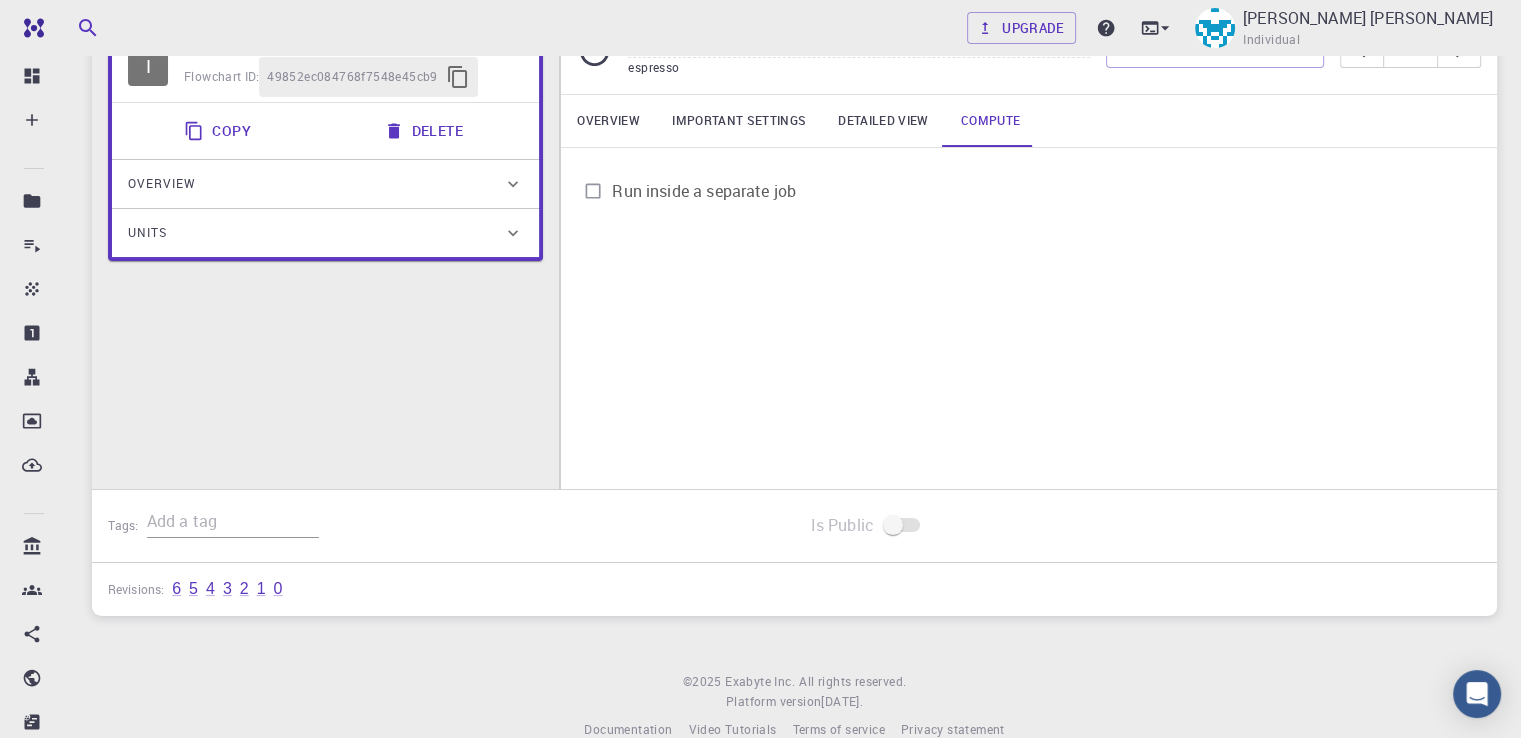 click on "Run inside a separate job" at bounding box center [593, 191] 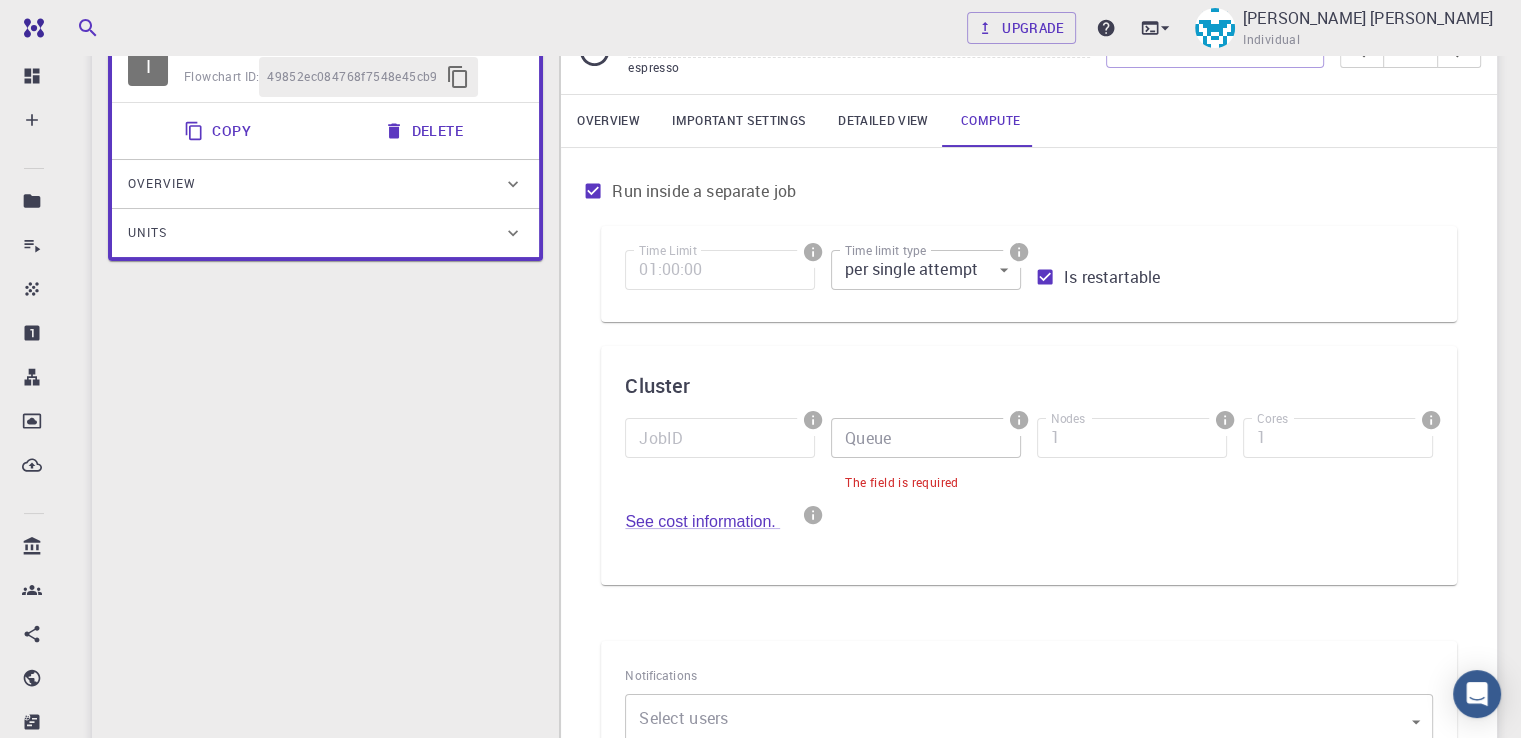 click on "Queue" at bounding box center (926, 438) 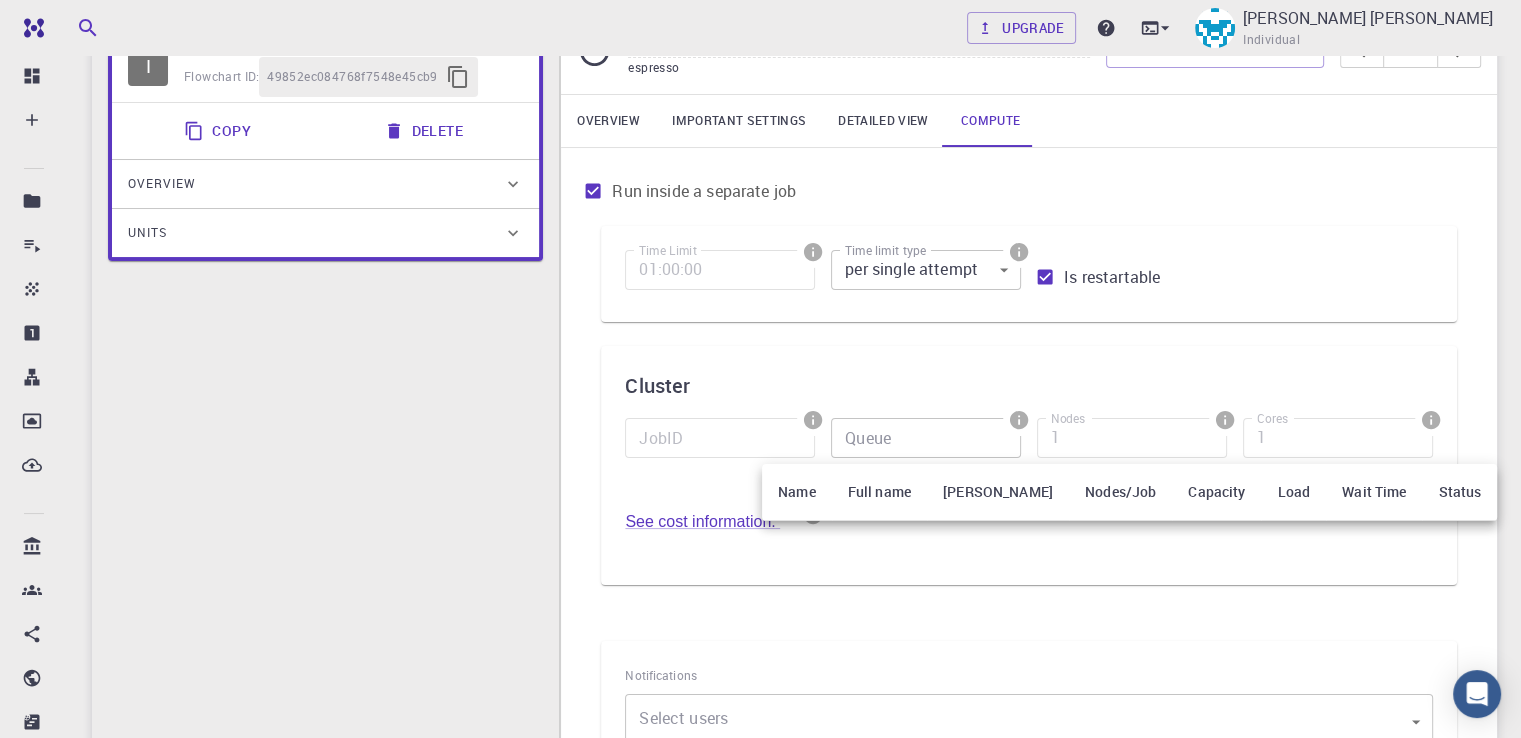 click at bounding box center [760, 369] 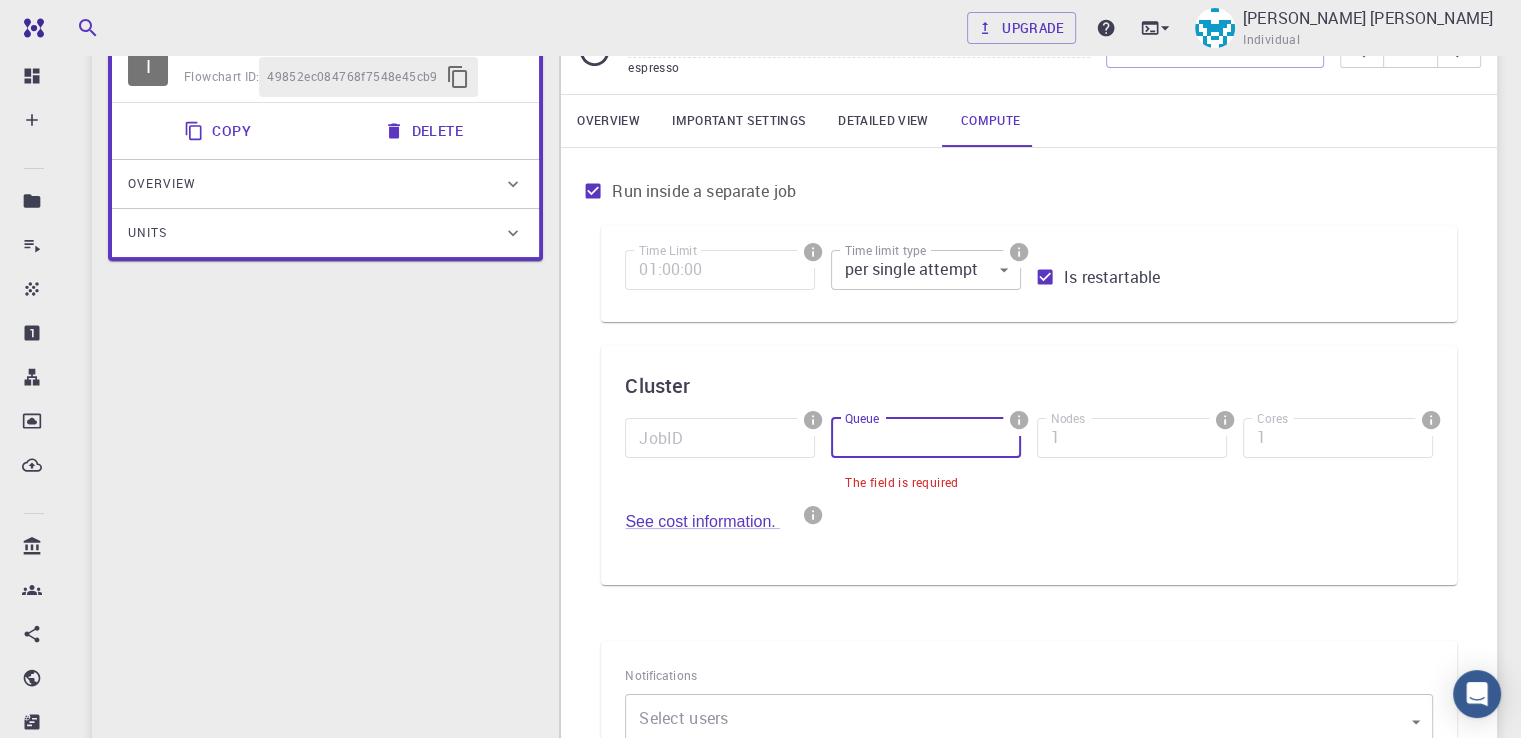 click on "Queue" at bounding box center [926, 438] 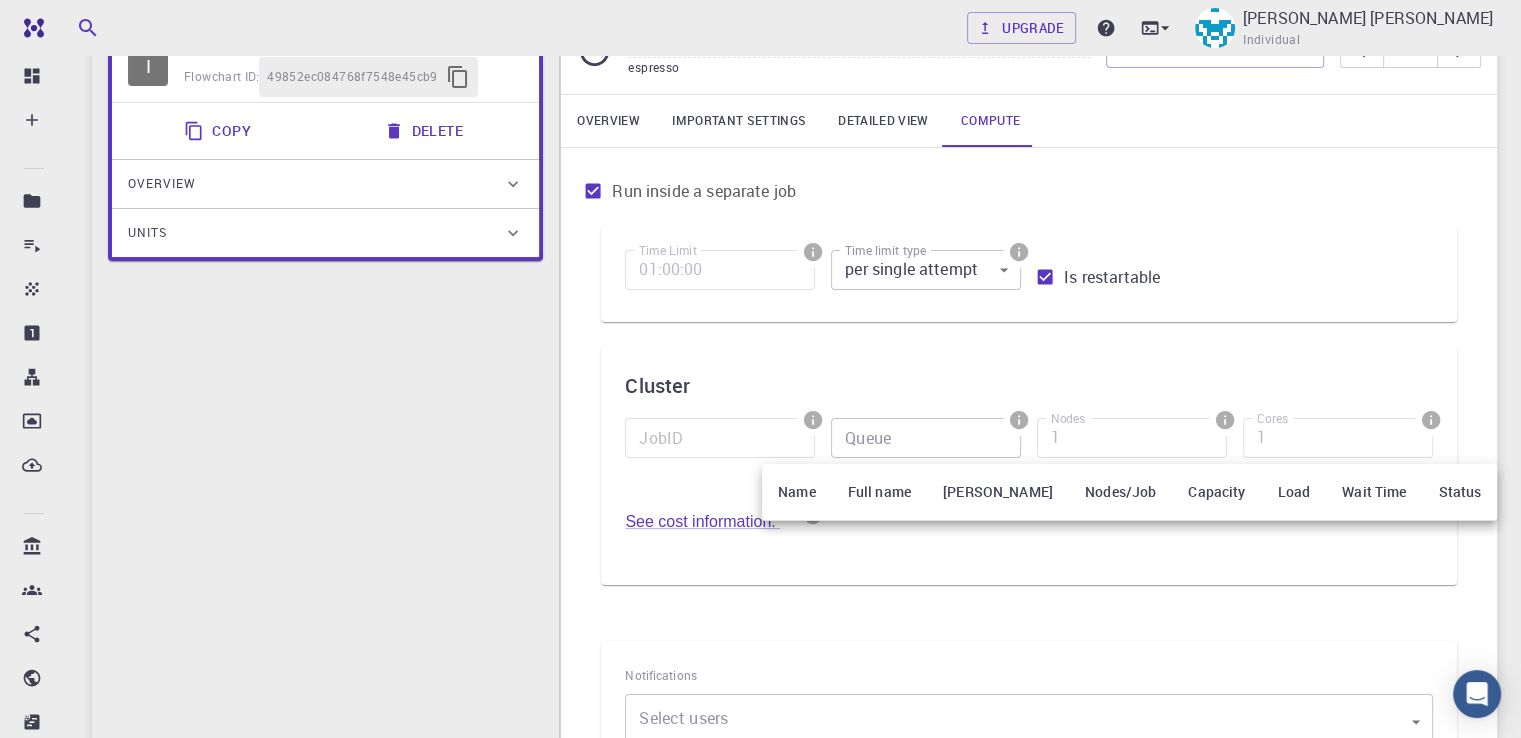 click on "Full name" at bounding box center [879, 492] 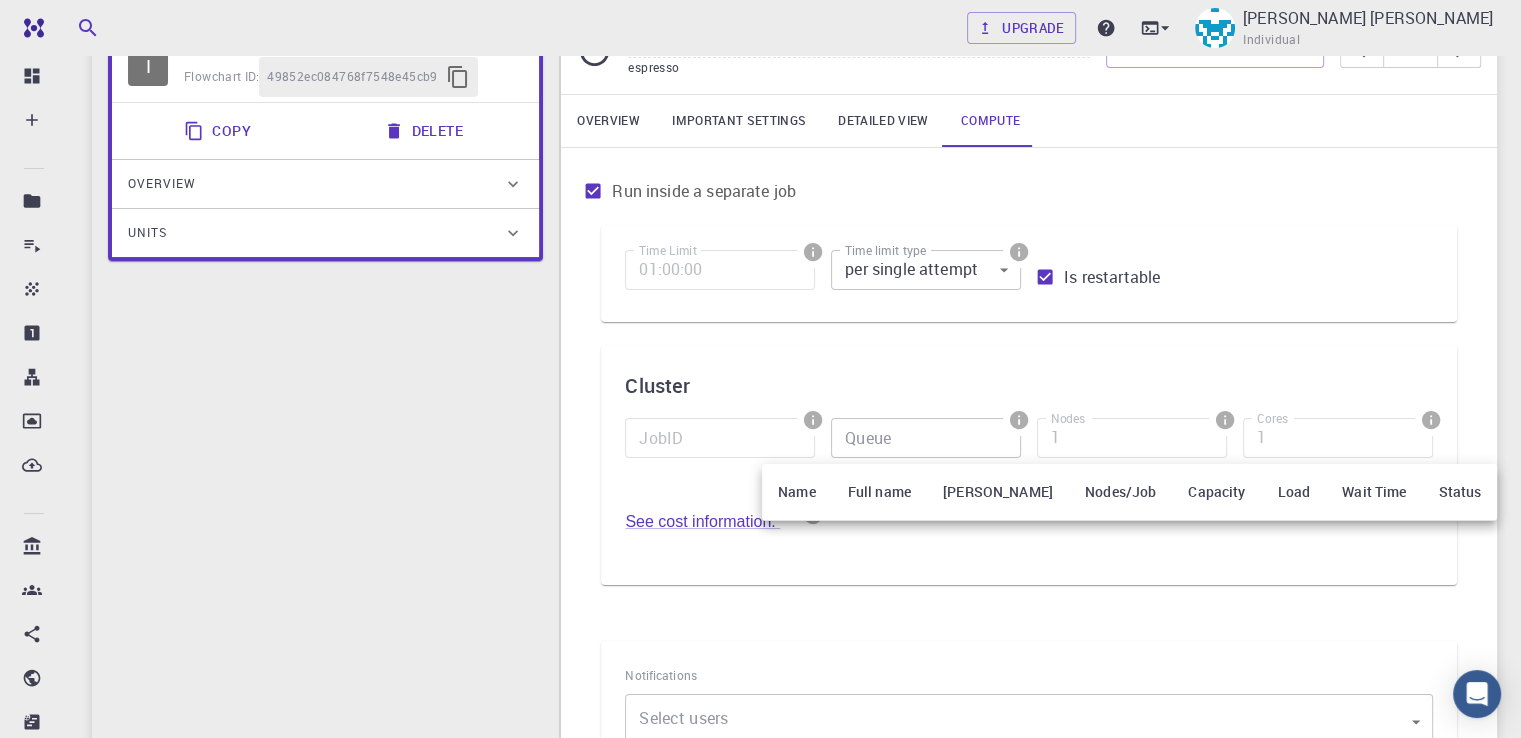 click on "Name" at bounding box center [797, 492] 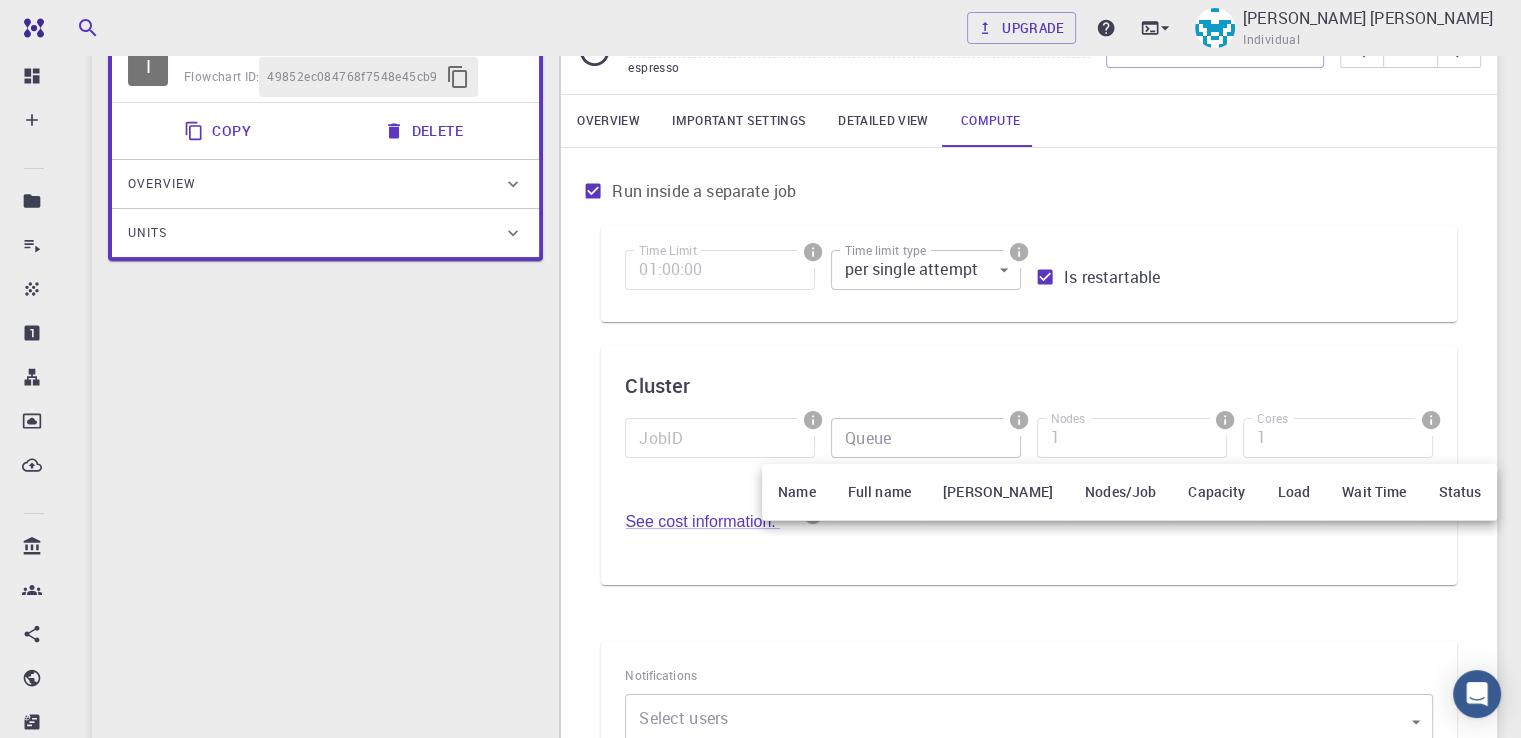 click on "Name" at bounding box center (797, 492) 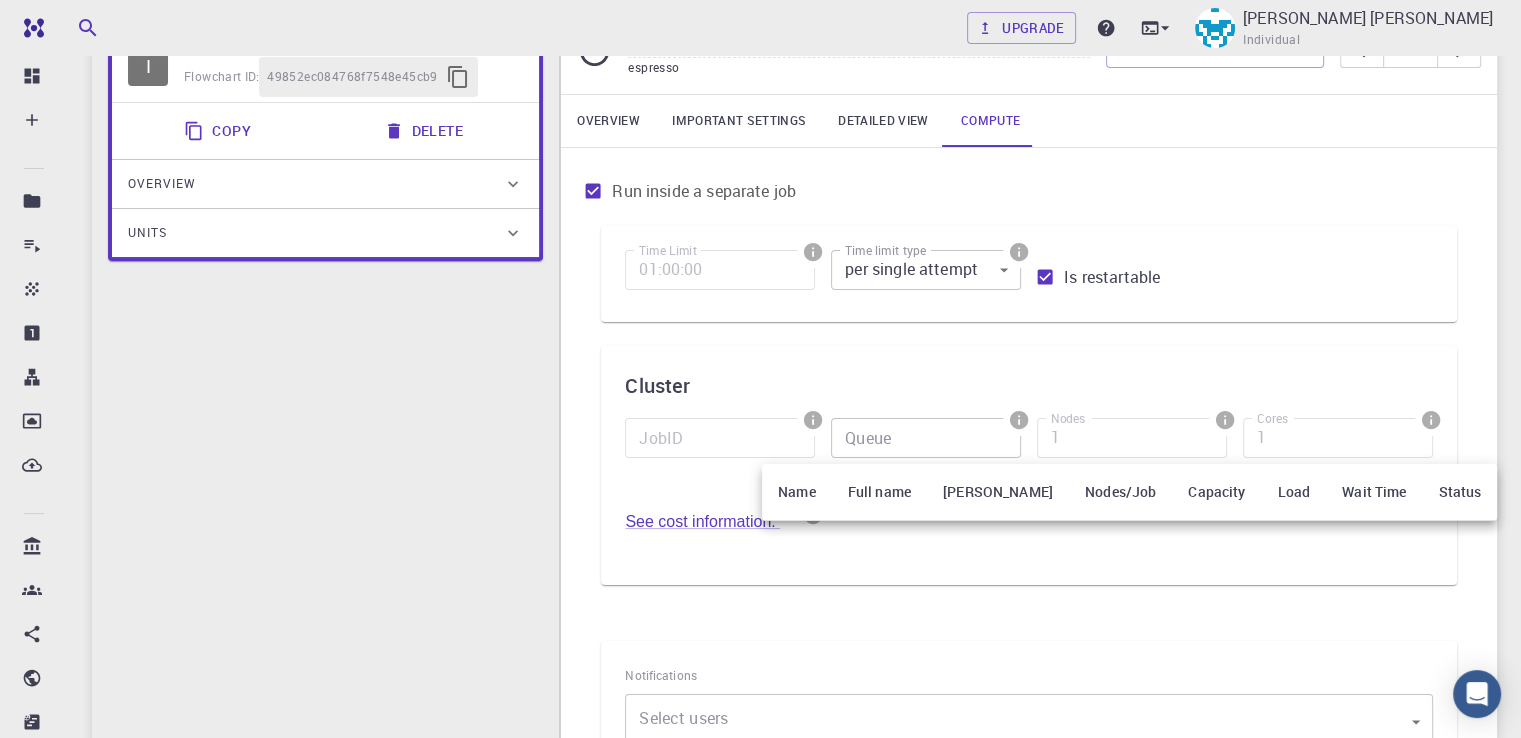 click on "Name" at bounding box center (797, 492) 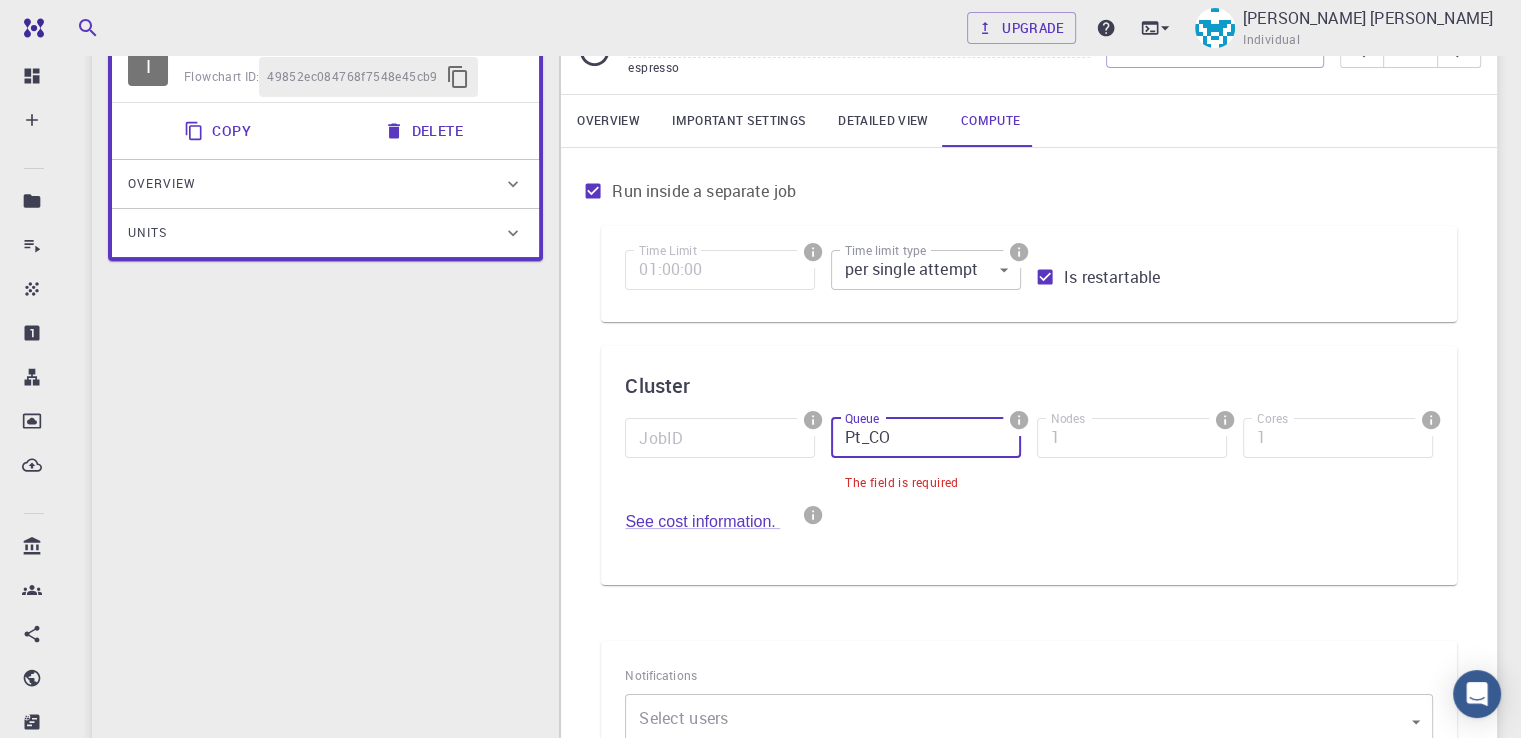 type on "Pt_CO" 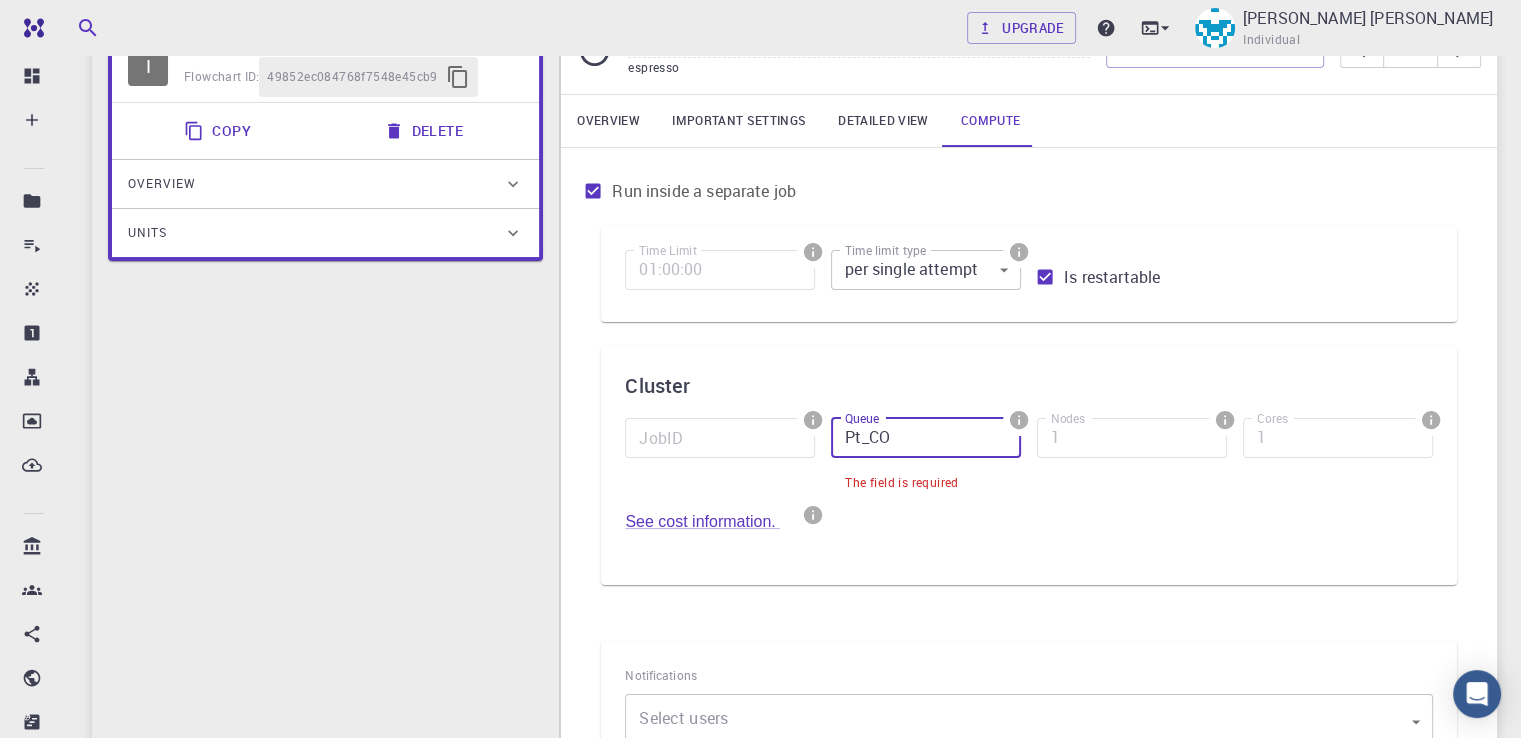 click on "The field is required" at bounding box center (926, 481) 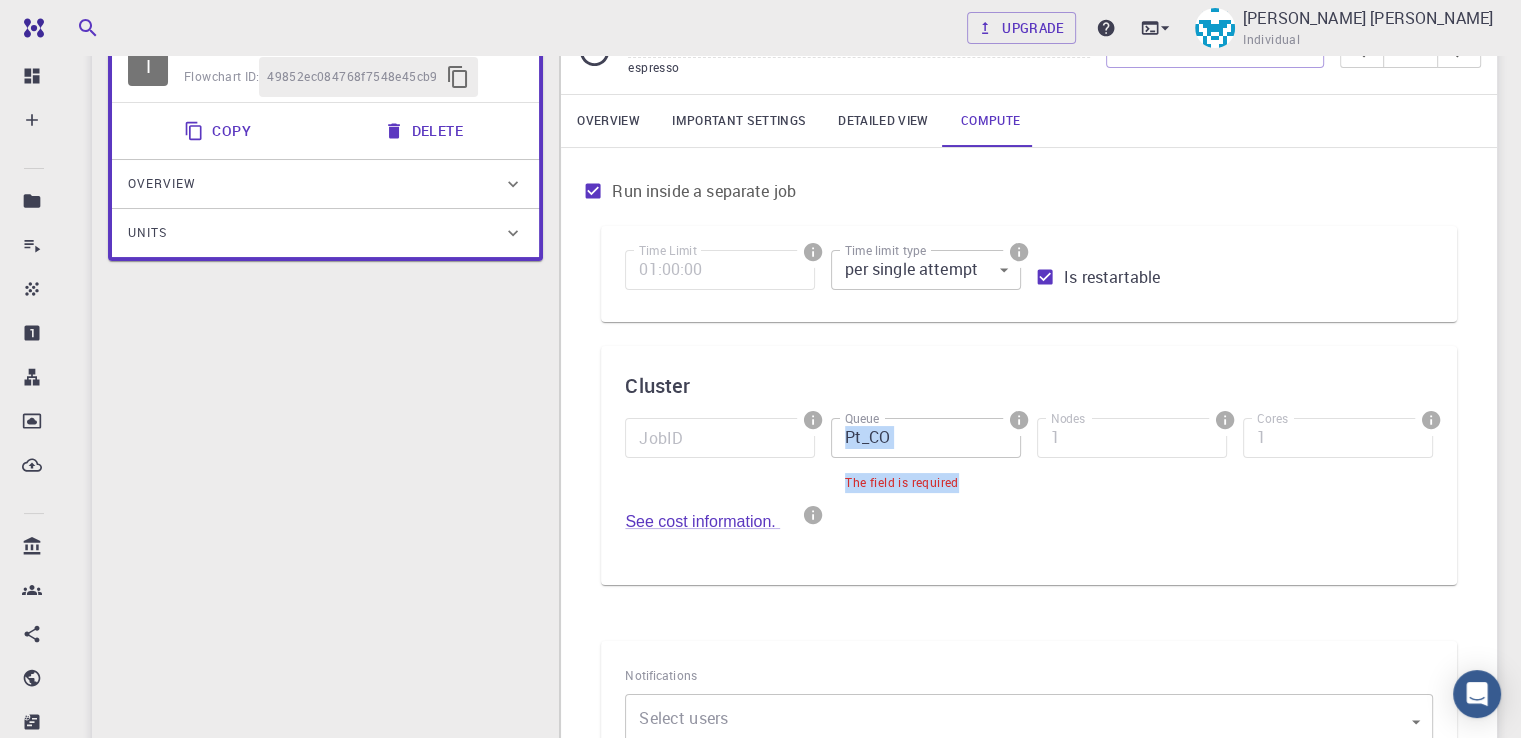 drag, startPoint x: 792, startPoint y: 544, endPoint x: 852, endPoint y: 421, distance: 136.85394 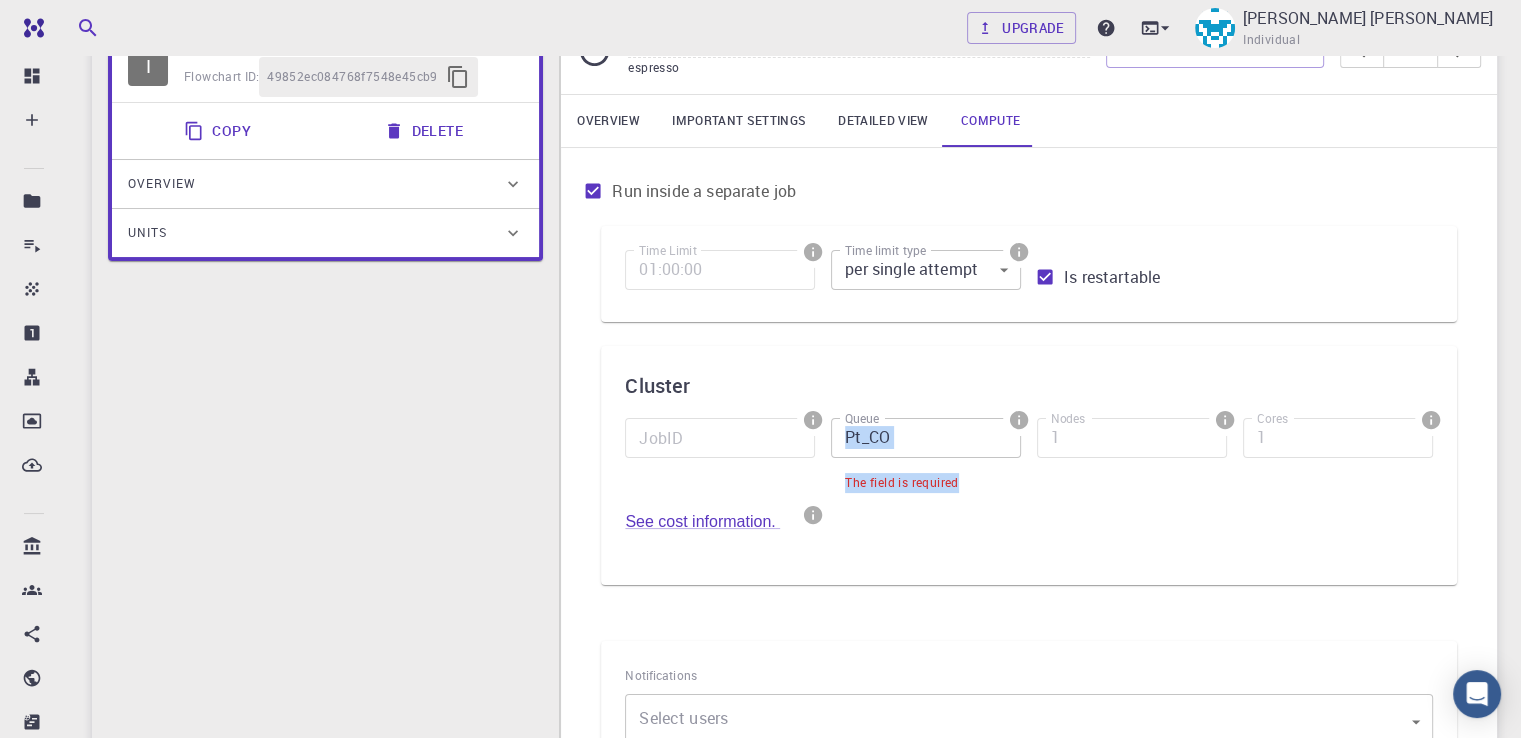 click on "Cluster JobID JobID   Queue Pt_CO Queue   The field is required Nodes 1 Nodes   Cores 1 Cores   See cost information." at bounding box center (1029, 465) 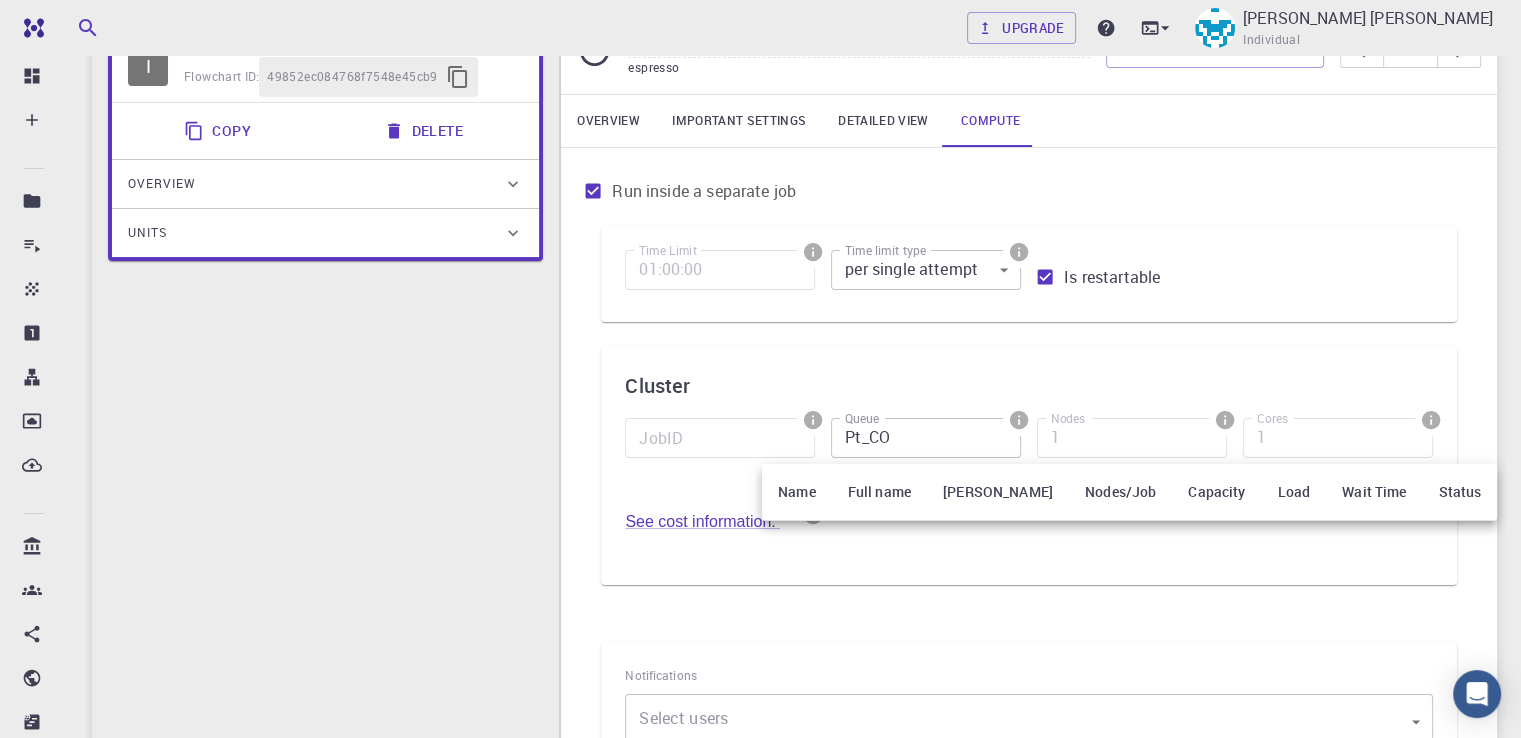 click at bounding box center (760, 369) 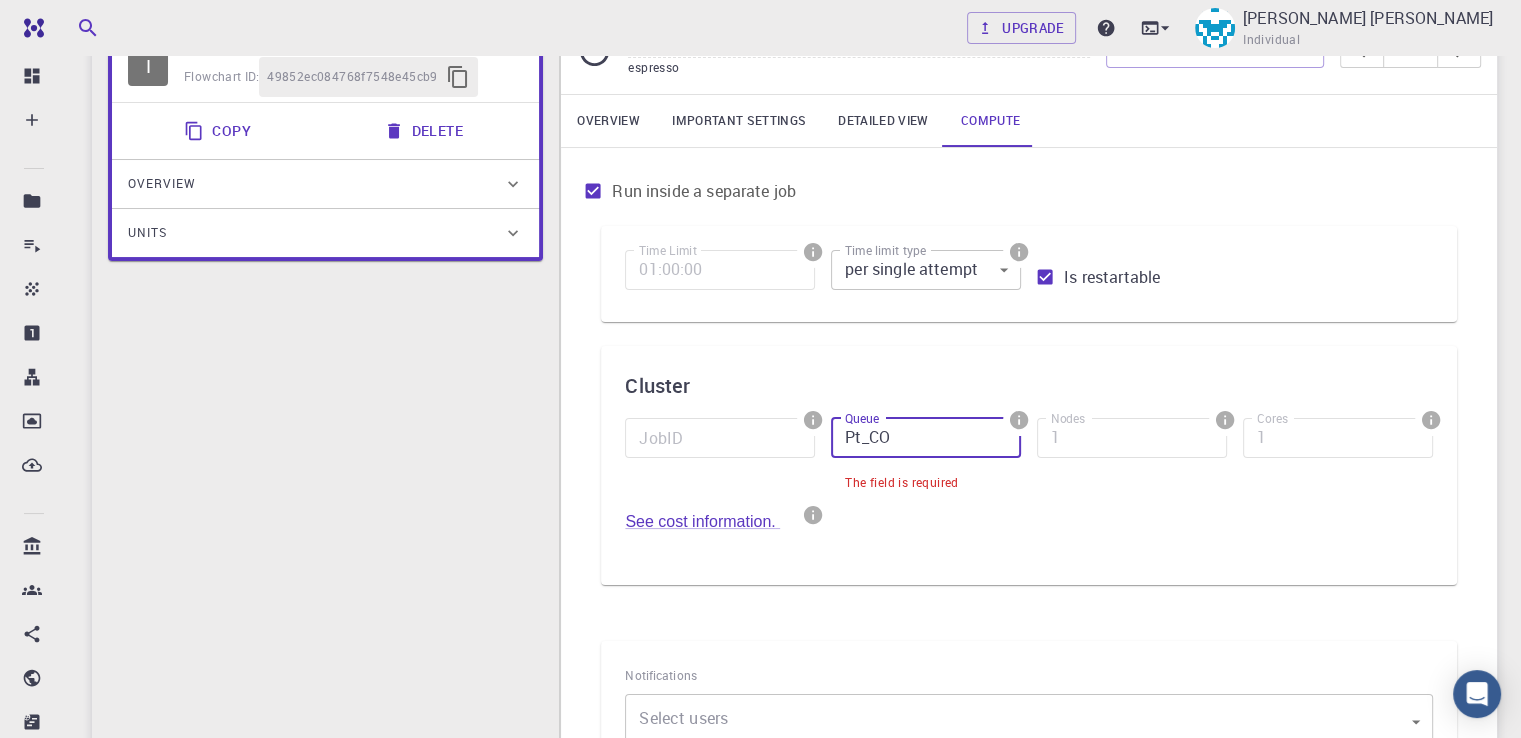 click at bounding box center [720, 462] 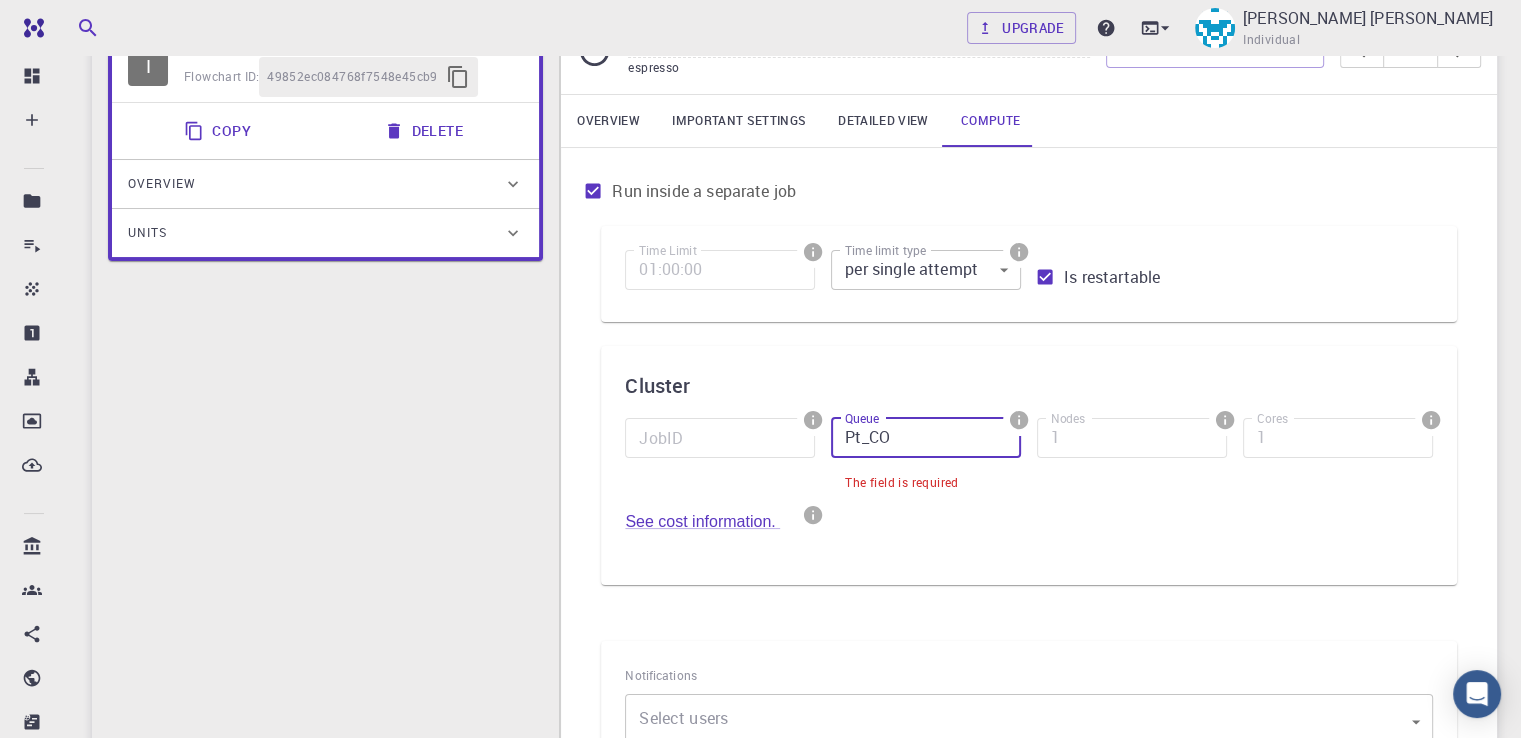 click at bounding box center [720, 462] 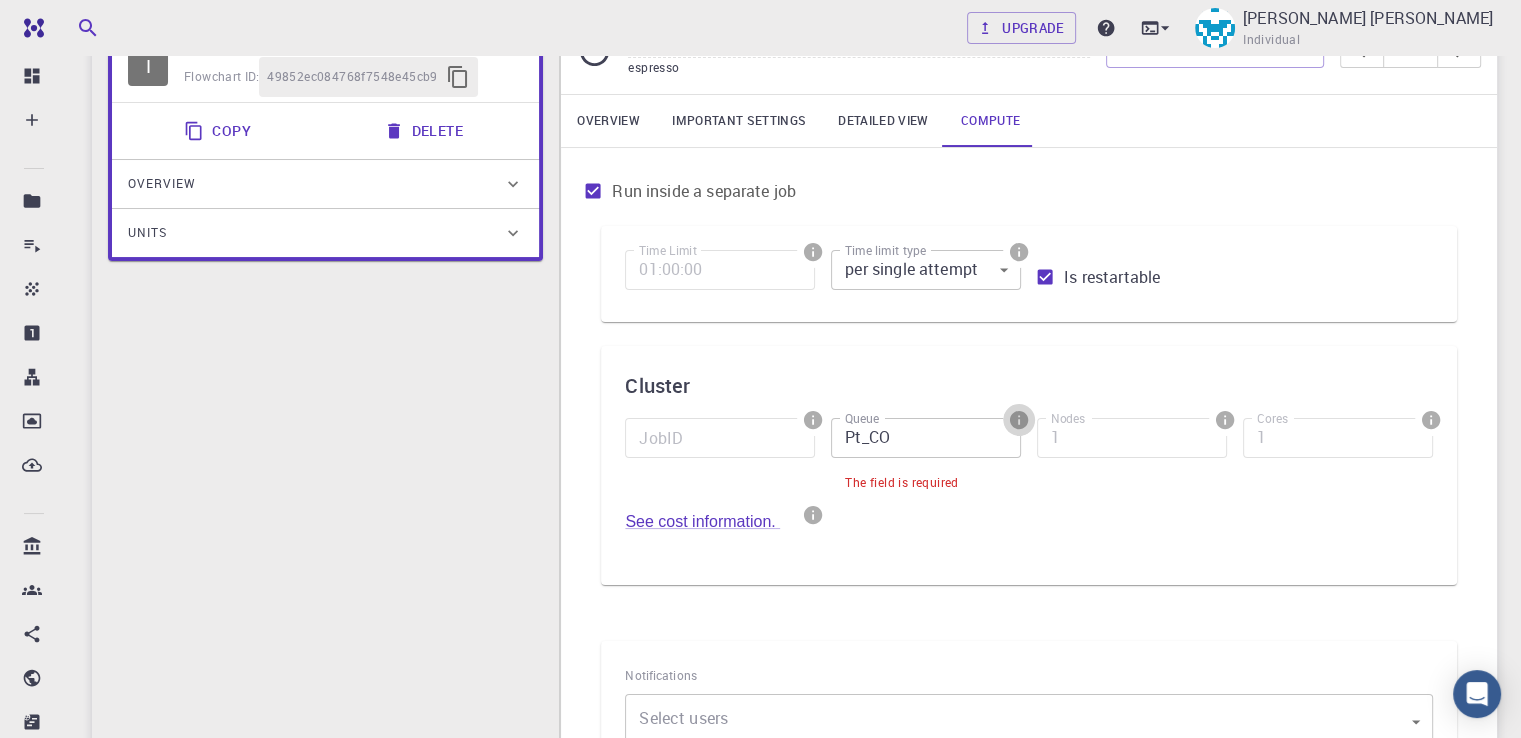 click 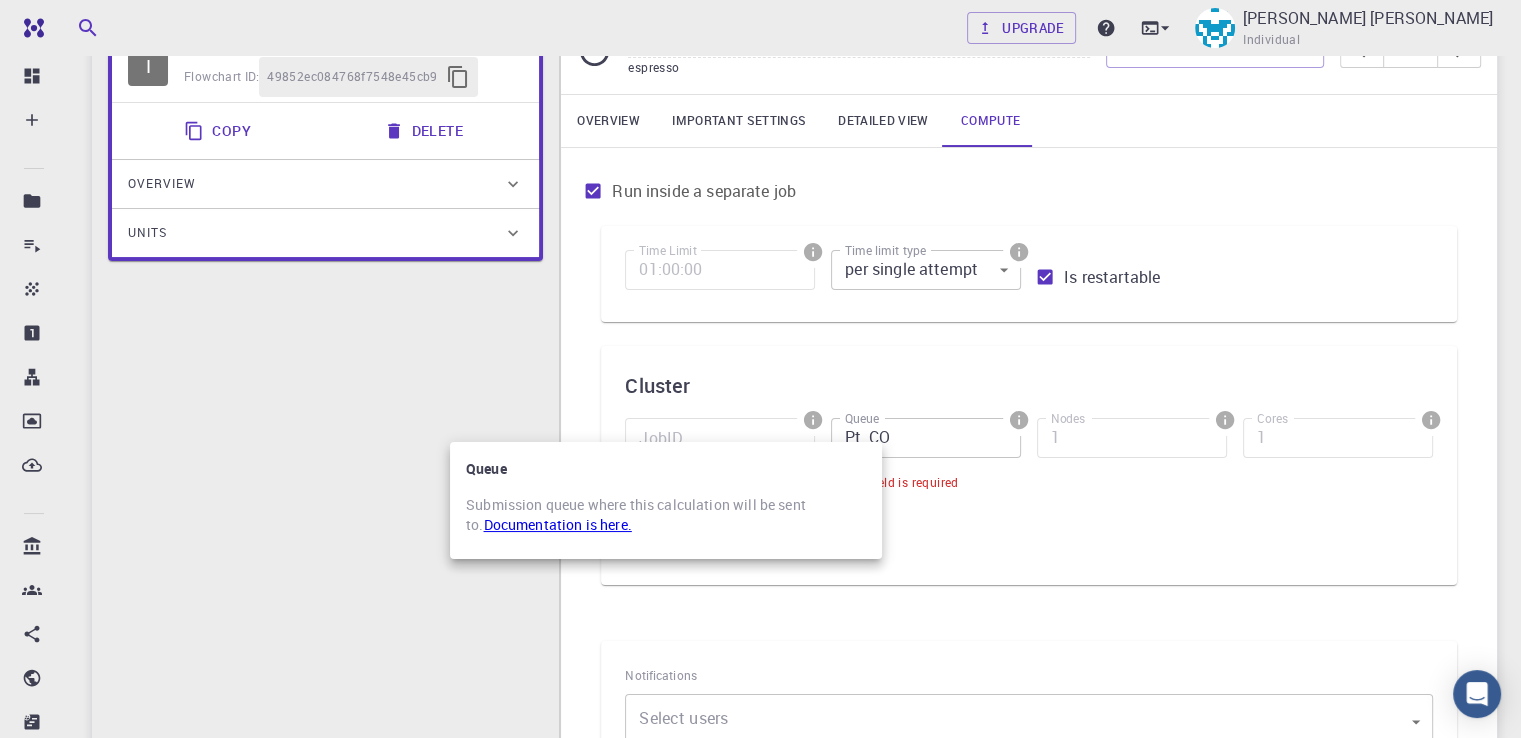 click at bounding box center (760, 369) 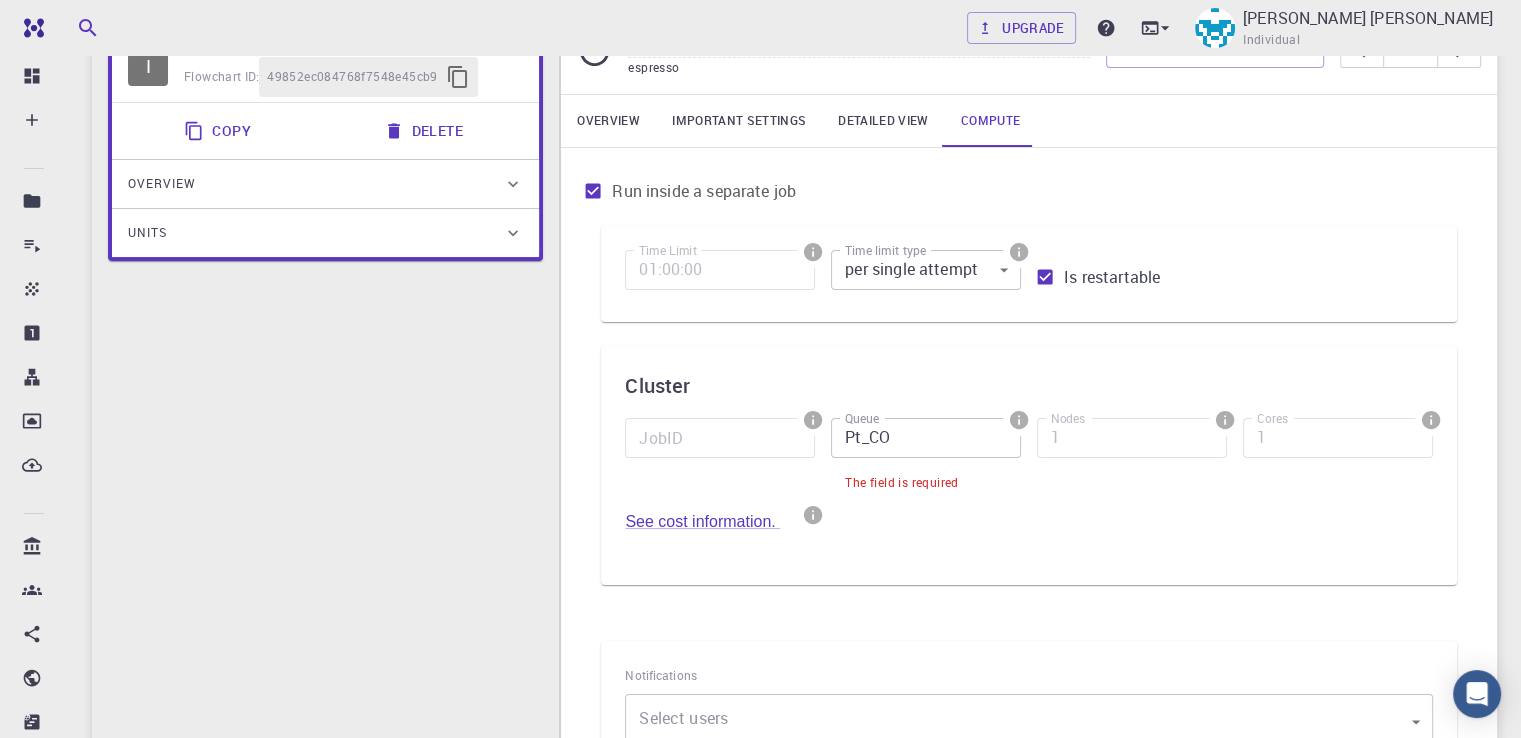 click 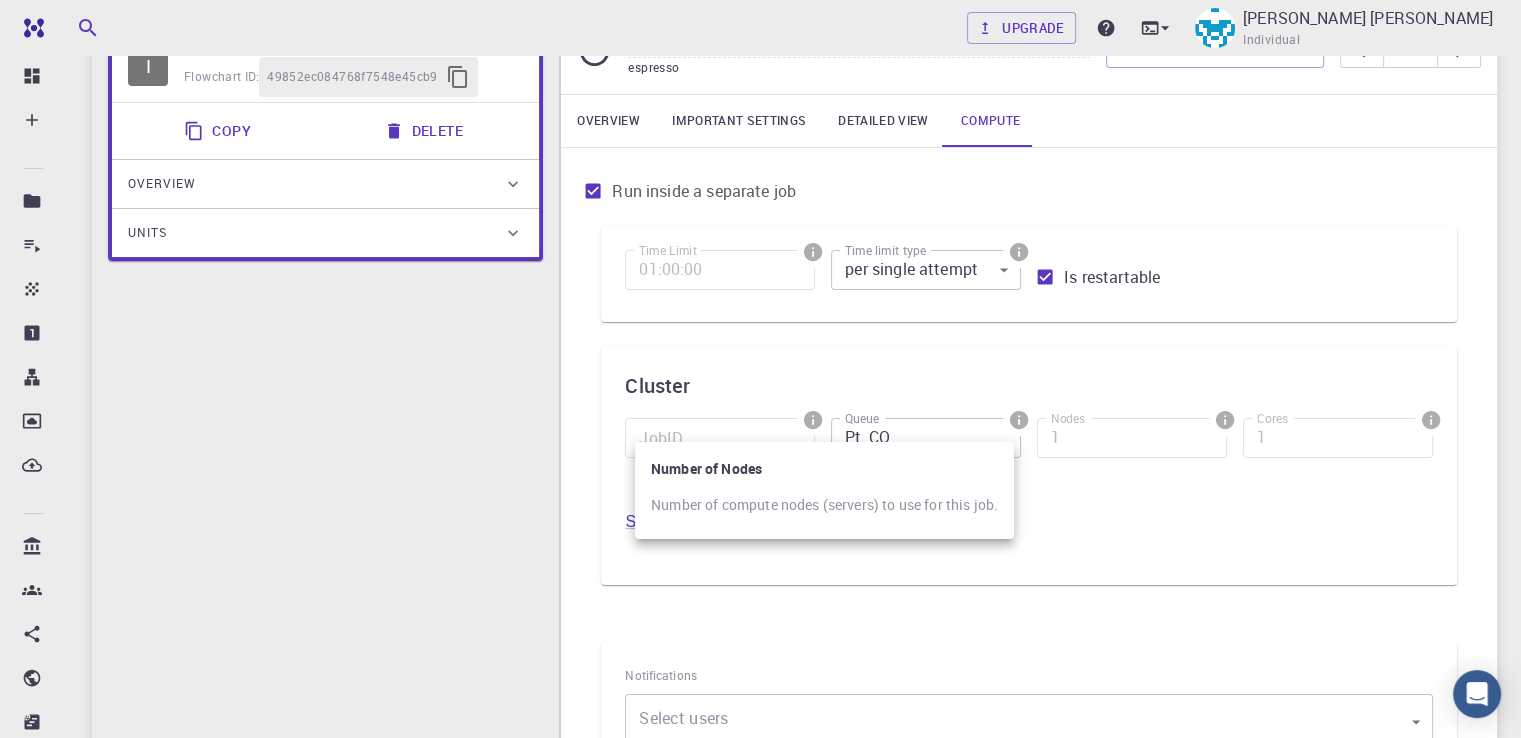 click at bounding box center (760, 369) 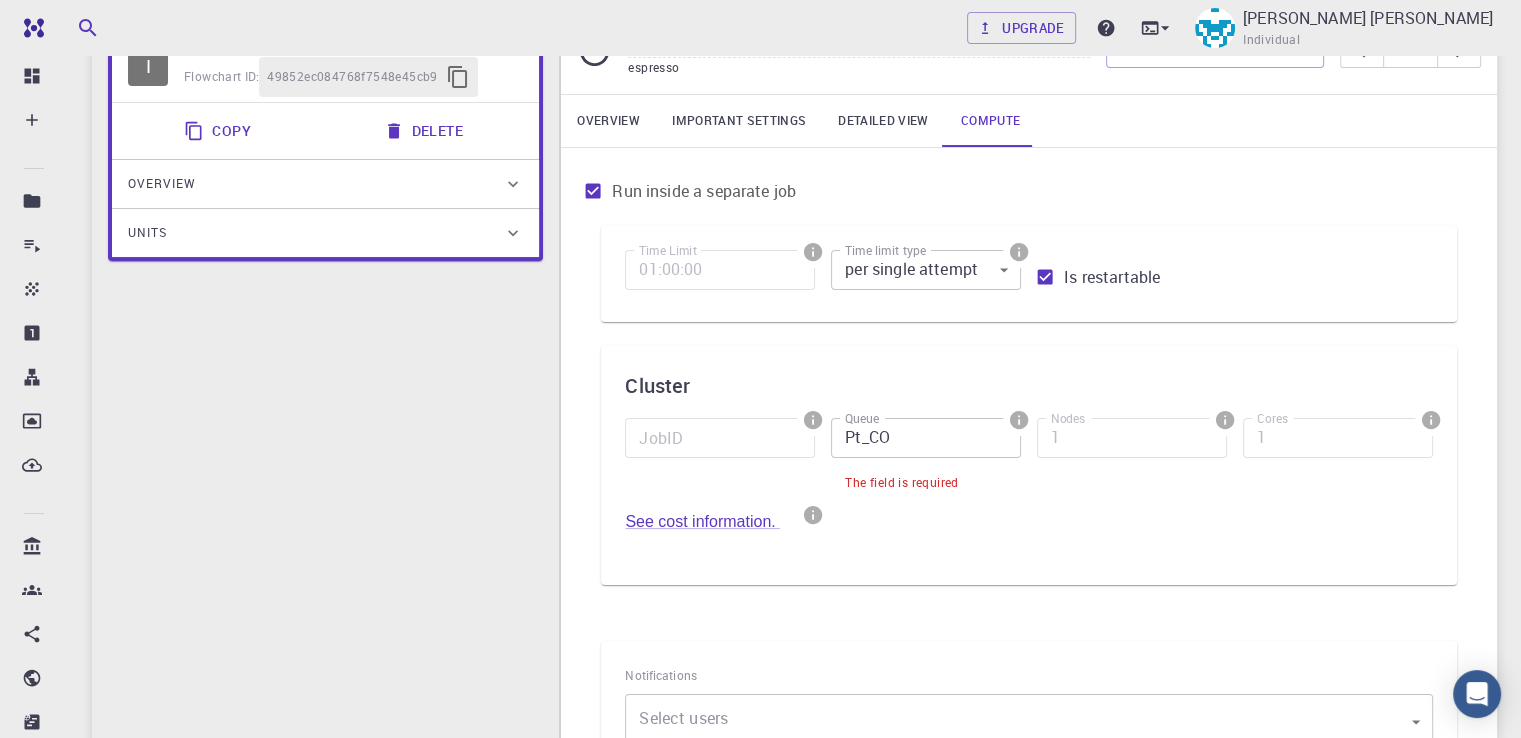 click on "Number of Nodes Number of compute nodes (servers) to use for this job." 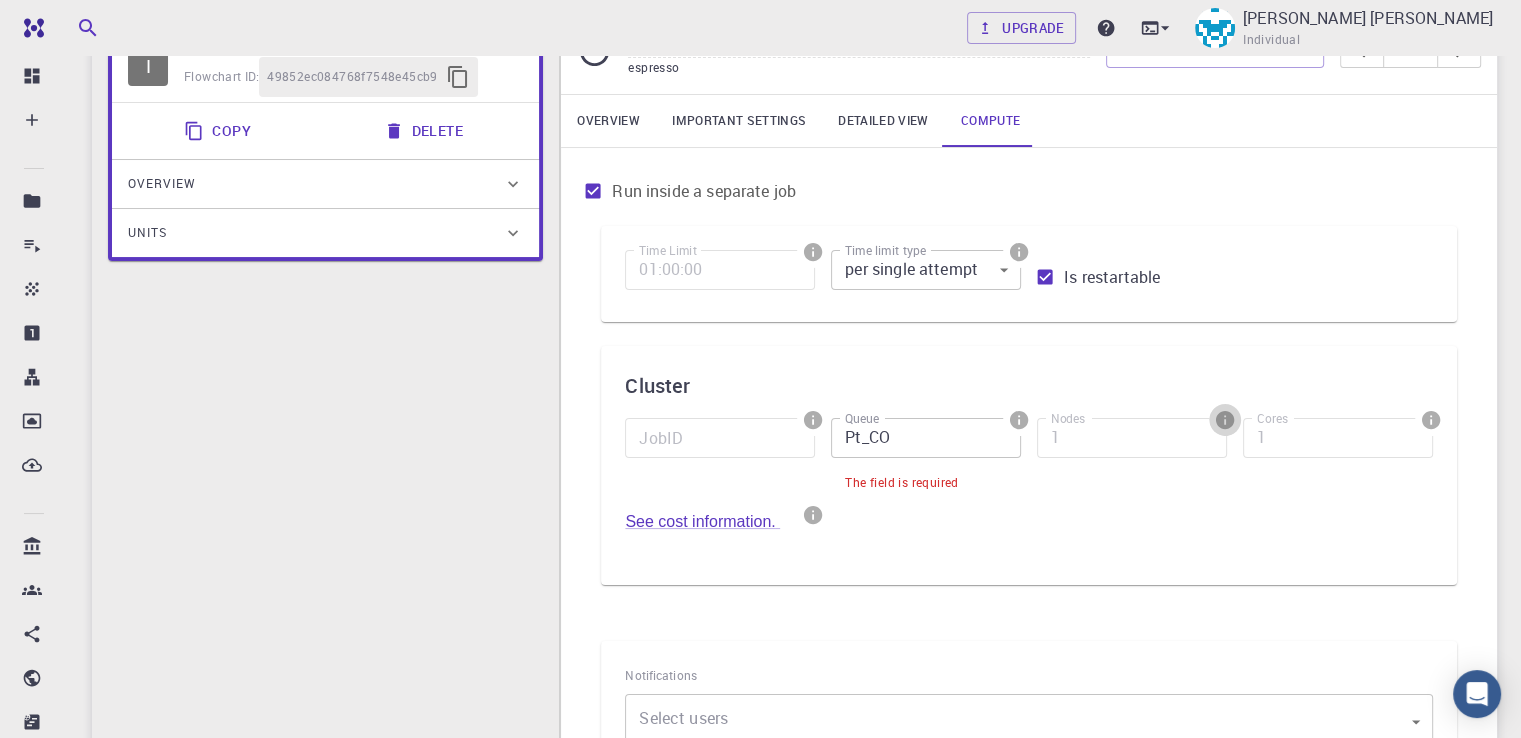 click 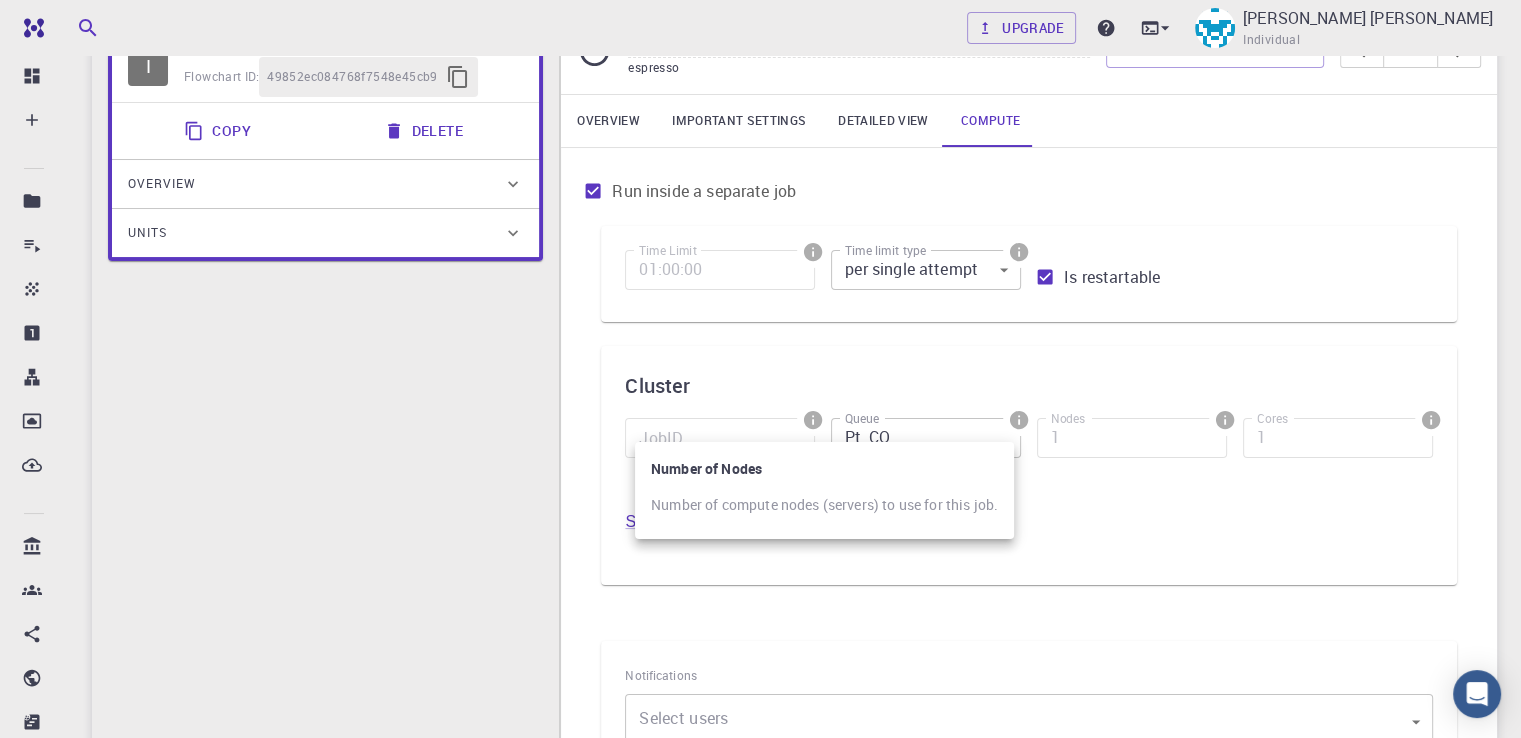 click at bounding box center [760, 369] 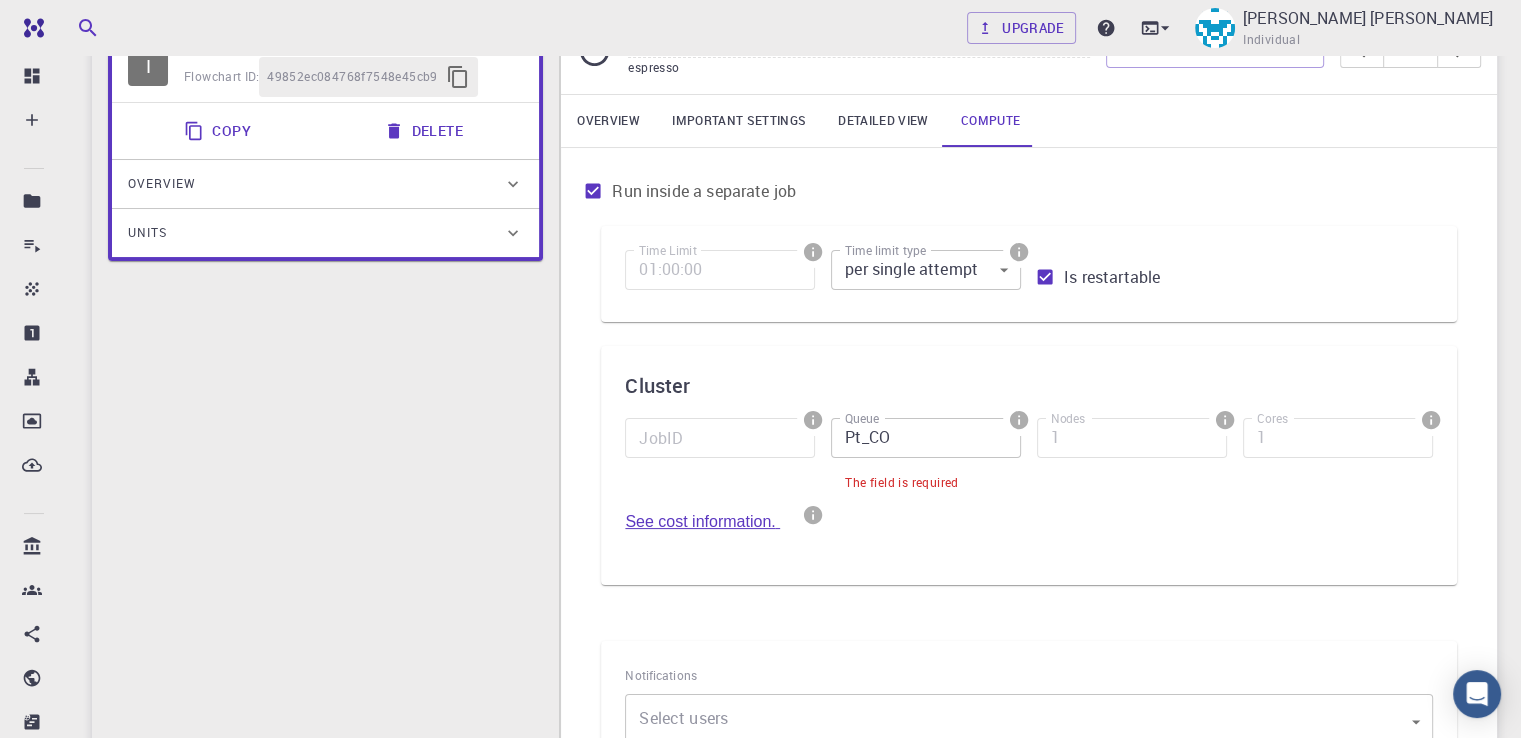 click on "See cost information." at bounding box center [702, 521] 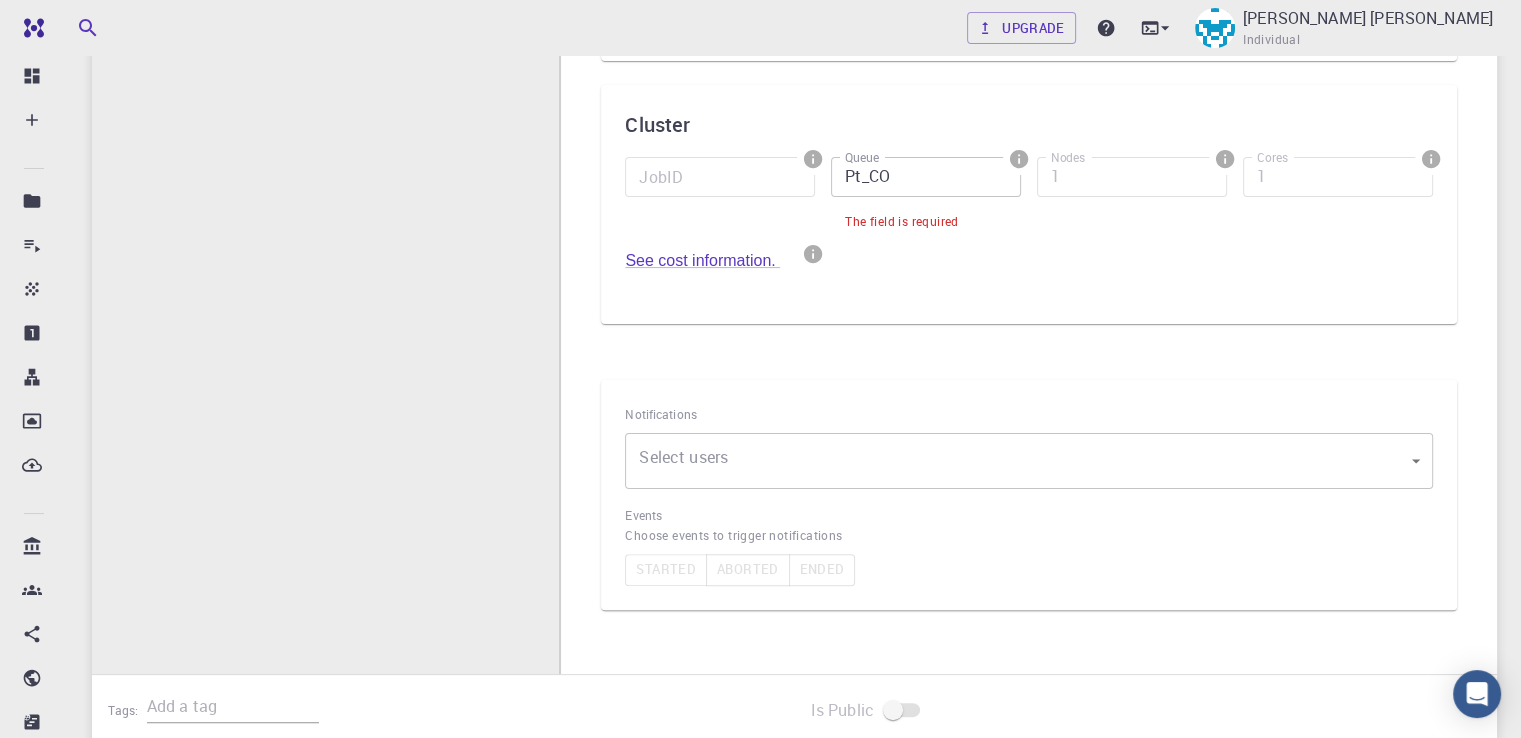 scroll, scrollTop: 472, scrollLeft: 0, axis: vertical 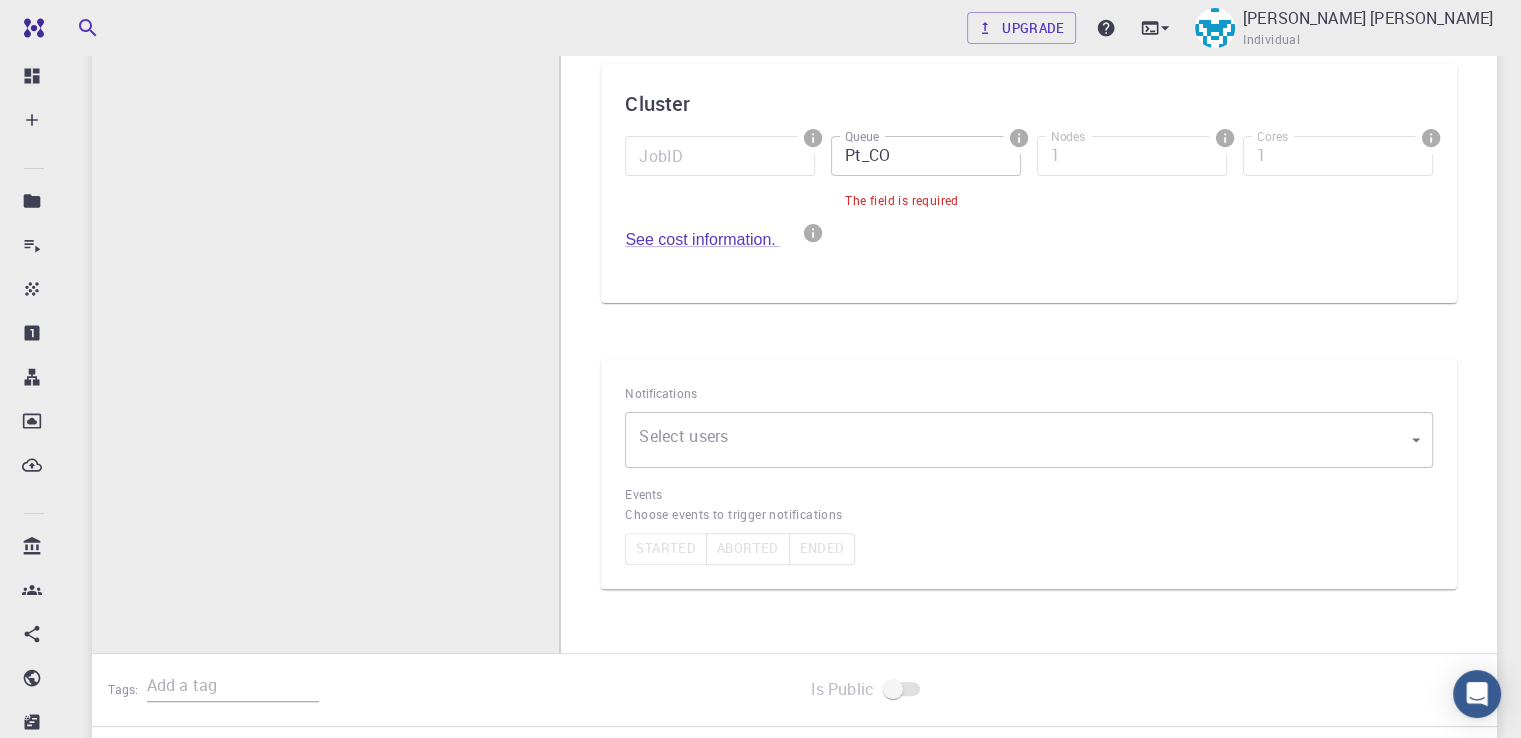 click on "Free Dashboard Create New Job New Material Create Material Upload File Import from Bank Import from 3rd Party New Workflow New Project Projects Jobs Materials Properties Workflows Dropbox External Uploads Bank Materials Workflows Accounts Shared with me Shared publicly Shared externally Documentation Contact Support Compute load: Low Upgrade [PERSON_NAME] [PERSON_NAME] Individual Home [PERSON_NAME] [PERSON_NAME] Workflows - New Workflow Total Energy applications espresso Description Select Workflow Actions Save & Exit I Total Energy Flowchart ID:  49852ec084768f7548e45cb9 Copy Delete Overview Properties atomic-forces fermi-energy pressure stress-tensor total-energy total-energy-contributions total-force Draft Application Name Quantum Espresso espresso Name Version 6.3 6.3 Version Build Default Default Build Units 01 I pw_scf 980ba0a6-734b-4b18-a52a-0e367ced5137 Total Energy espresso Select Subworkflow Actions 1  of  1 Overview Important settings Detailed view Compute  Run inside a separate job" at bounding box center (760, 232) 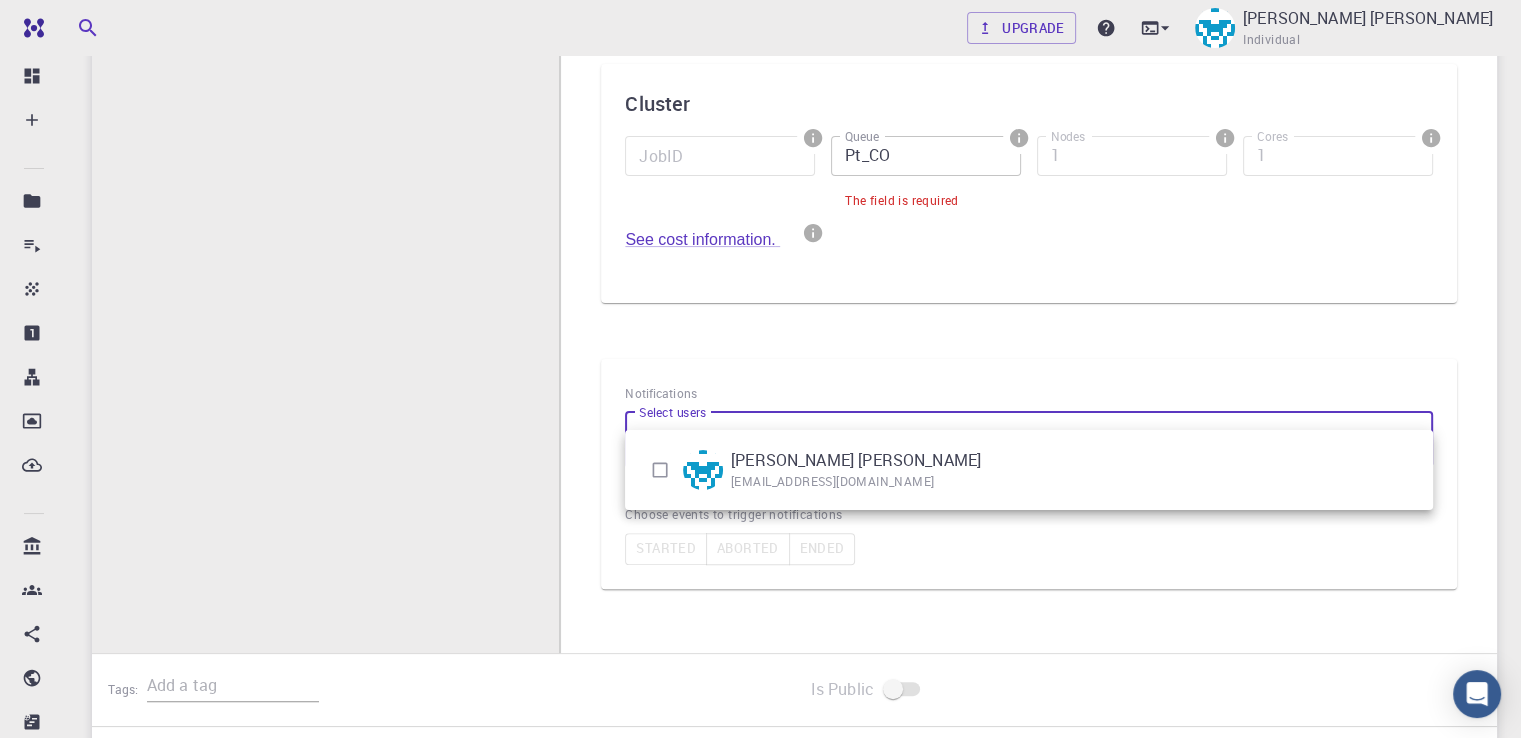 click at bounding box center [660, 470] 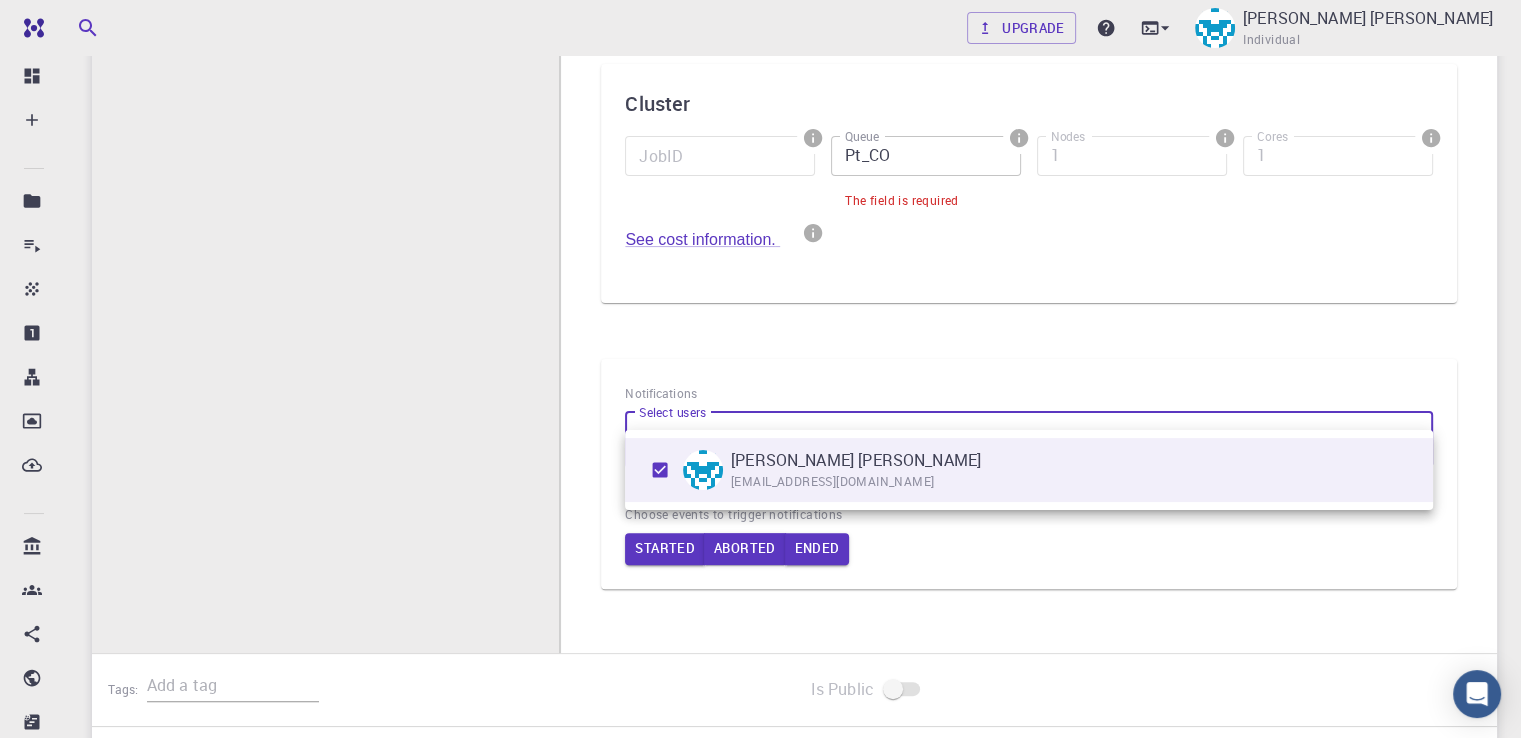 click at bounding box center (760, 369) 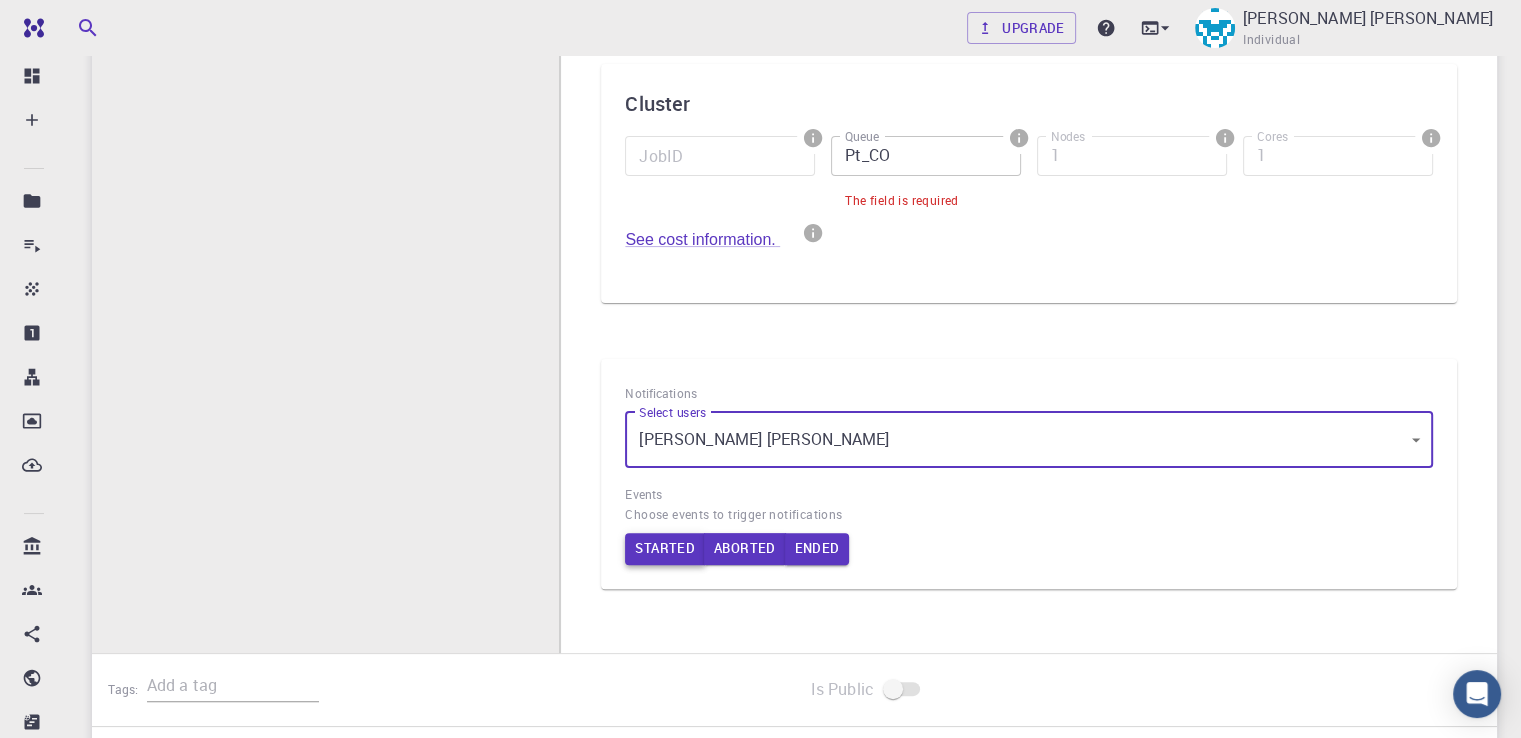 click on "Started" at bounding box center (665, 549) 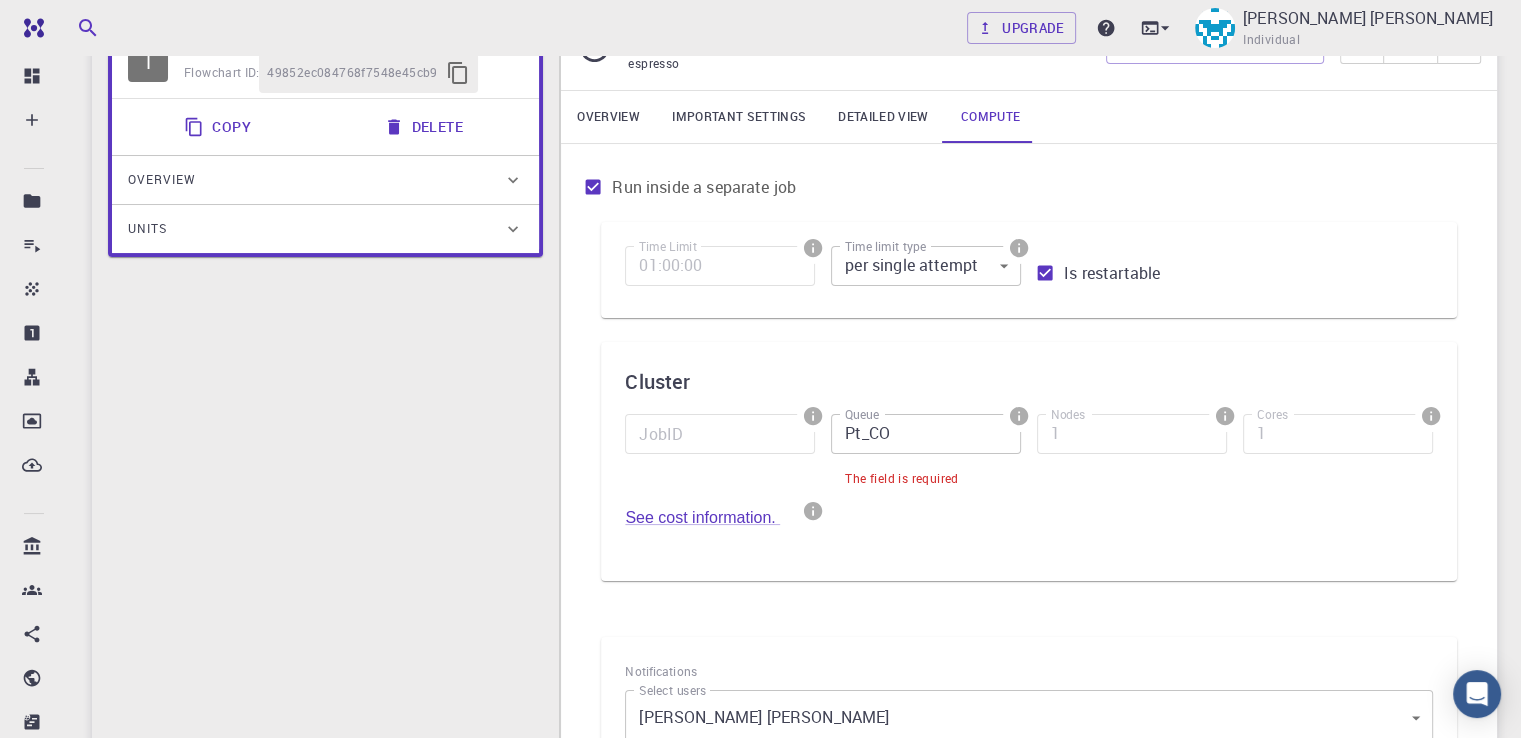 scroll, scrollTop: 192, scrollLeft: 0, axis: vertical 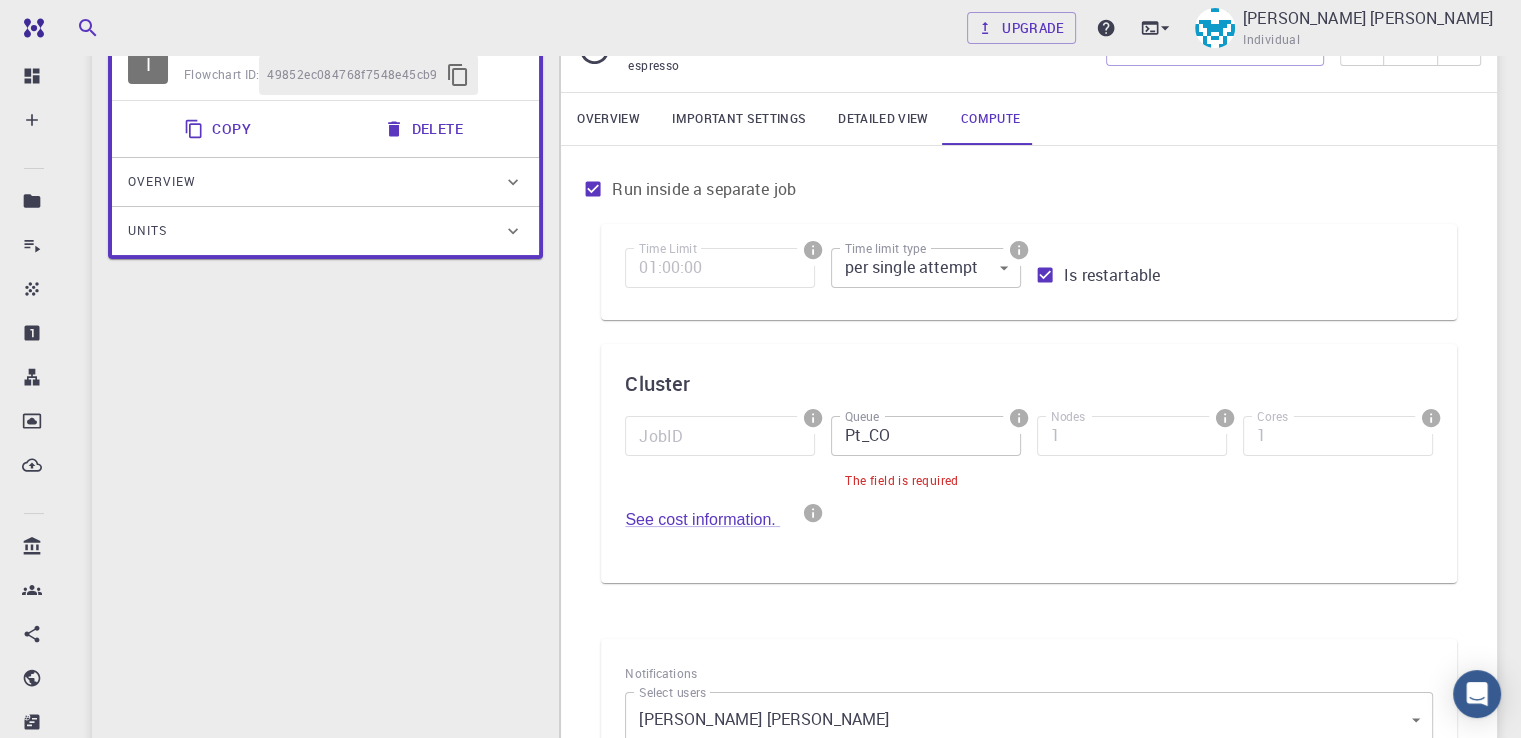 drag, startPoint x: 1467, startPoint y: 167, endPoint x: 1460, endPoint y: 157, distance: 12.206555 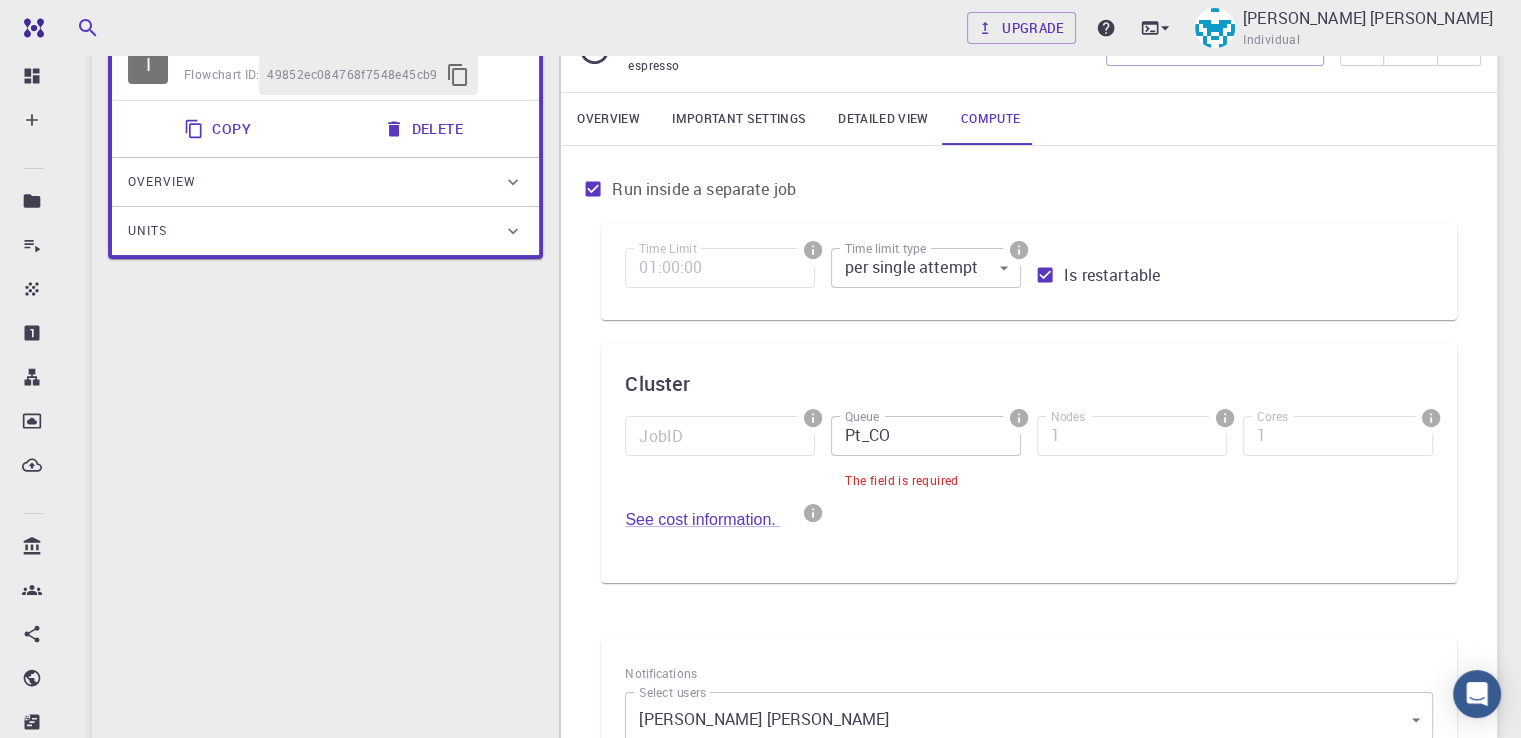 click on "Run inside a separate job Time Limit 01:00:00 Time Limit   Time limit type per single attempt 0 Time limit type     Is restartable Cluster JobID JobID   Queue Pt_CO Queue   The field is required Nodes 1 Nodes   Cores 1 Cores   See cost information.   Notifications Select users [PERSON_NAME] [PERSON_NAME] [object Object] Select users Events Choose events to trigger notifications Started Aborted Ended" at bounding box center (1029, 539) 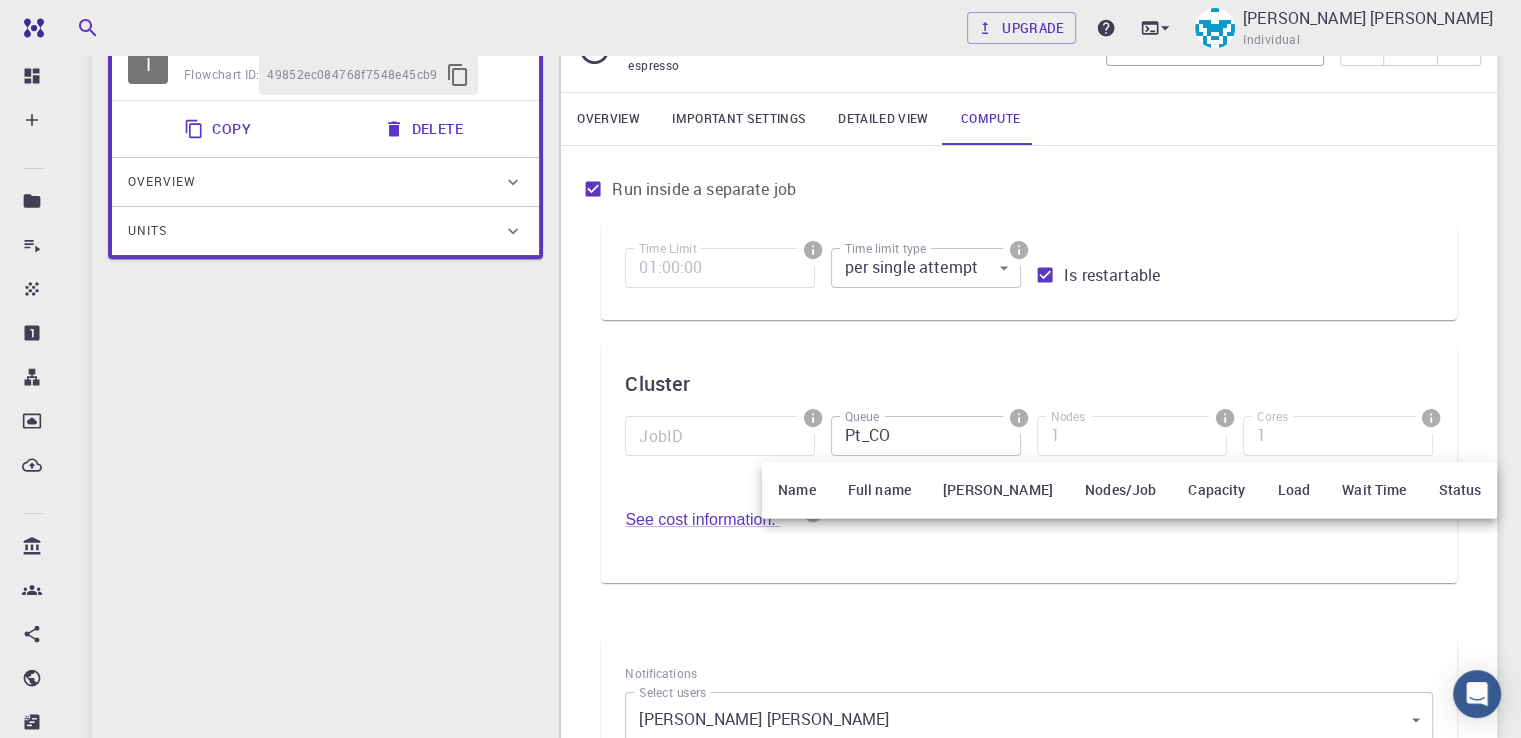 click on "Status" at bounding box center (1459, 490) 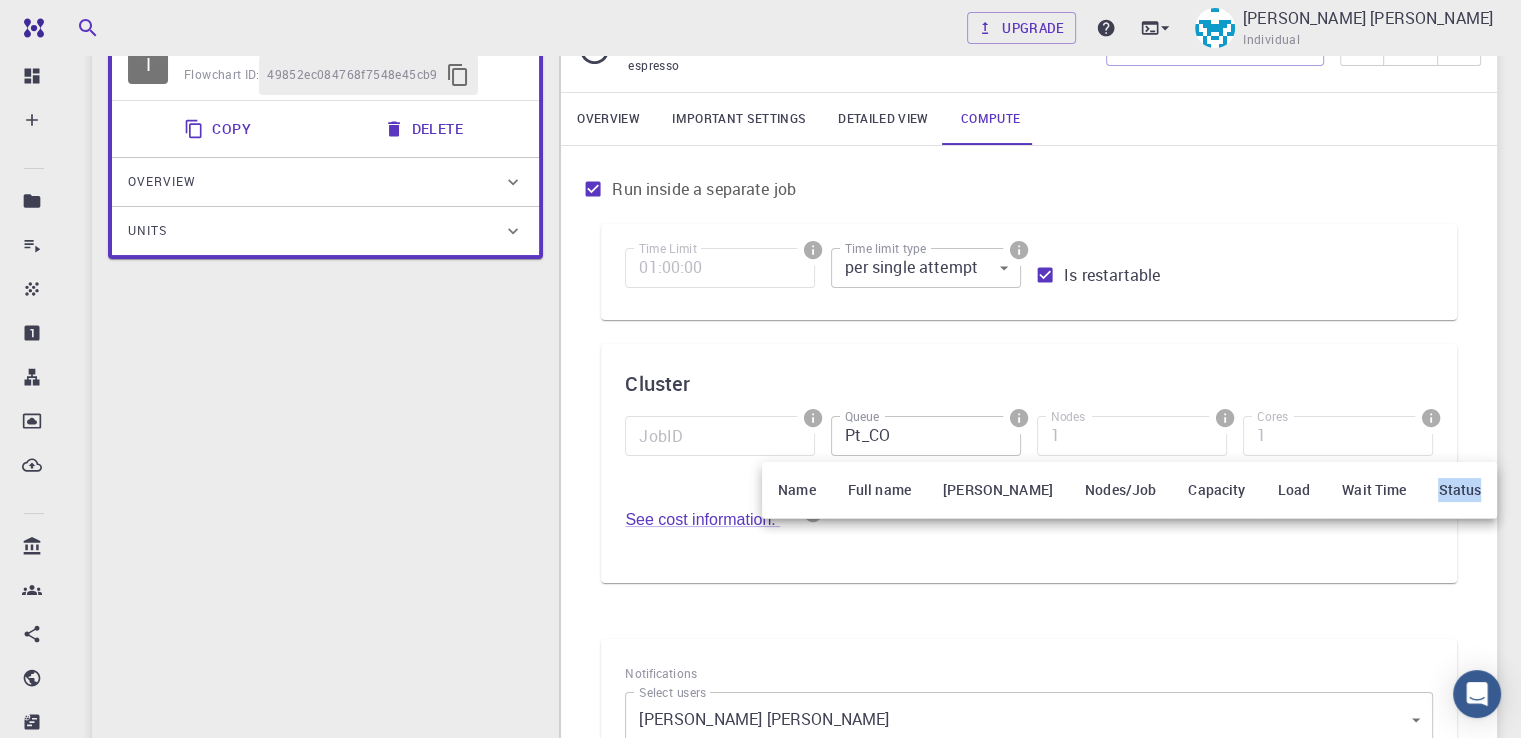 click on "Status" at bounding box center (1459, 490) 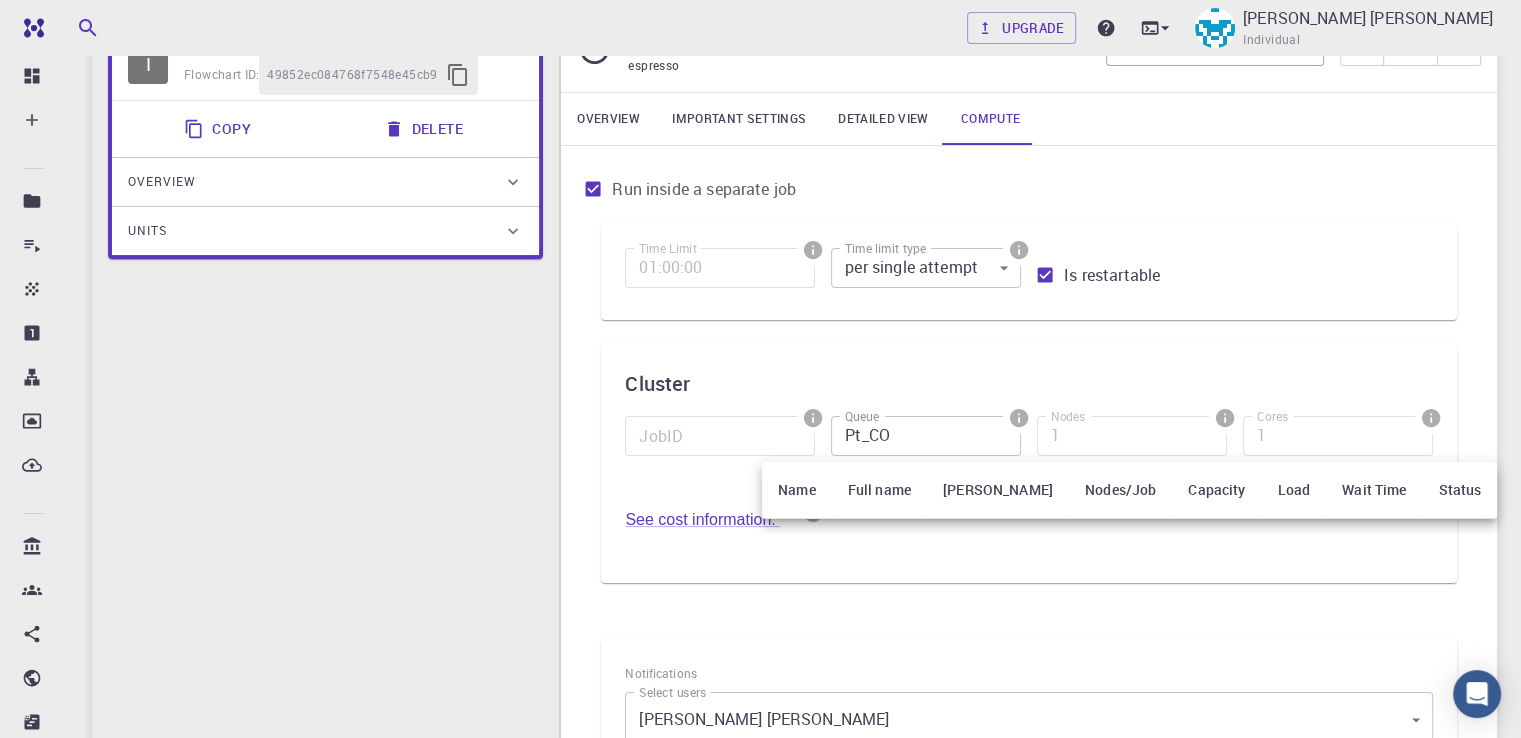 click at bounding box center (760, 369) 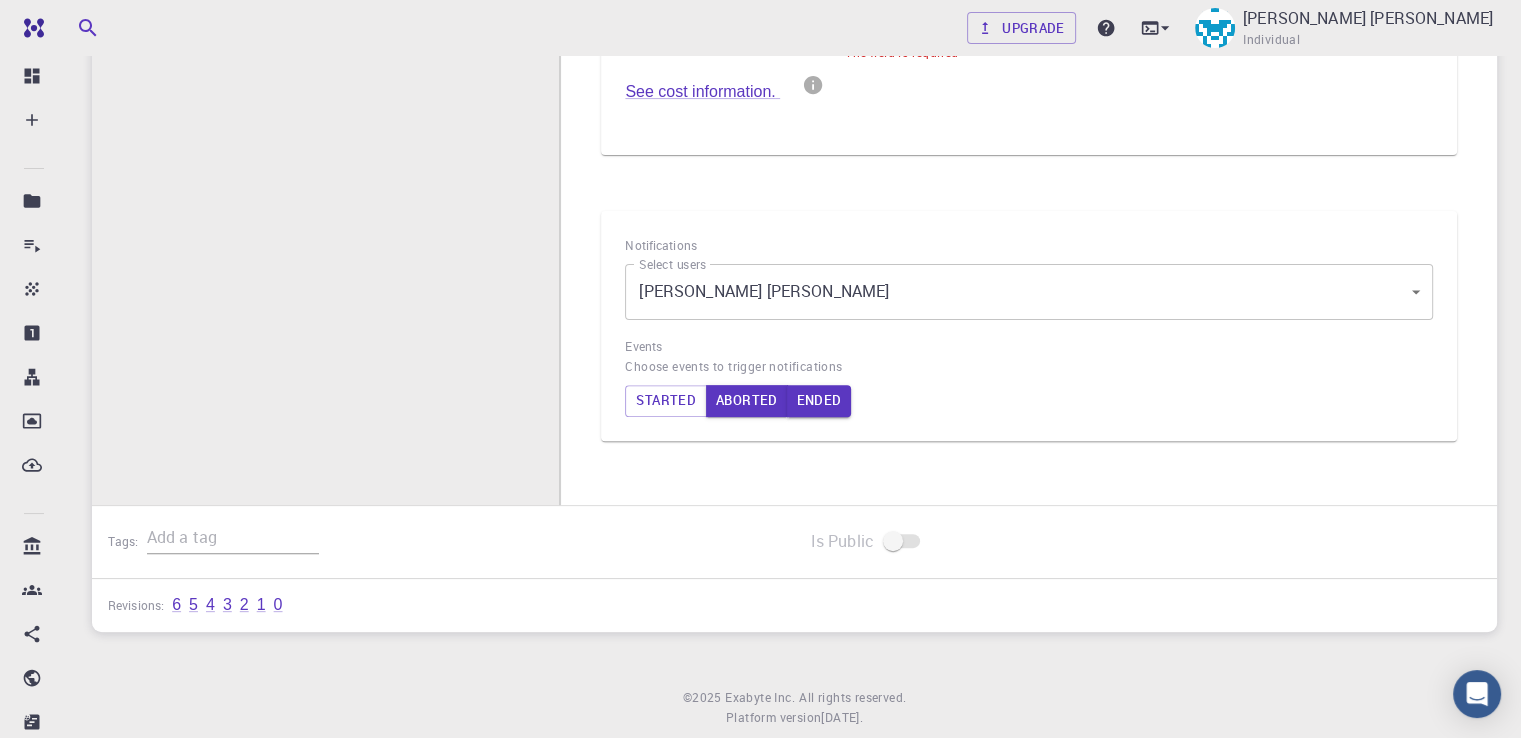 scroll, scrollTop: 632, scrollLeft: 0, axis: vertical 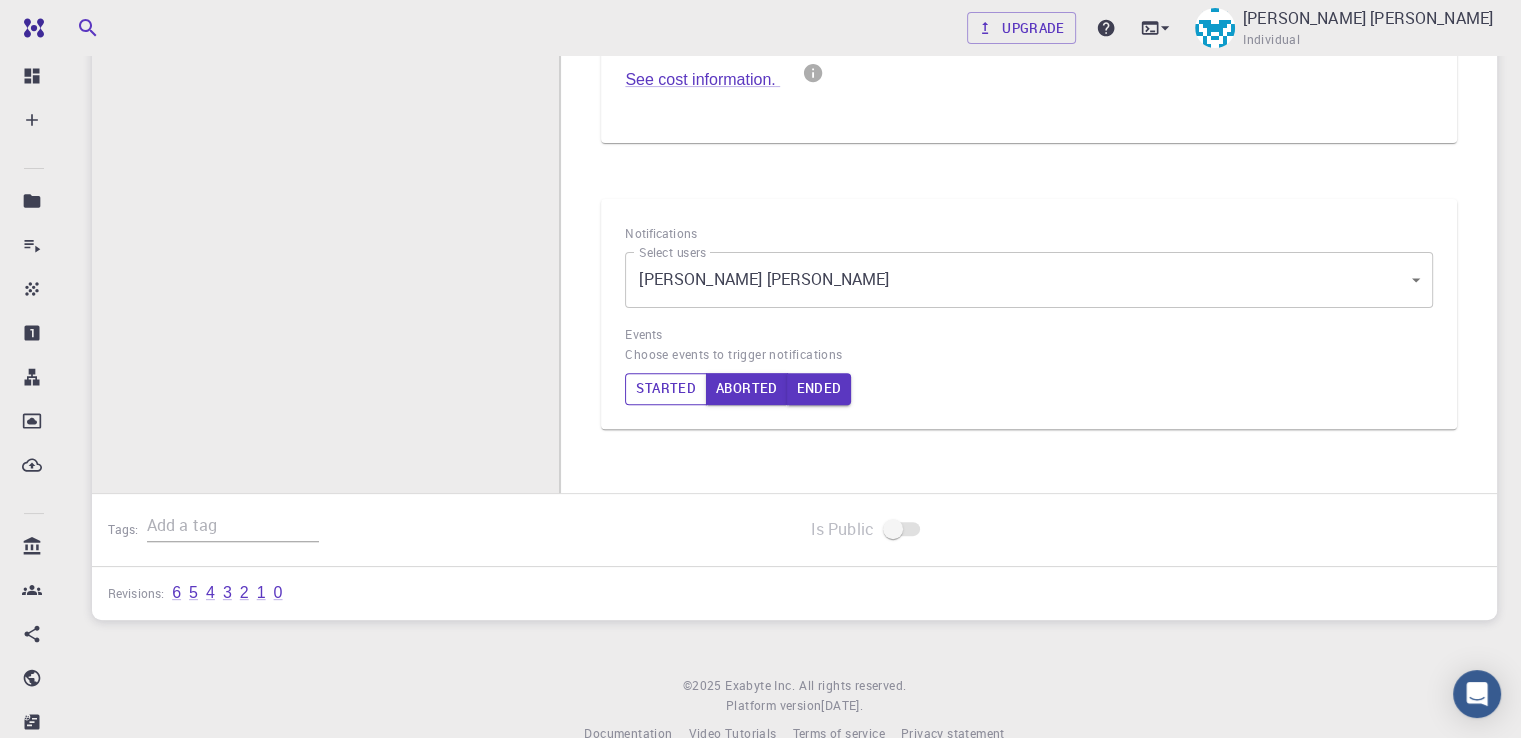 click on "Started" at bounding box center [666, 389] 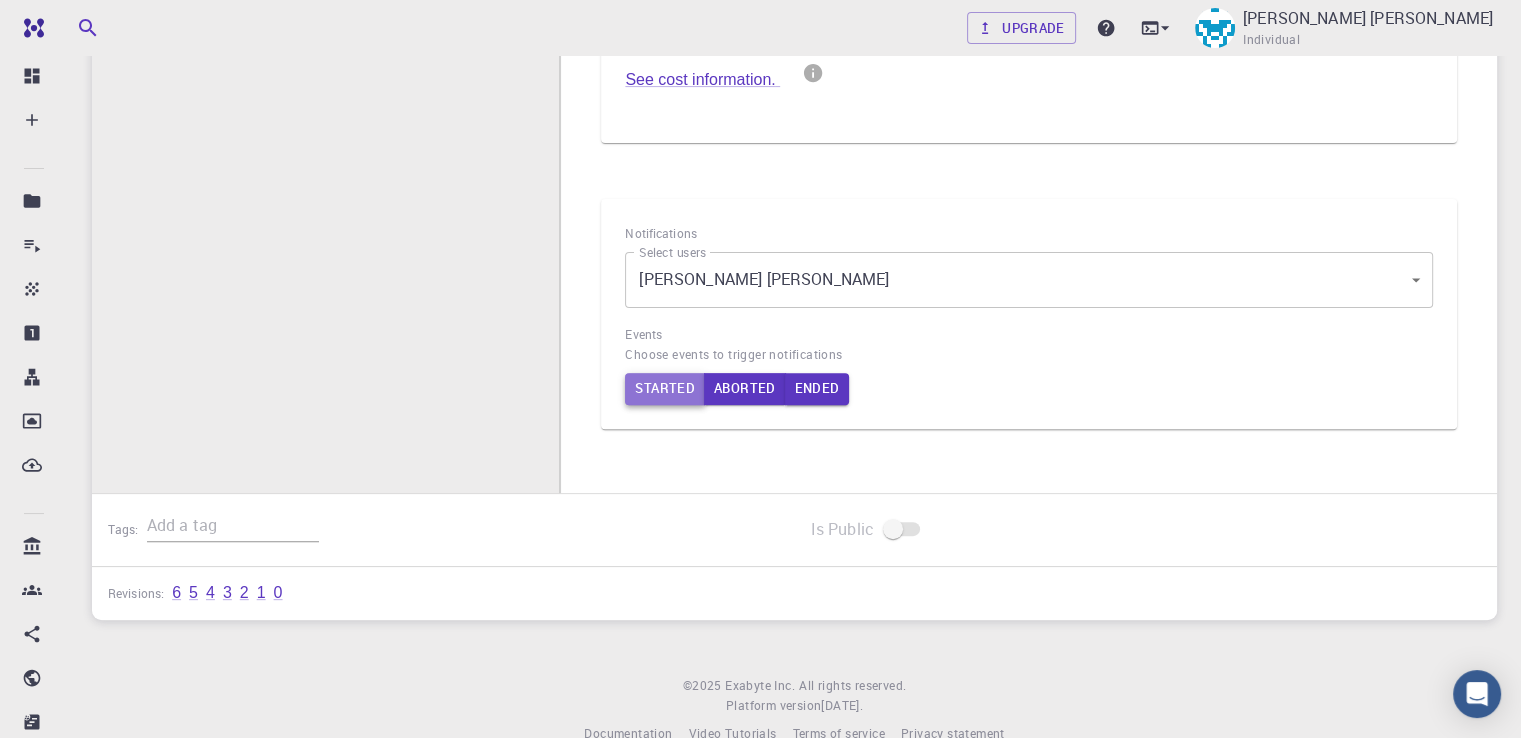 click on "Started" at bounding box center [665, 389] 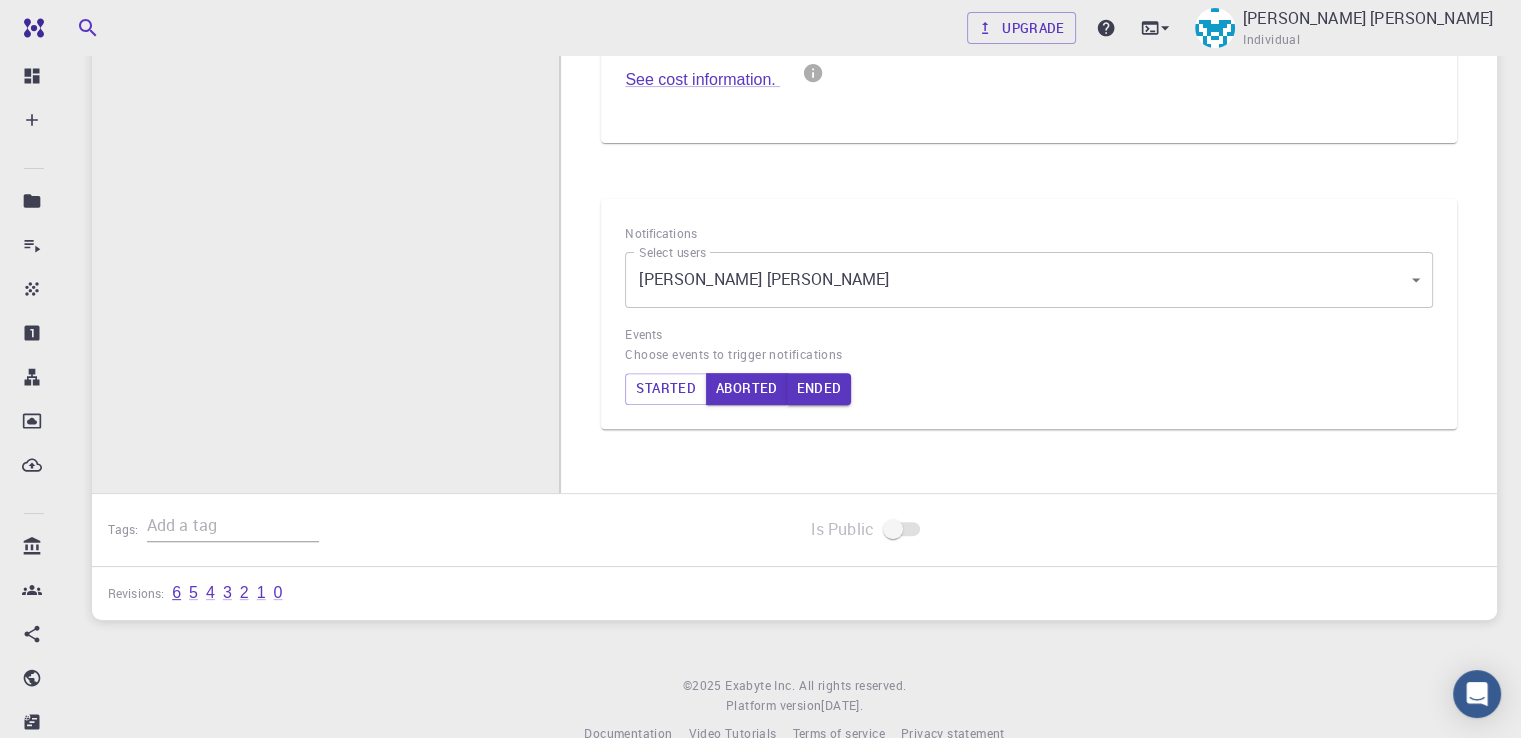 click on "6" at bounding box center (176, 593) 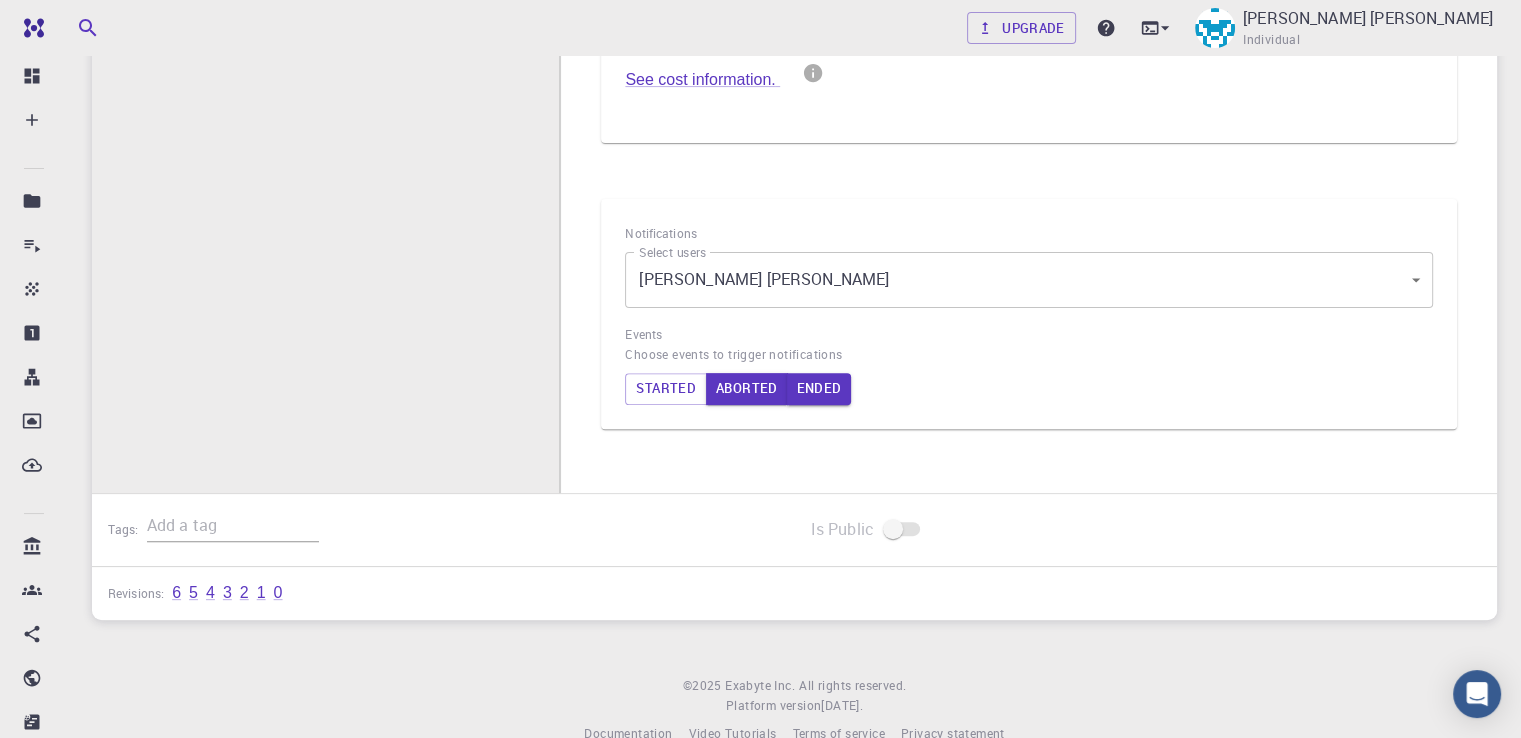 scroll, scrollTop: 0, scrollLeft: 0, axis: both 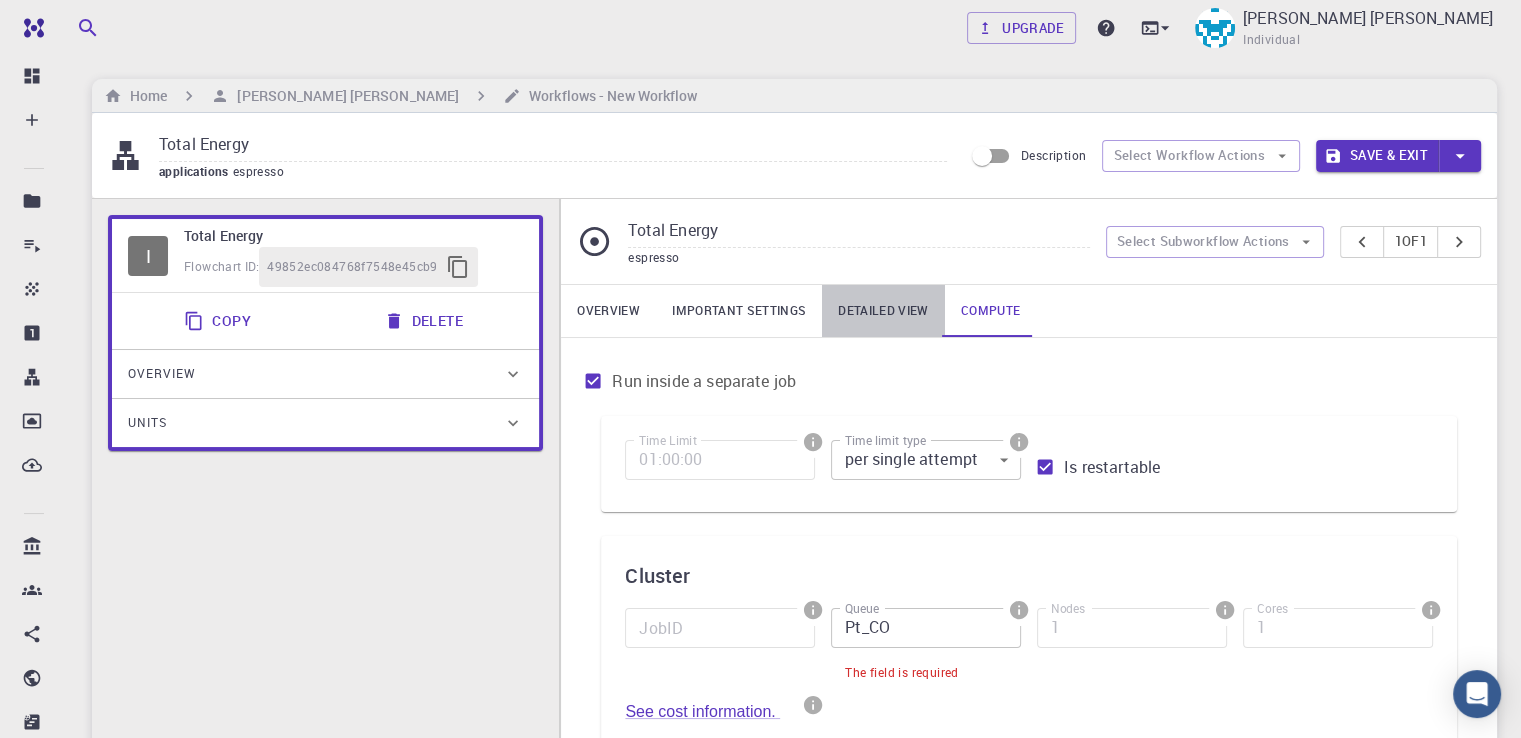 click on "Detailed view" at bounding box center [883, 311] 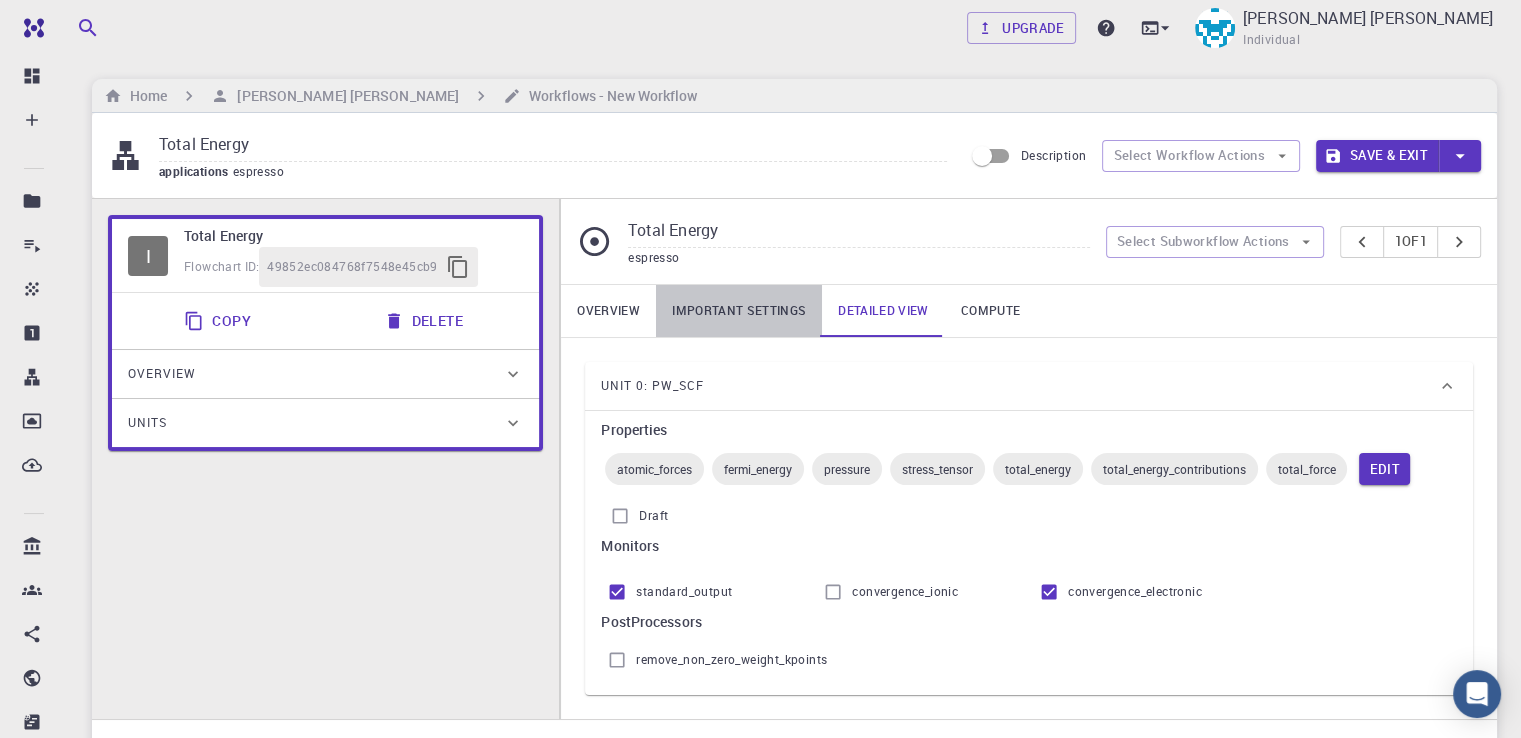 click on "Important settings" at bounding box center (739, 311) 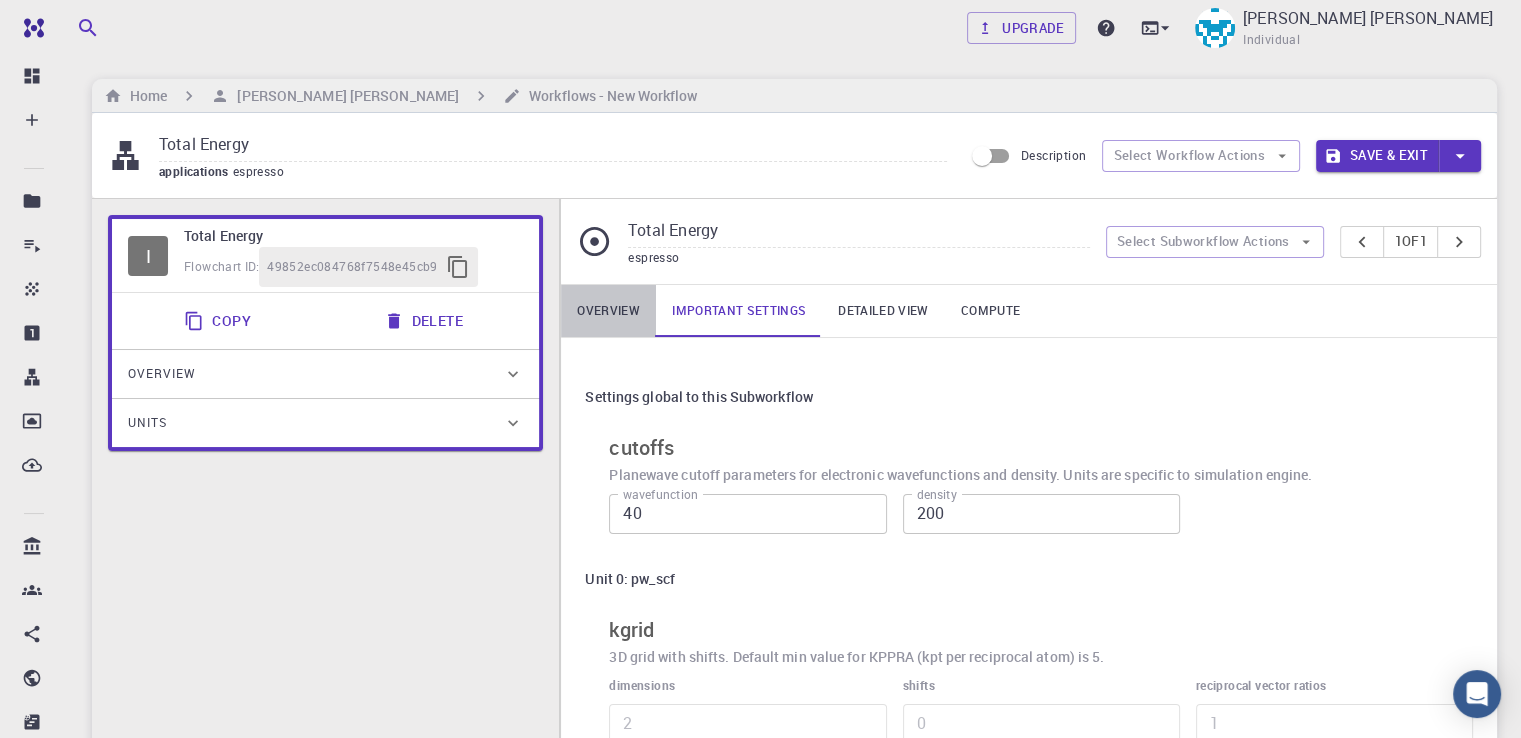 click on "Overview" at bounding box center [608, 311] 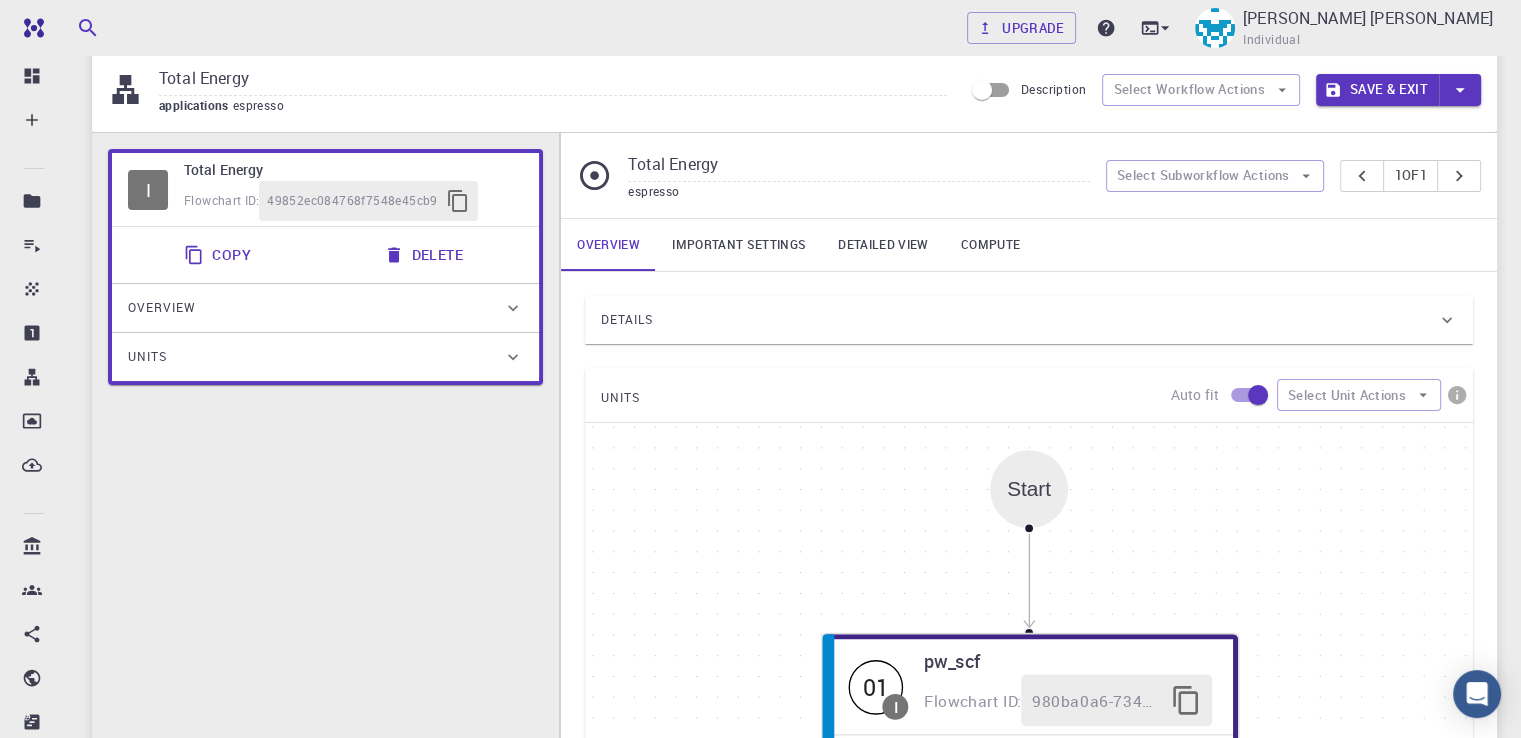 scroll, scrollTop: 0, scrollLeft: 0, axis: both 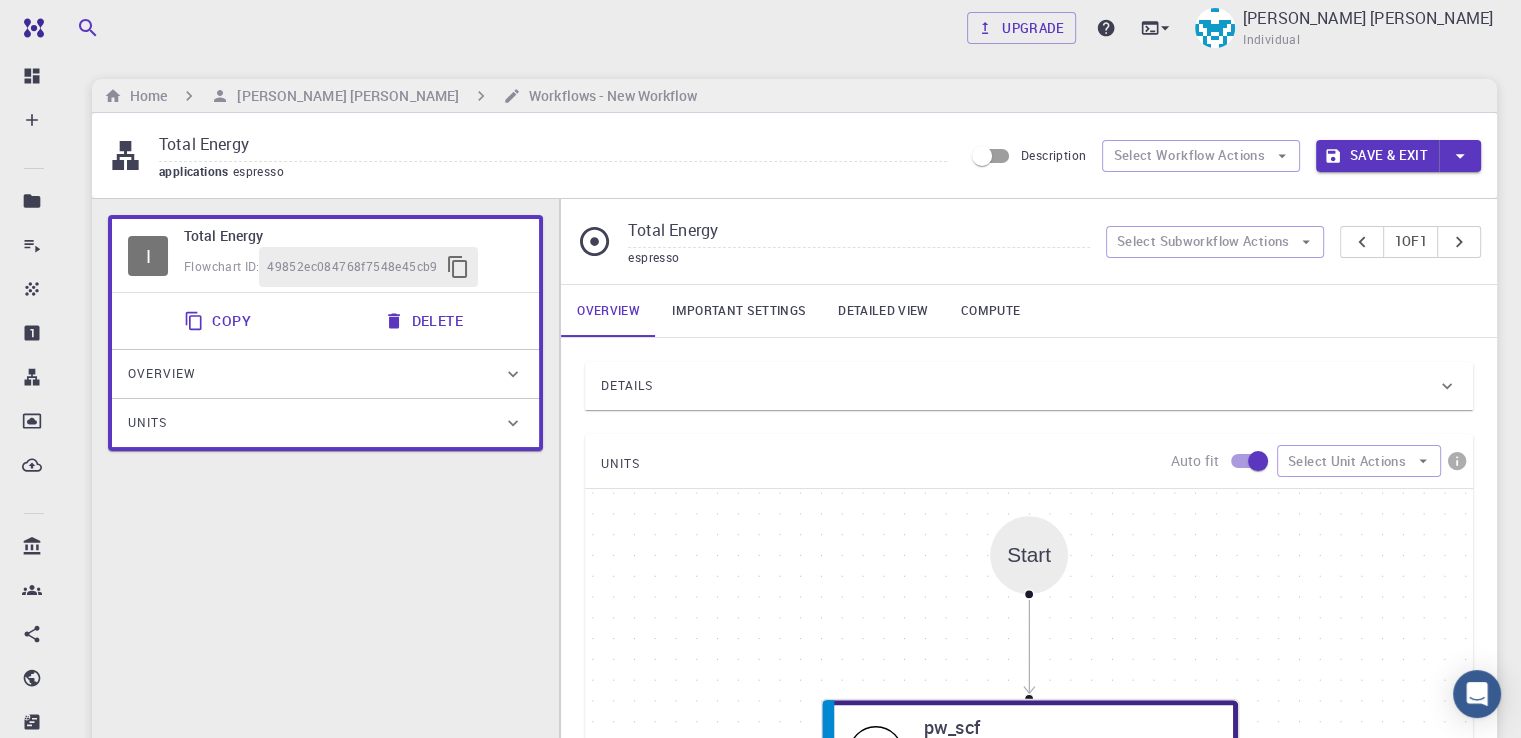 click on "Description" at bounding box center (982, 156) 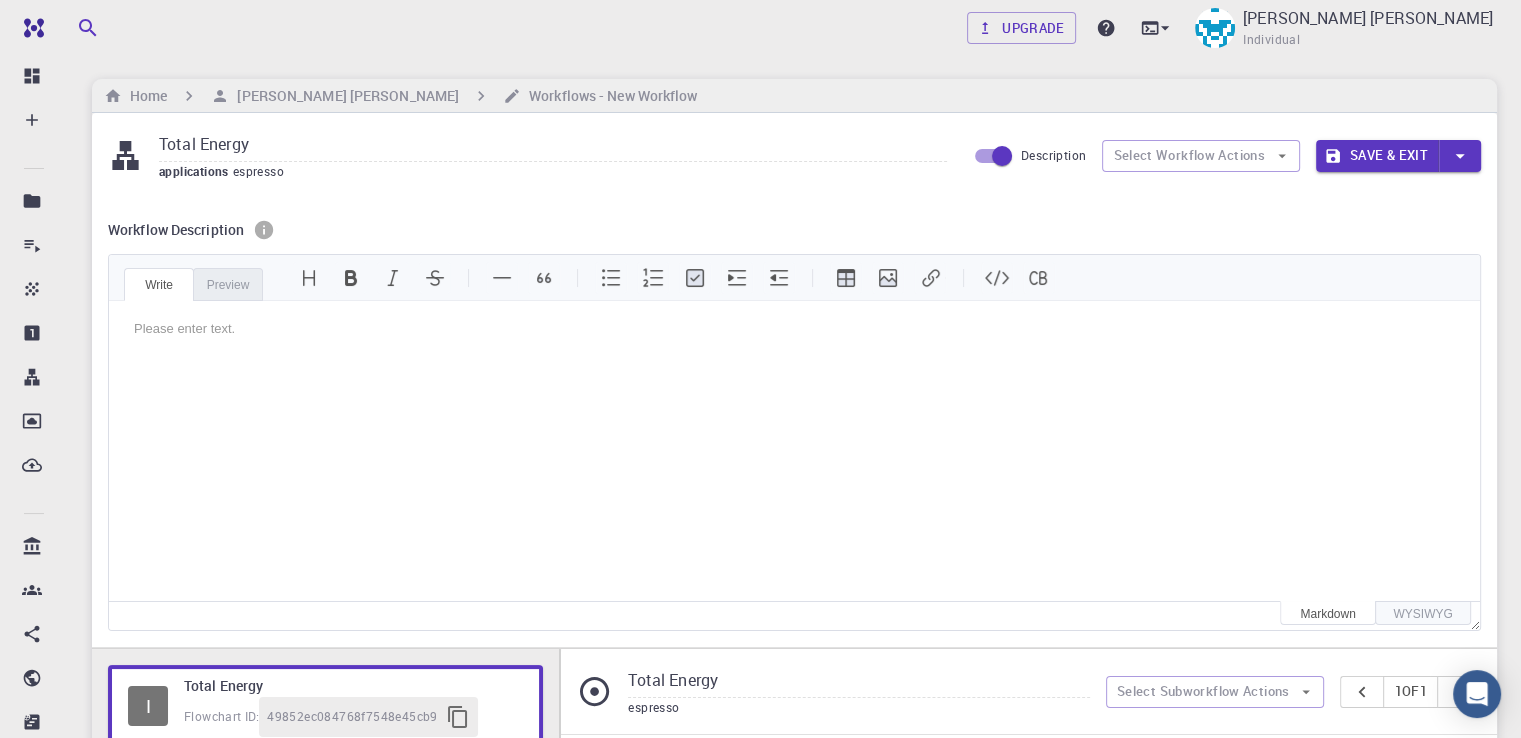 scroll, scrollTop: 0, scrollLeft: 0, axis: both 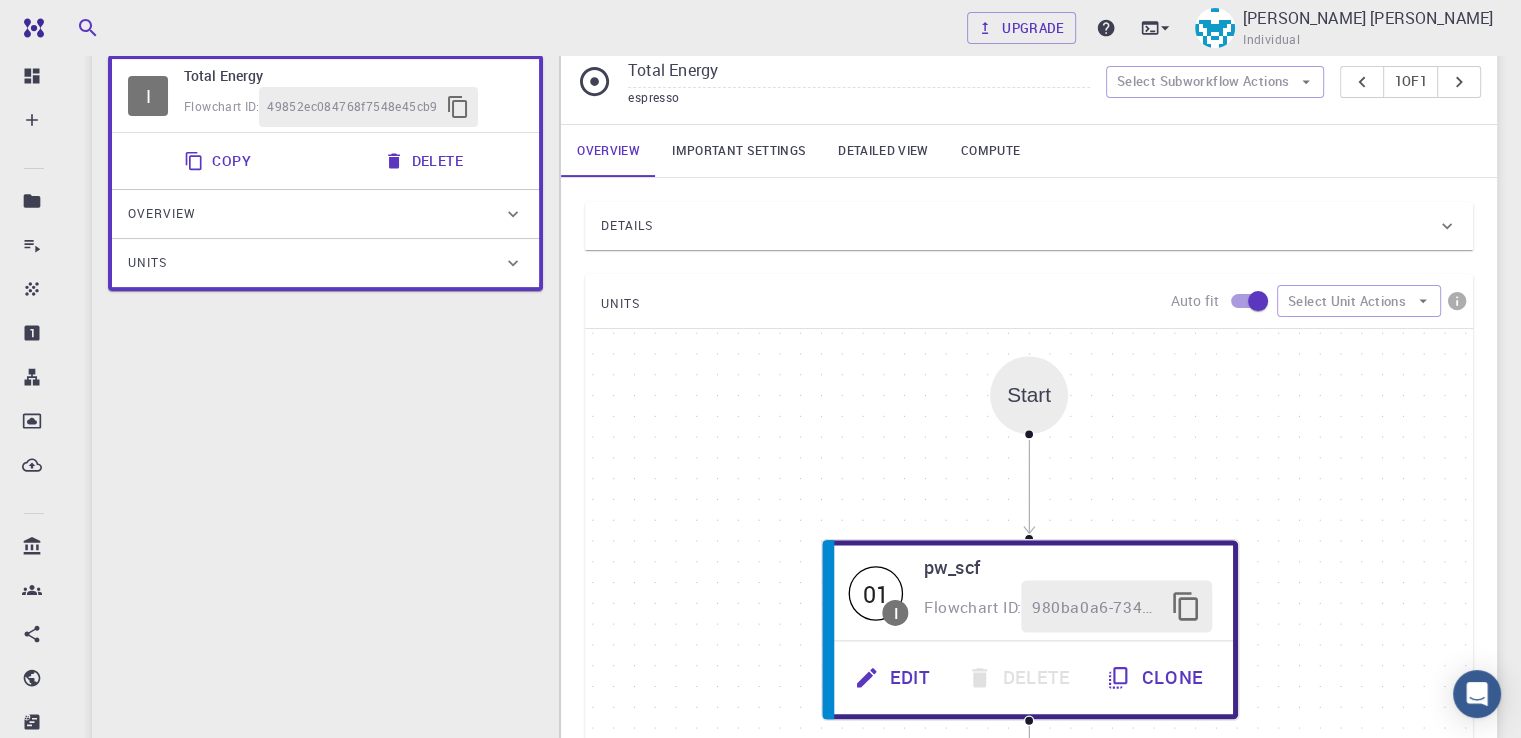 click on "Units" at bounding box center [315, 263] 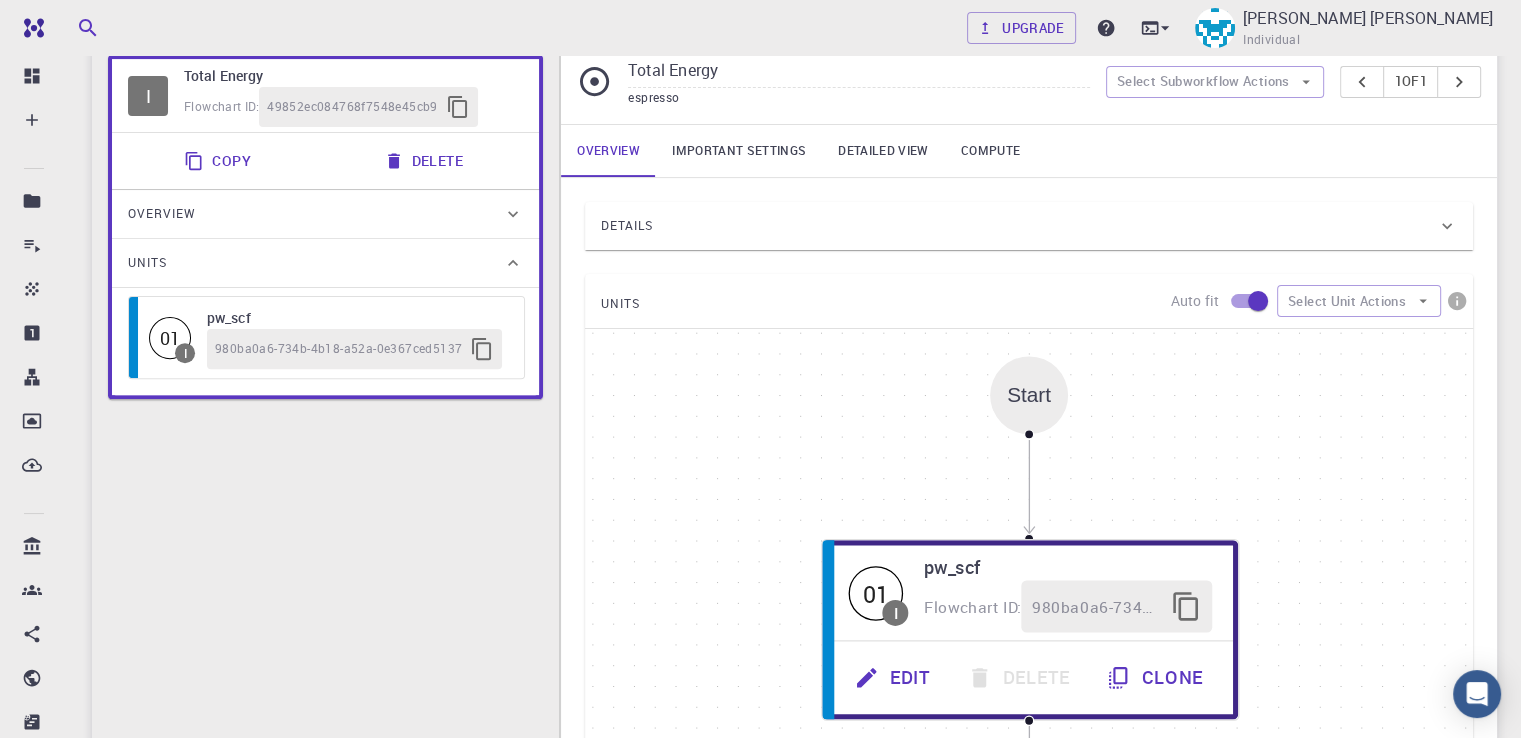 click on "980ba0a6-734b-4b18-a52a-0e367ced5137" at bounding box center [338, 349] 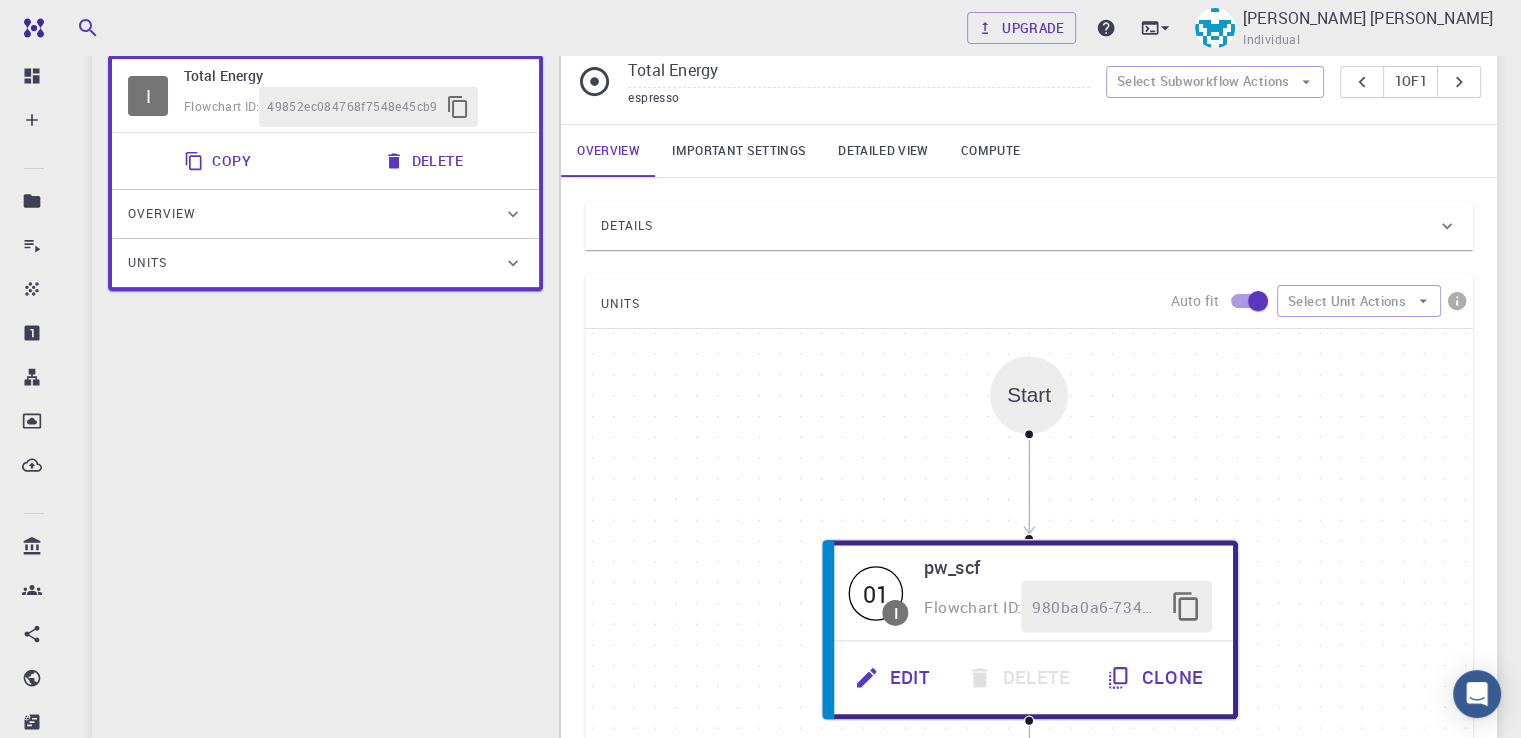 click on "Start" at bounding box center (1029, 395) 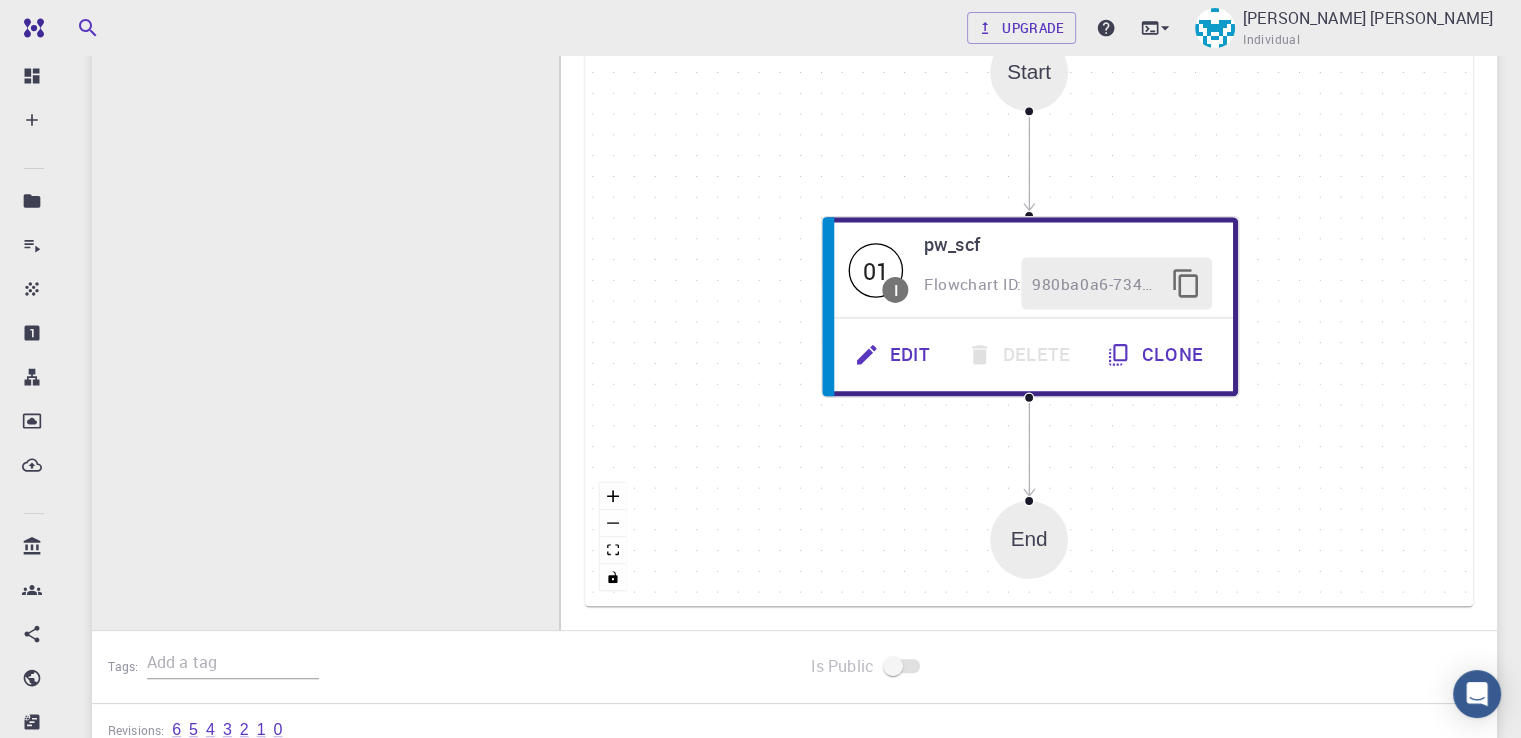 scroll, scrollTop: 940, scrollLeft: 0, axis: vertical 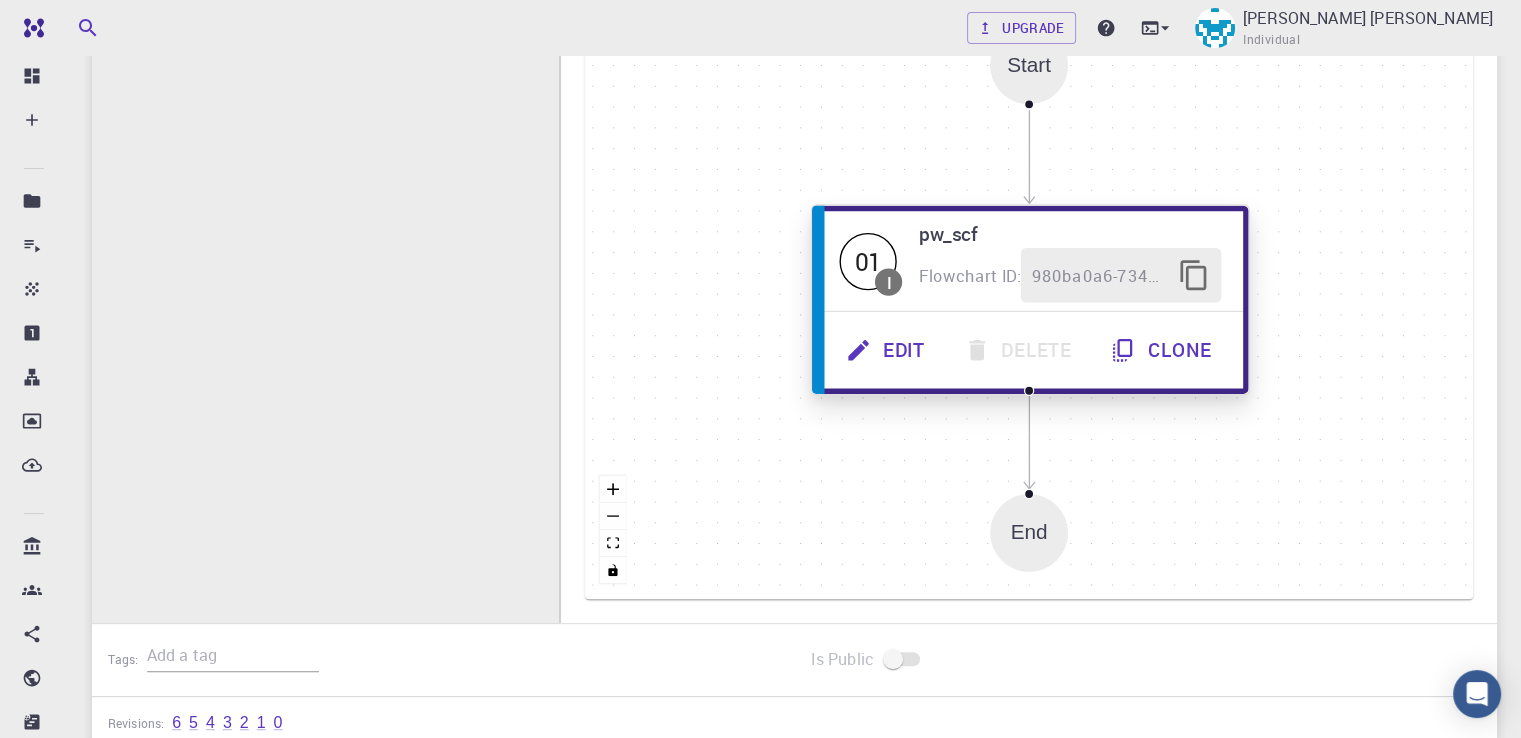 click 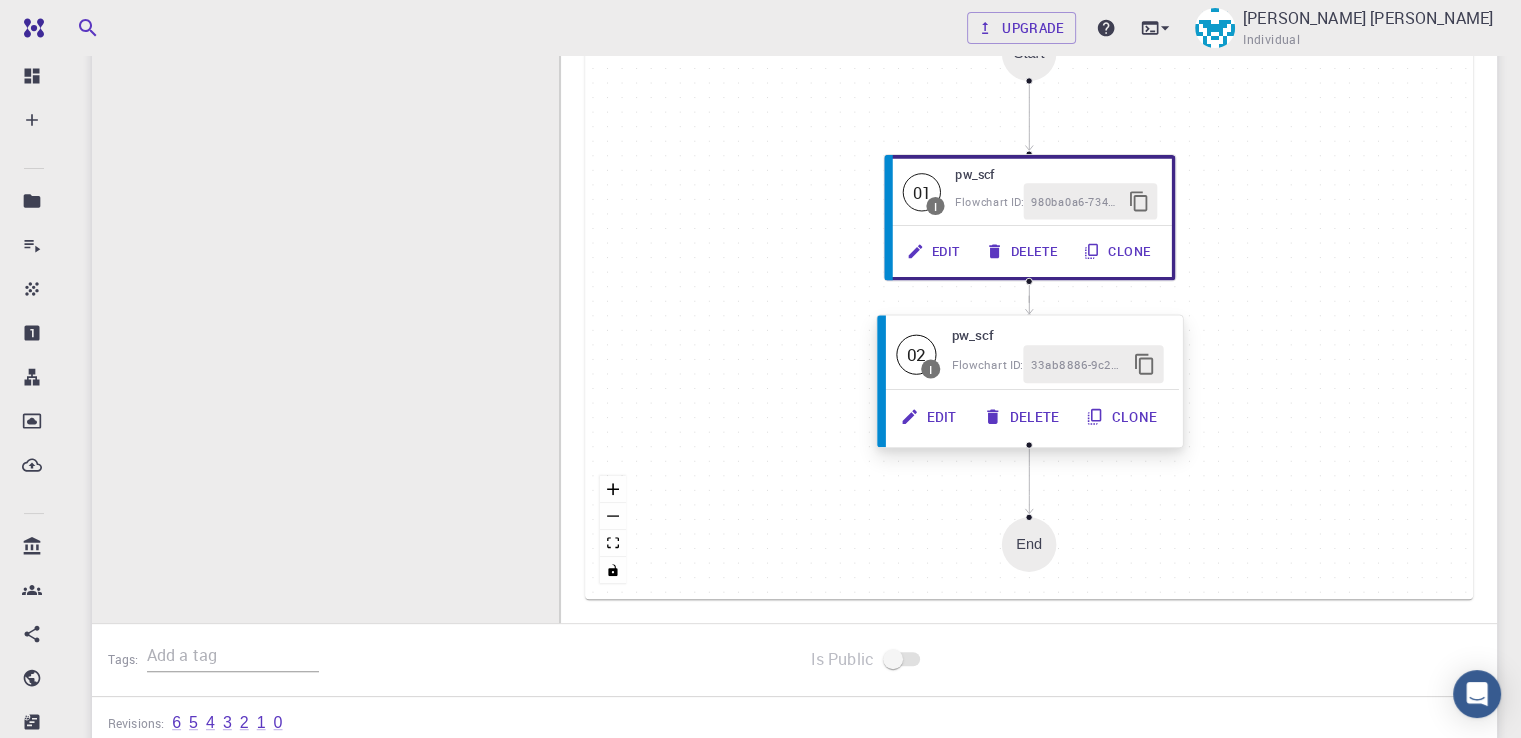 click 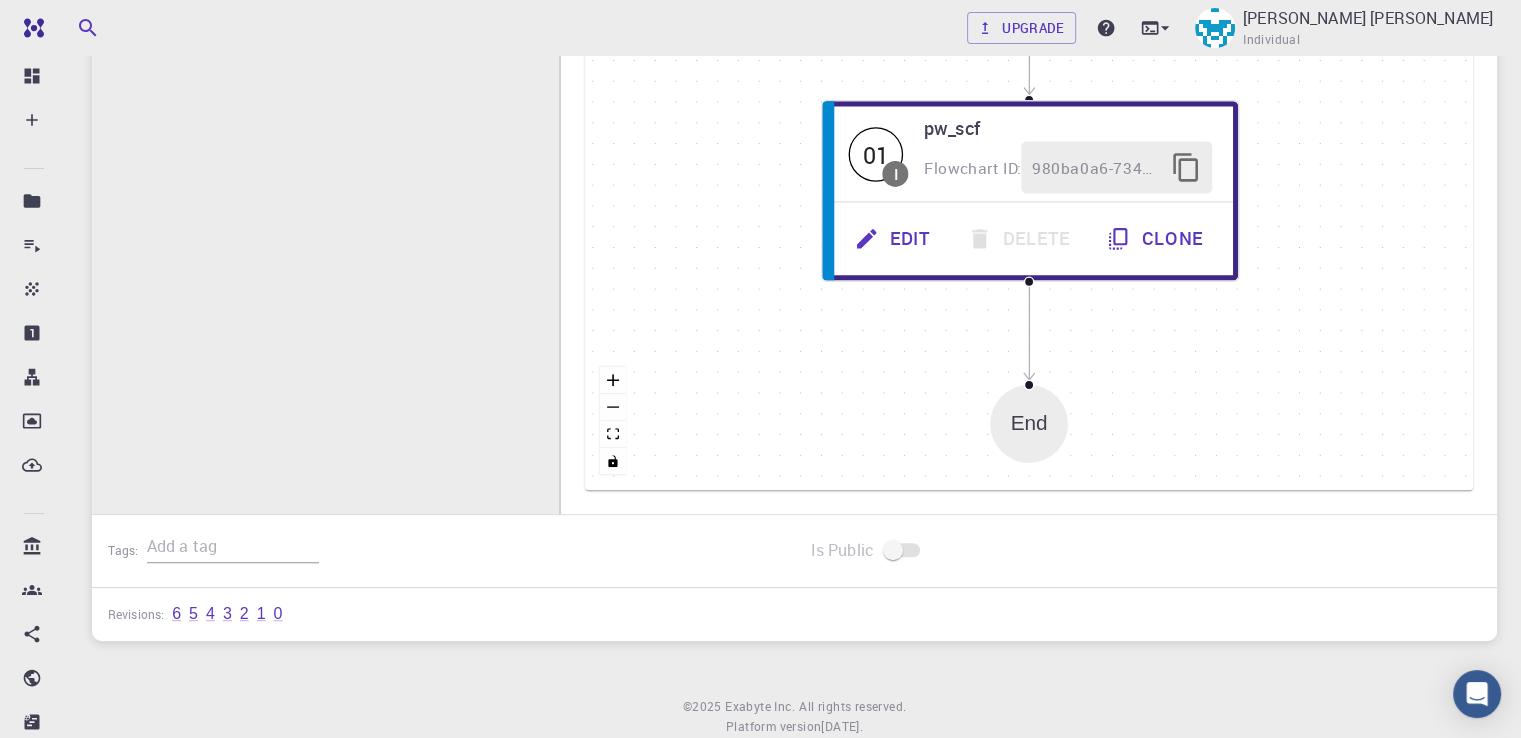 scroll, scrollTop: 1105, scrollLeft: 0, axis: vertical 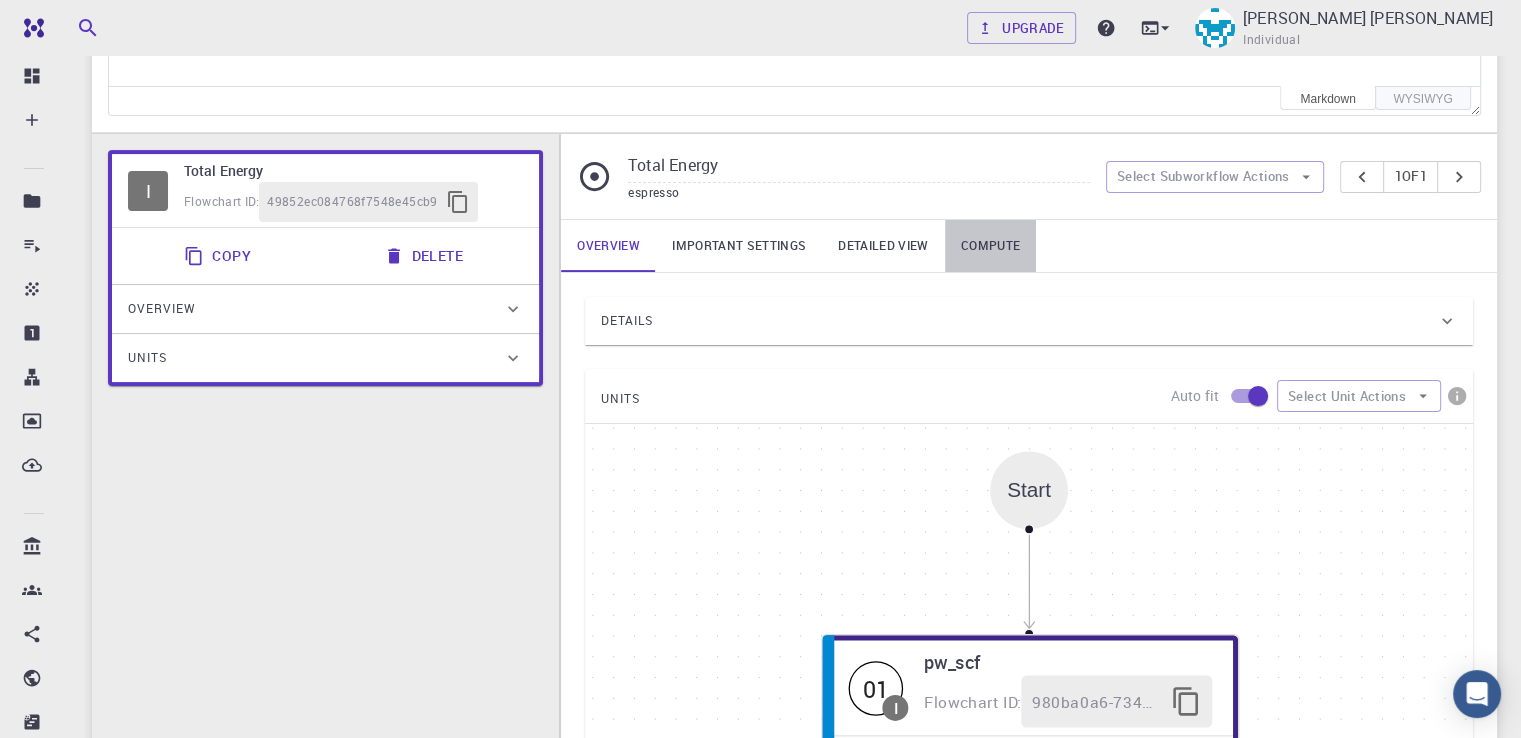 click on "Compute" at bounding box center (990, 246) 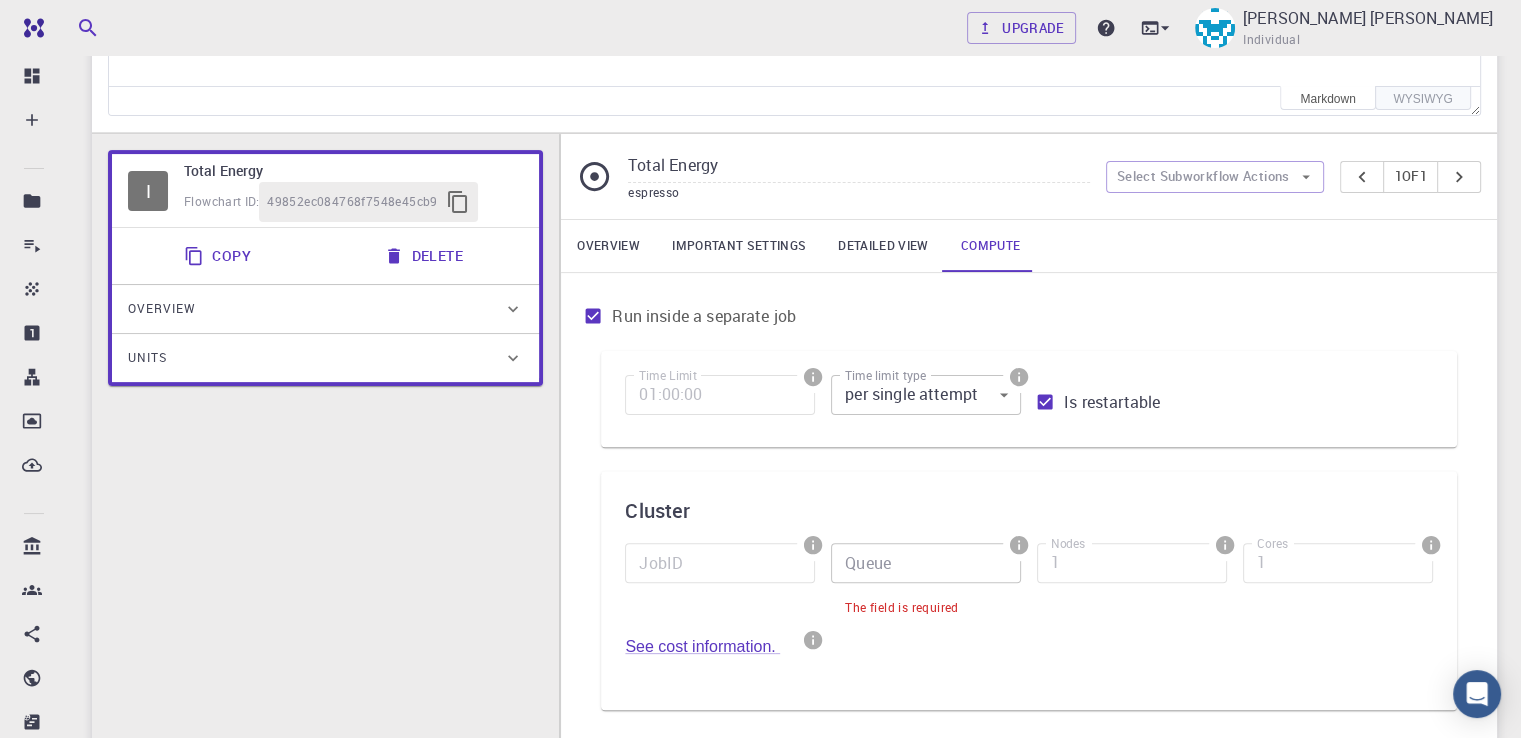 click on "Detailed view" at bounding box center (883, 246) 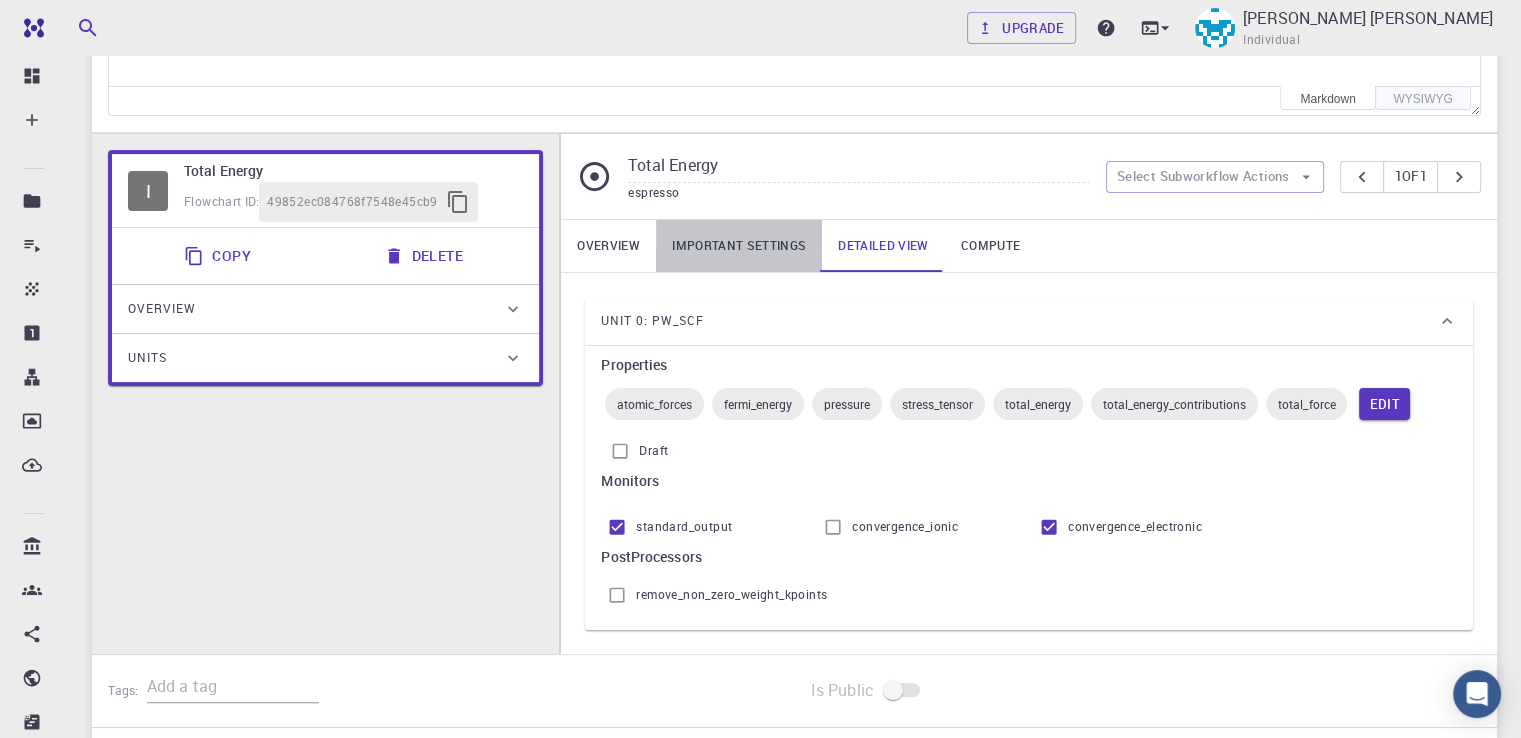 click on "Important settings" at bounding box center [739, 246] 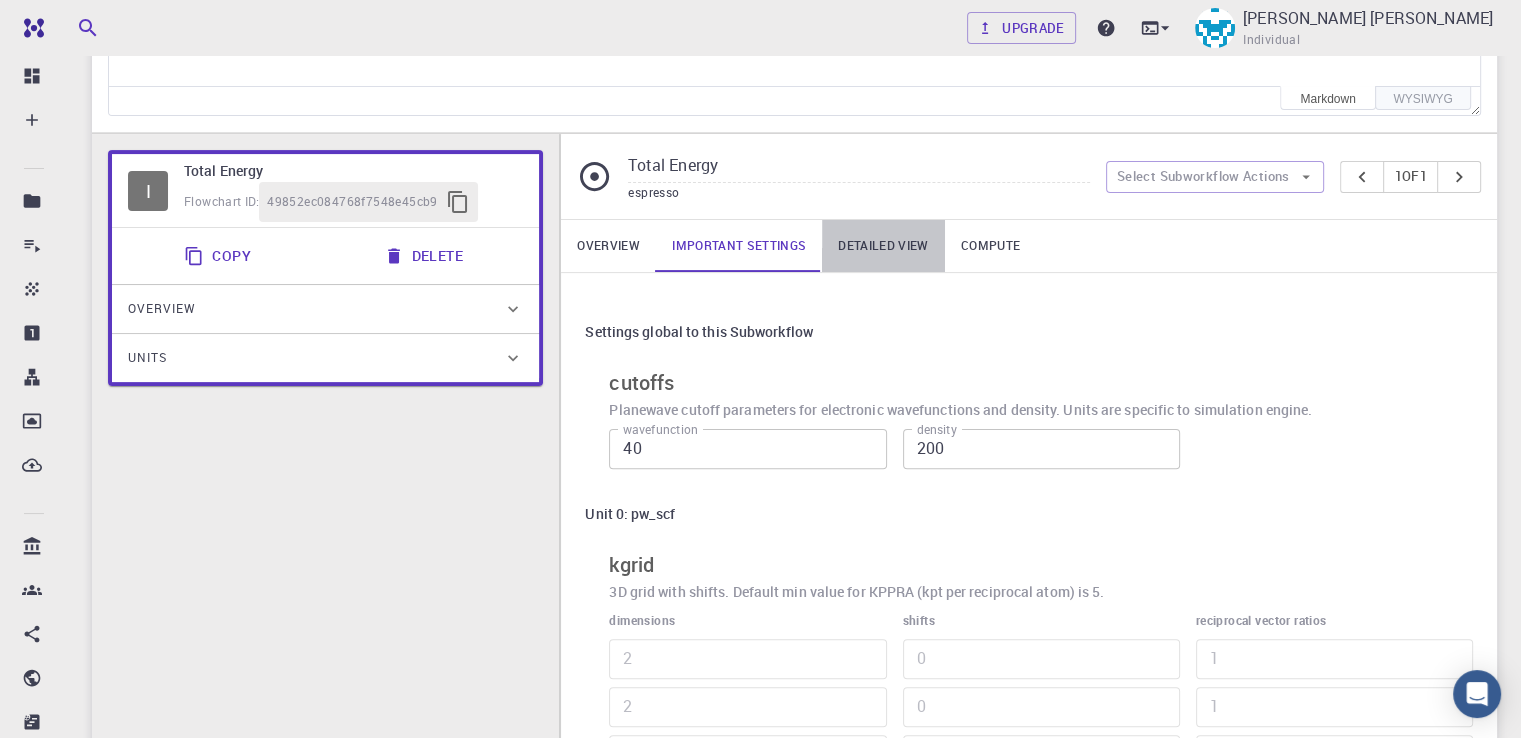 click on "Detailed view" at bounding box center [883, 246] 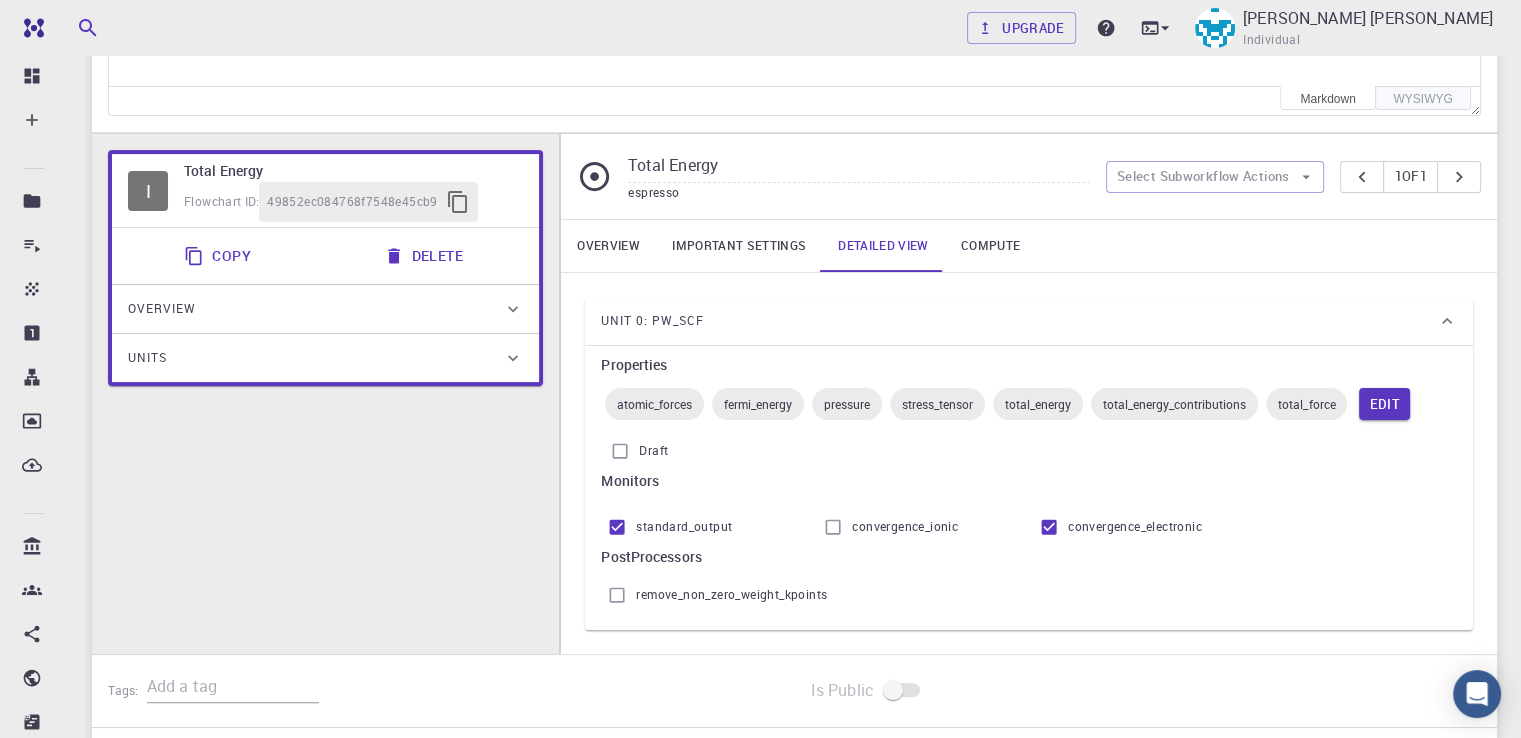 click on "Draft" at bounding box center (620, 451) 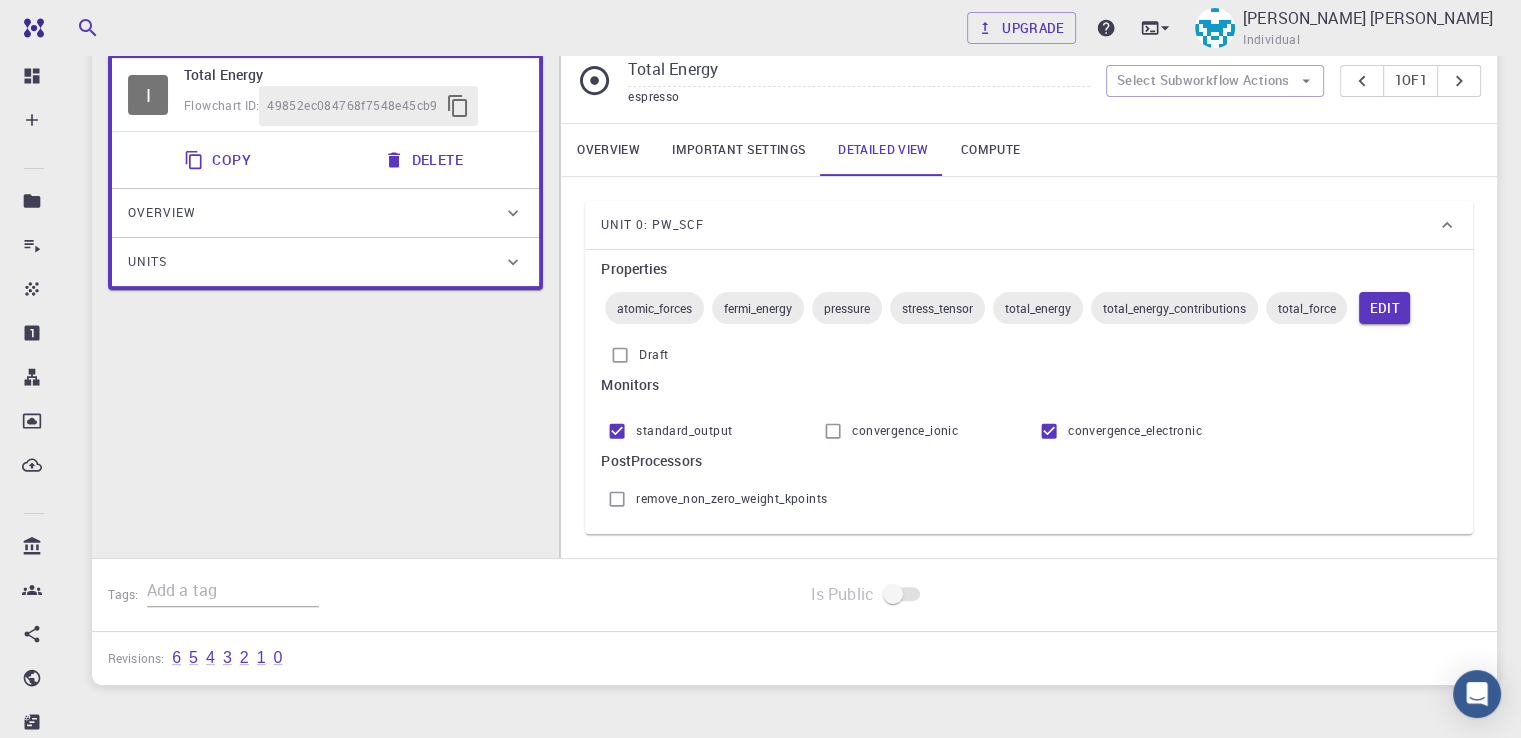 scroll, scrollTop: 594, scrollLeft: 0, axis: vertical 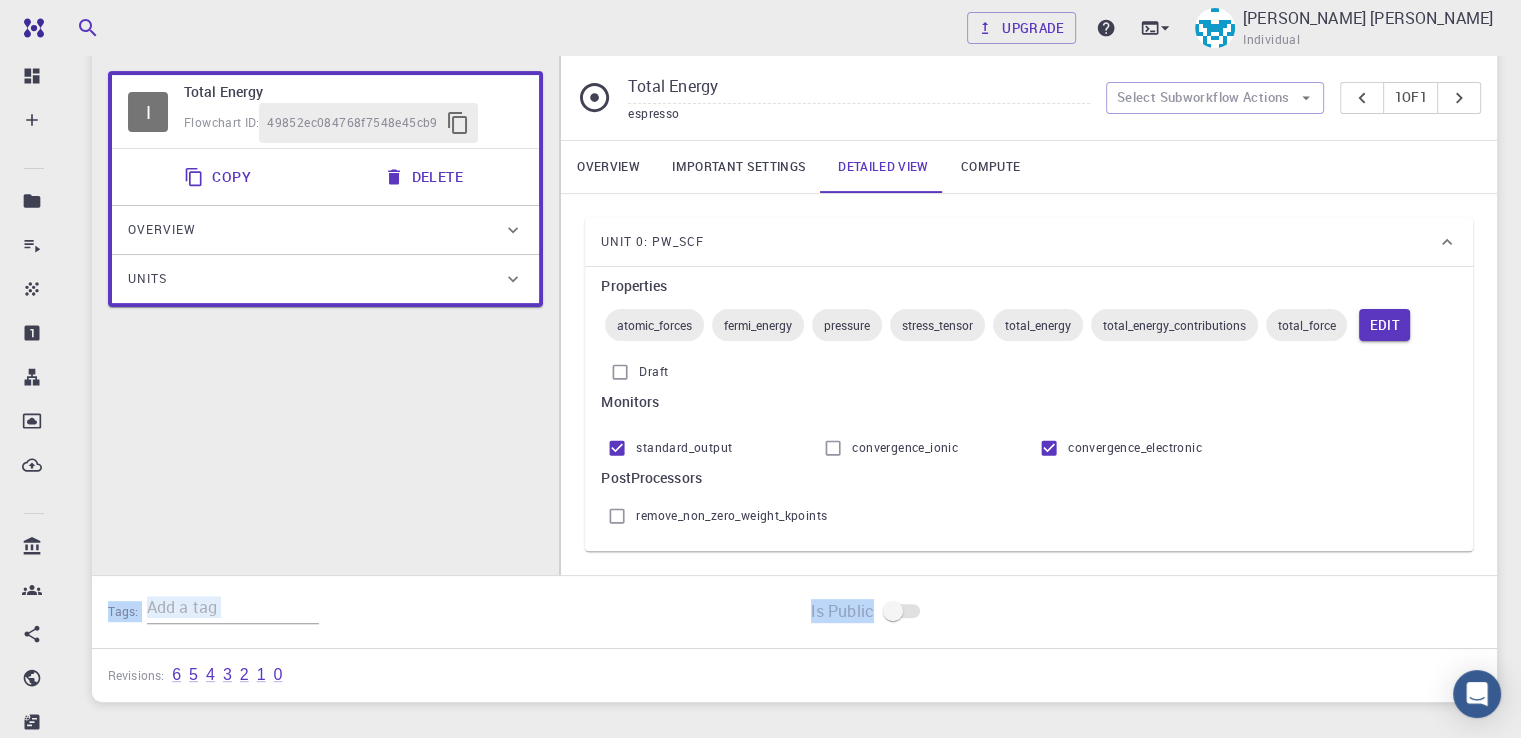 drag, startPoint x: 1466, startPoint y: 586, endPoint x: 1430, endPoint y: 498, distance: 95.07891 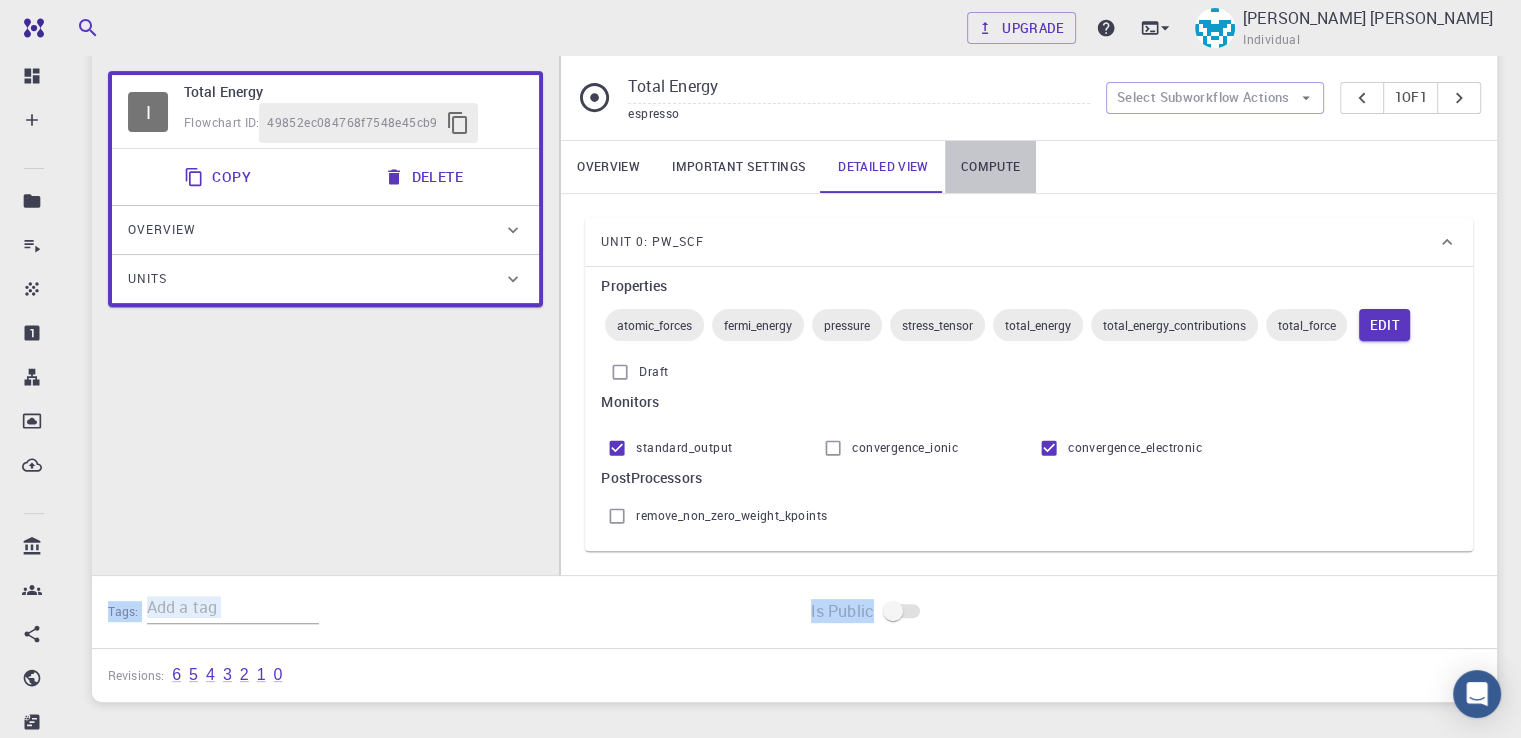 click on "Compute" at bounding box center (990, 167) 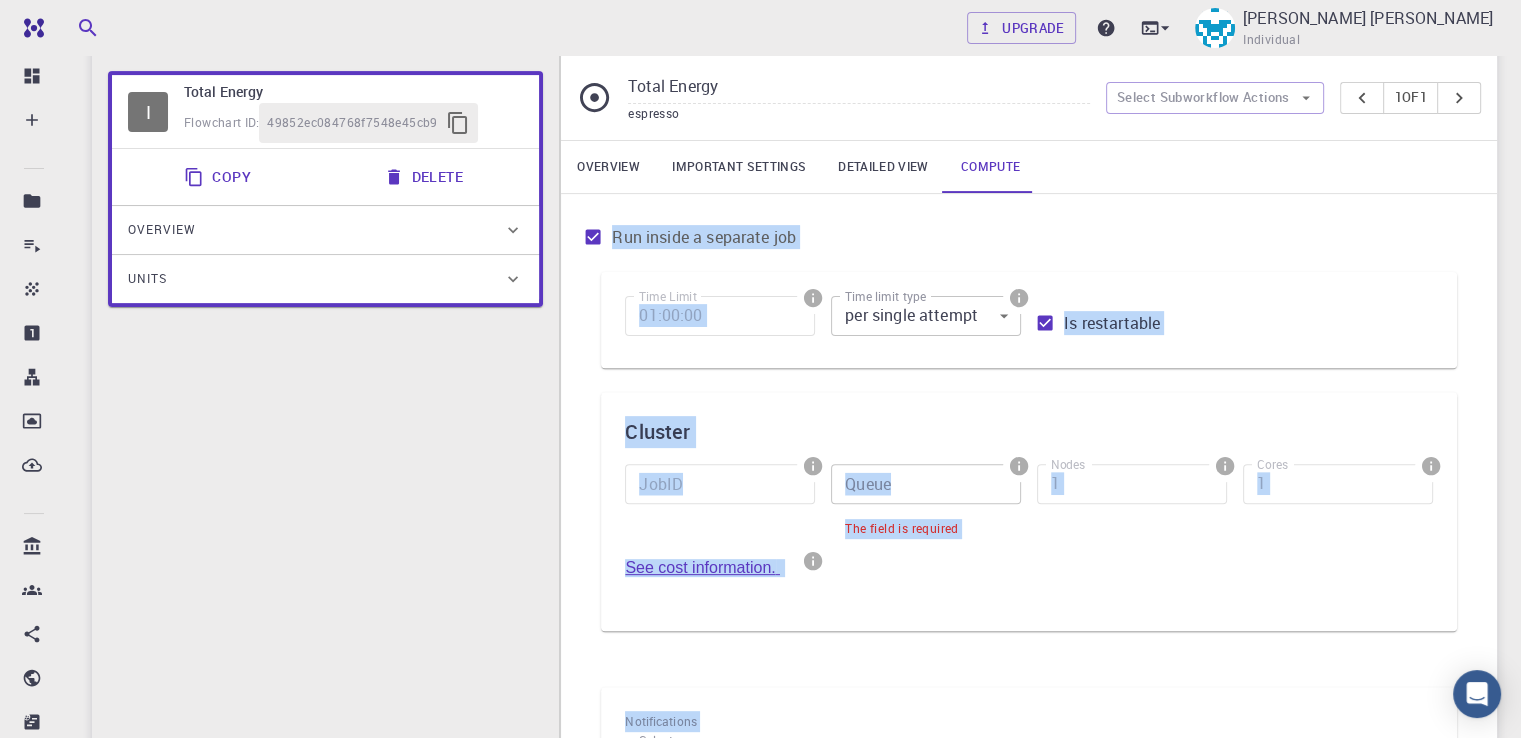 click on "Notifications Select users [PERSON_NAME] [PERSON_NAME] [object Object] Select users Events Choose events to trigger notifications Started Aborted Ended" at bounding box center (1029, 814) 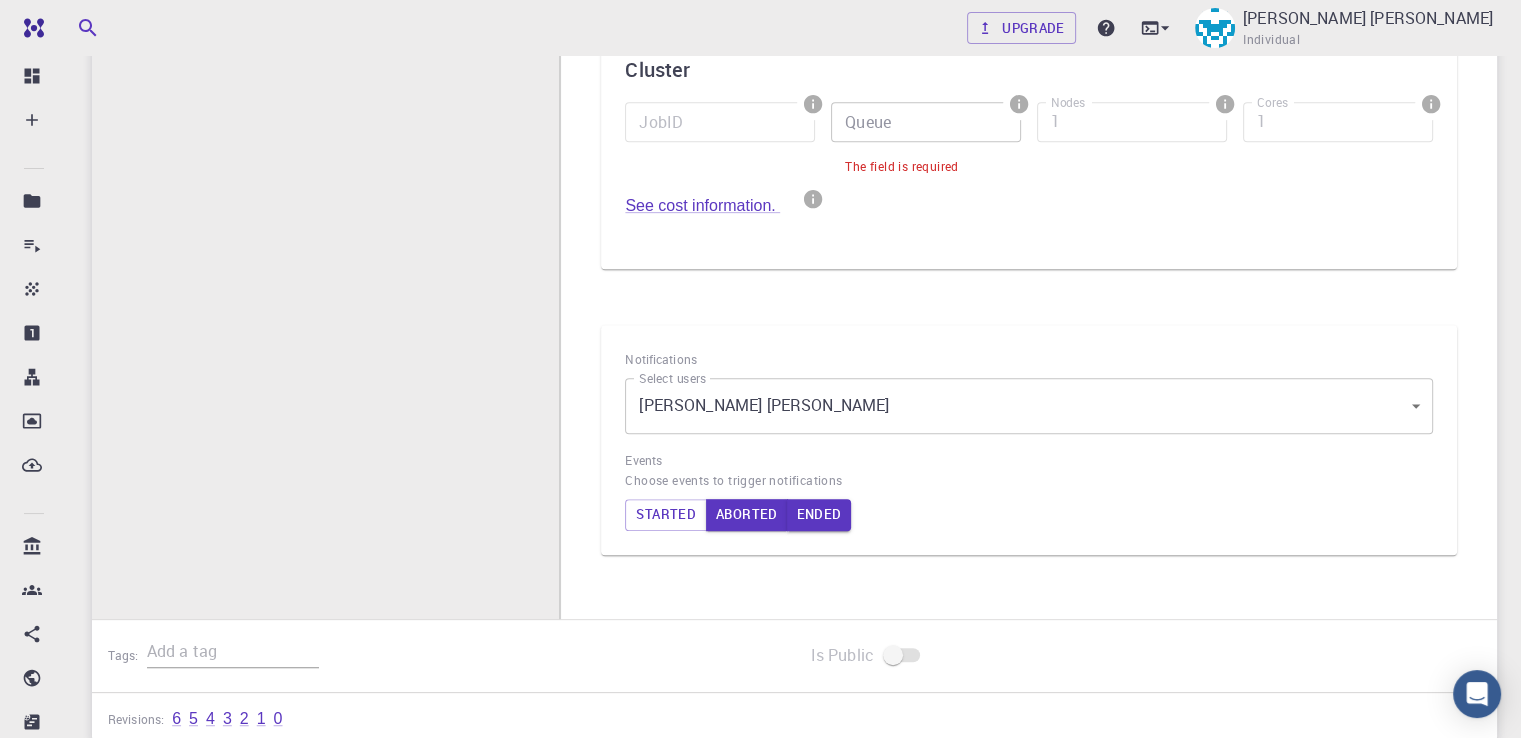 scroll, scrollTop: 973, scrollLeft: 0, axis: vertical 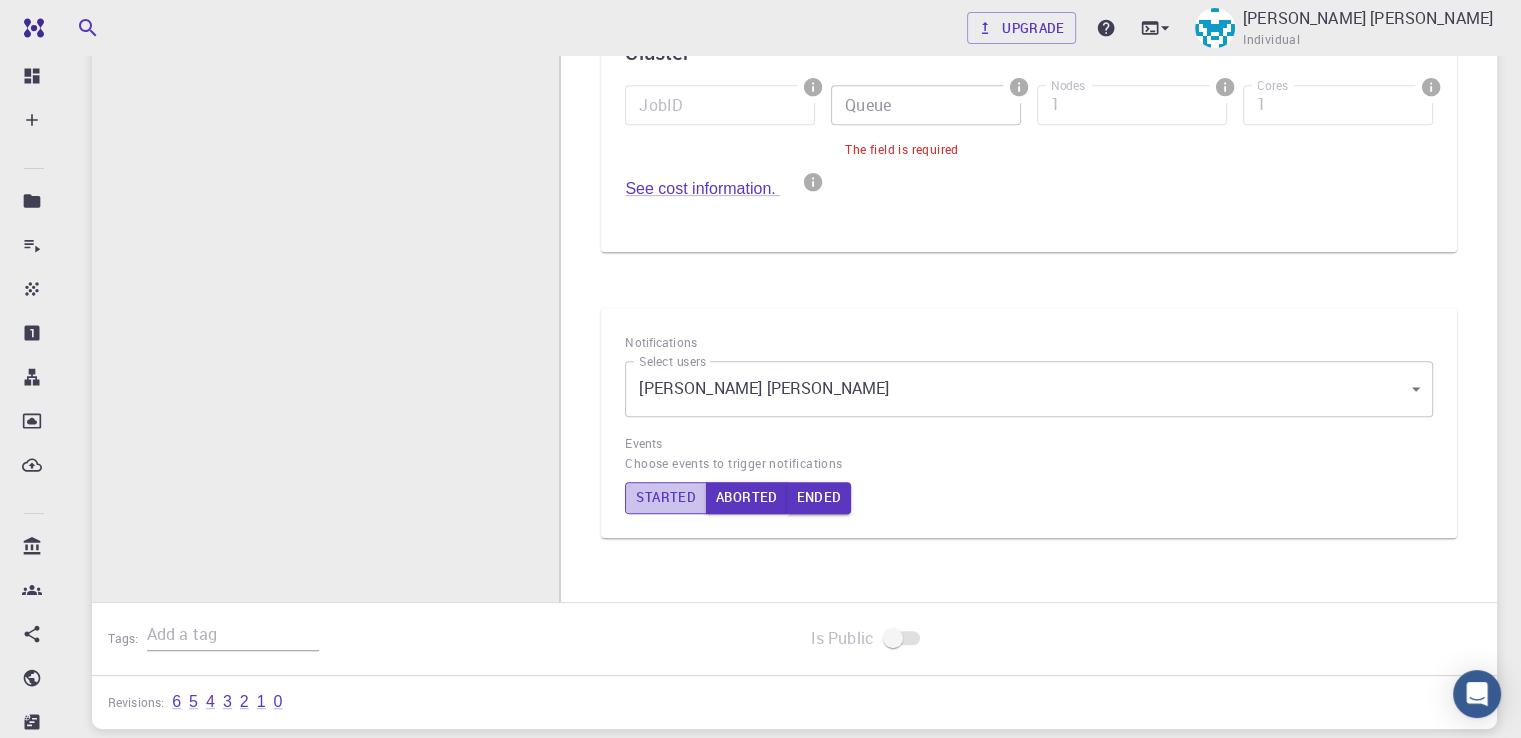 click on "Started" at bounding box center (666, 498) 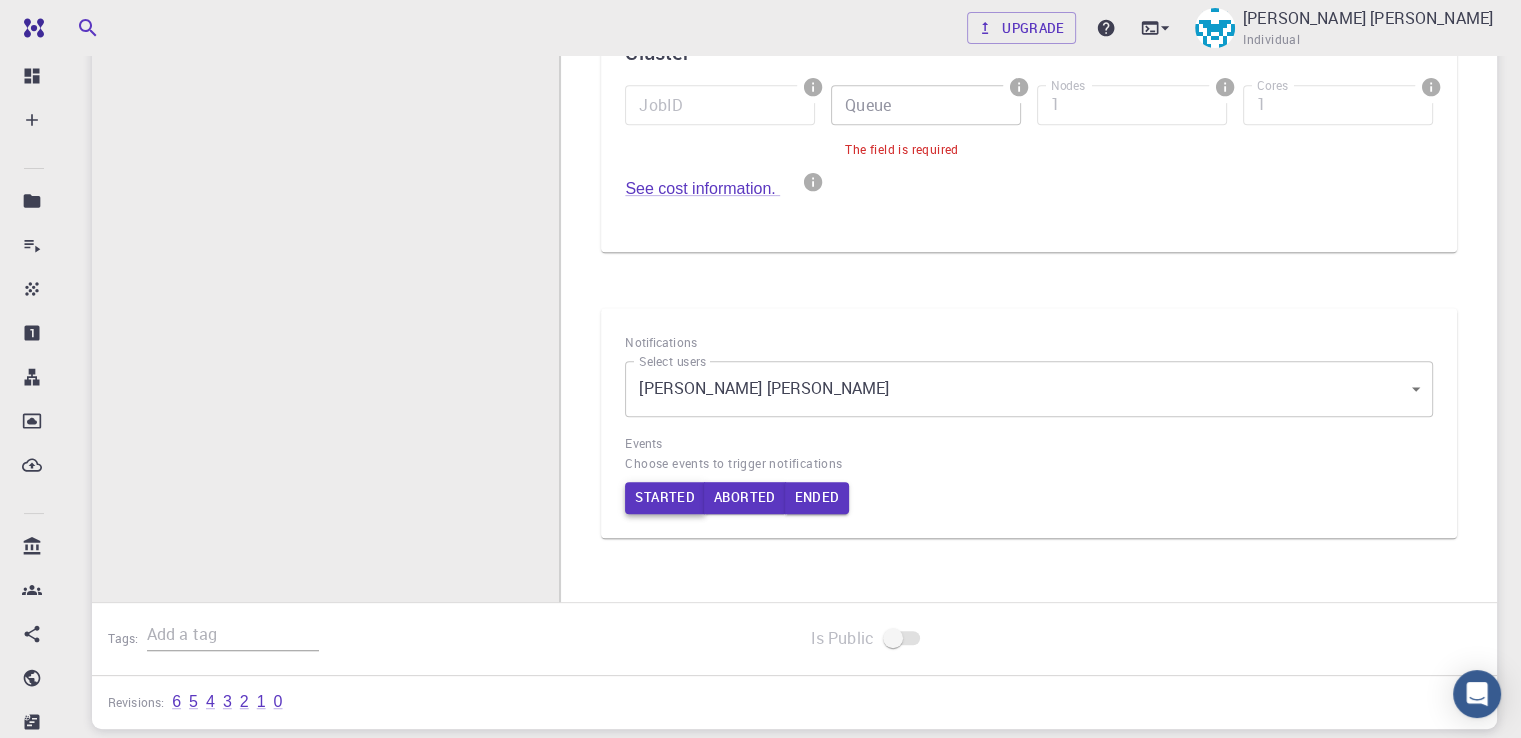 click on "Started" at bounding box center [665, 498] 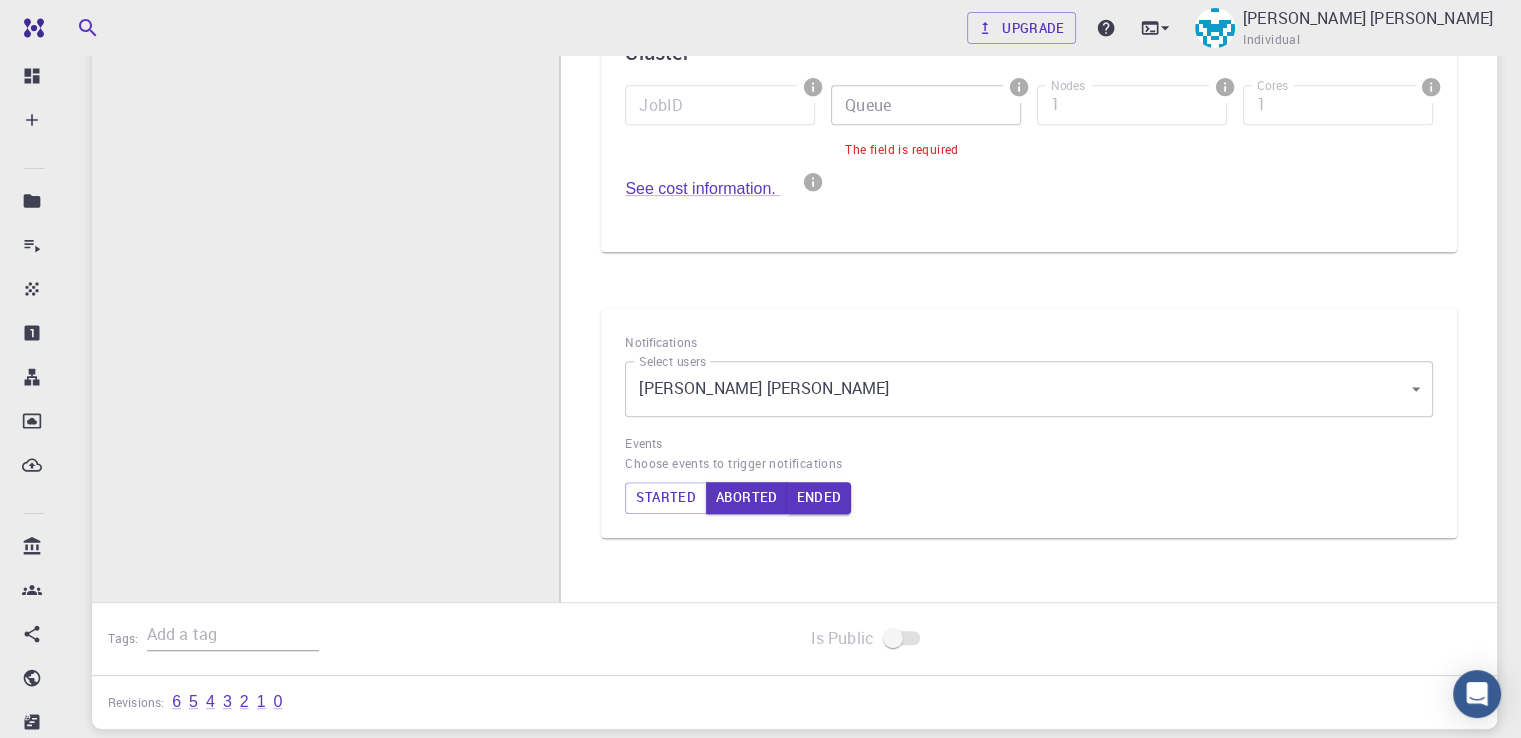 scroll, scrollTop: 328, scrollLeft: 0, axis: vertical 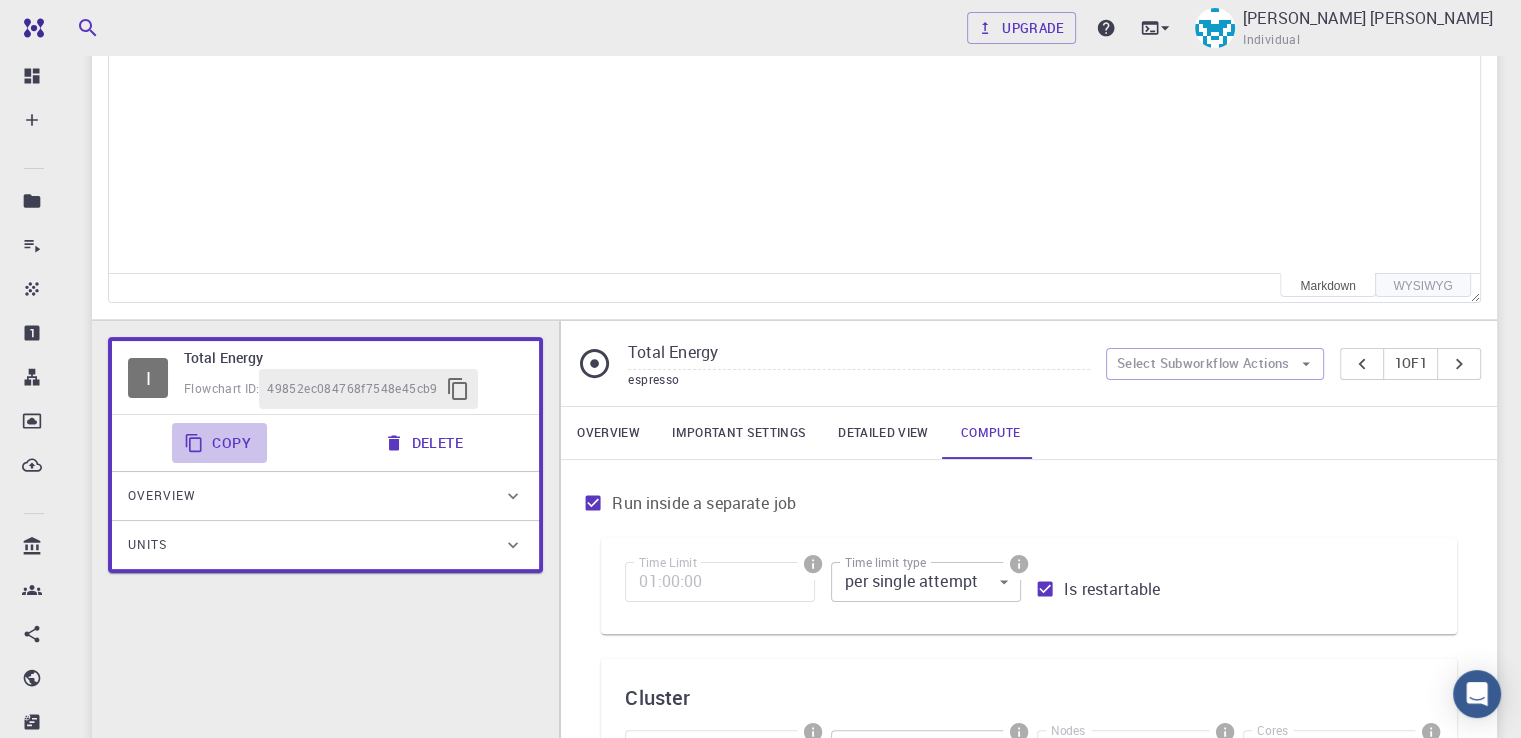 click on "Copy" at bounding box center [219, 443] 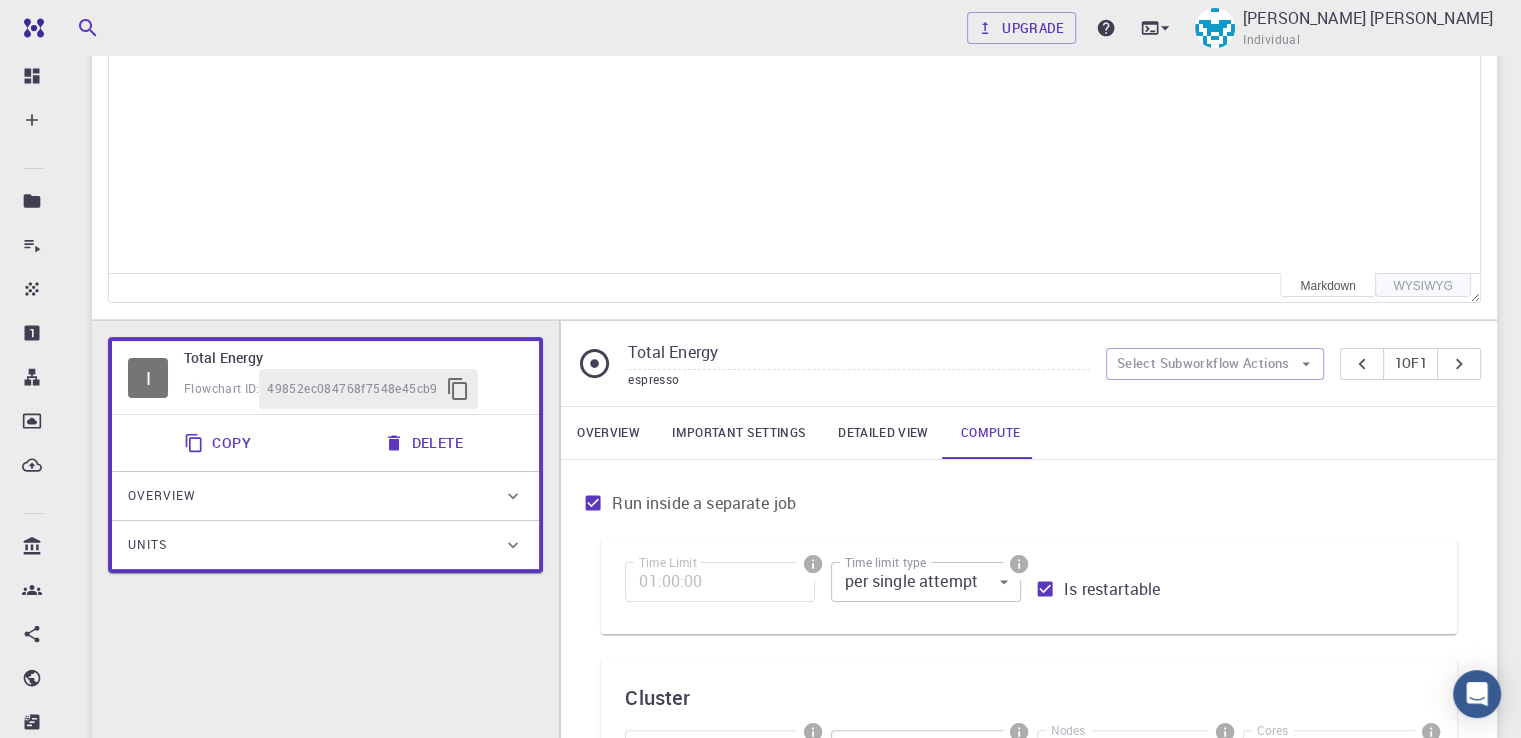 click 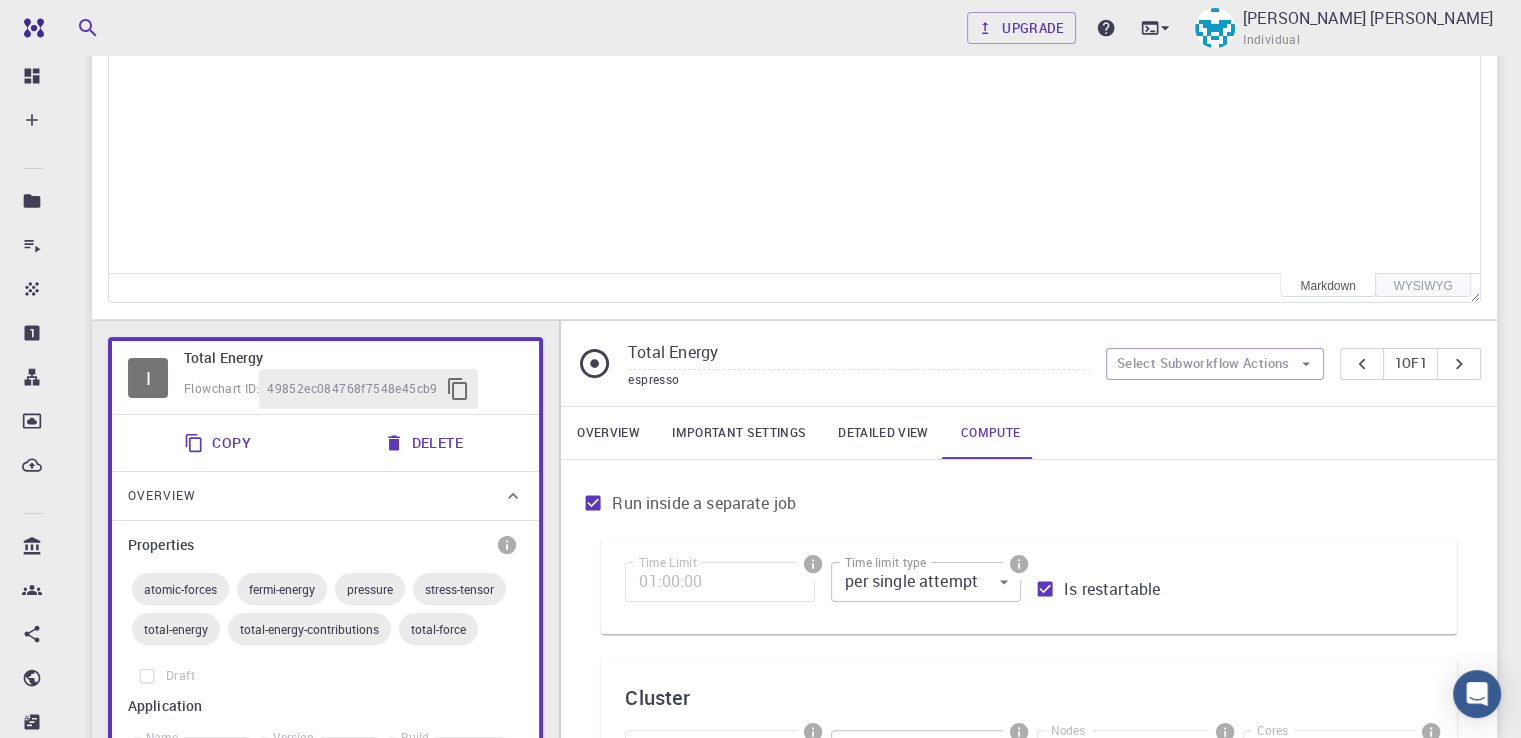 click on "Flowchart ID:  49852ec084768f7548e45cb9" at bounding box center [353, 389] 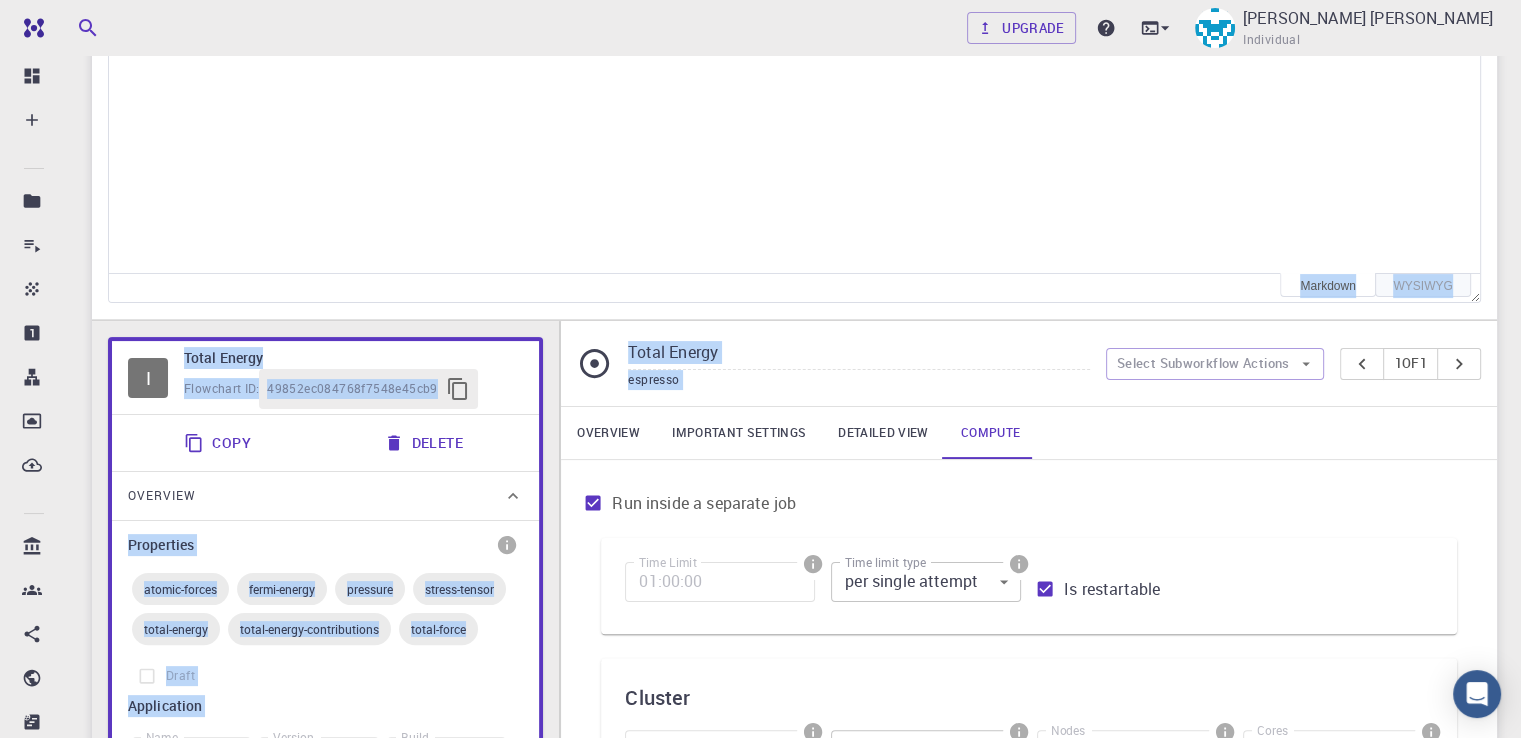 drag, startPoint x: 1141, startPoint y: 250, endPoint x: 612, endPoint y: 425, distance: 557.19476 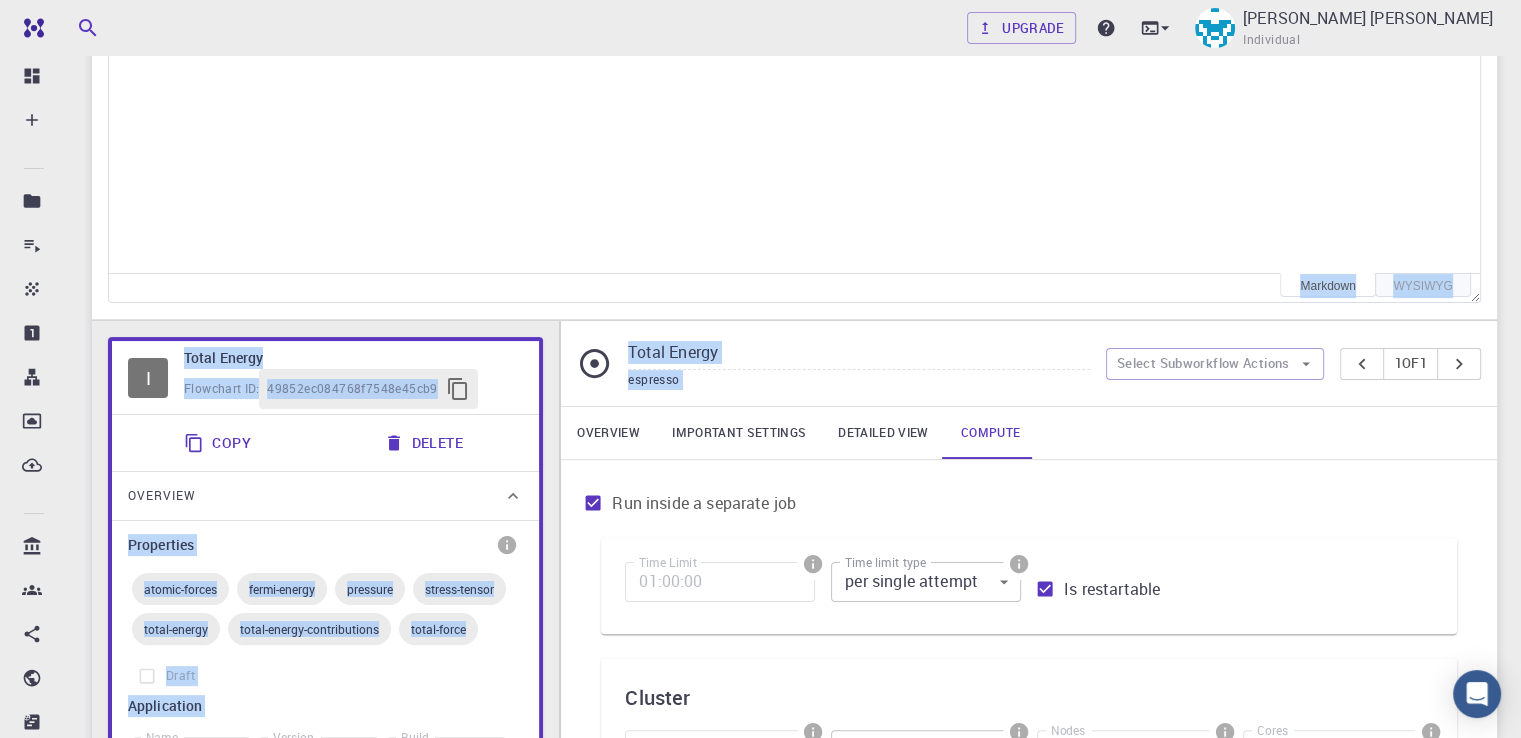 click on "Total Energy applications espresso Description Select Workflow Actions Save & Exit Workflow Description Write Preview
Please enter text. Please enter text. Markdown WYSIWYG I Total Energy Flowchart ID:  49852ec084768f7548e45cb9 Copy Delete Overview Properties atomic-forces fermi-energy pressure stress-tensor total-energy total-energy-contributions total-force Draft Application Name Quantum Espresso espresso Name Version 6.3 6.3 Version Build Default Default Build Units 01 I pw_scf 980ba0a6-734b-4b18-a52a-0e367ced5137 Total Energy espresso Select Subworkflow Actions 1  of  1 Overview Important settings Detailed view Compute  Run inside a separate job Time Limit 01:00:00 Time Limit   Time limit type per single attempt 0 Time limit type     Is restartable Cluster JobID JobID   Queue Queue   The field is required Nodes 1 Nodes   Cores 1 Cores   See cost information.   Notifications Select users [PERSON_NAME] [PERSON_NAME] [object Object] Select users Events Started Aborted Ended Tags: 6" at bounding box center [794, 579] 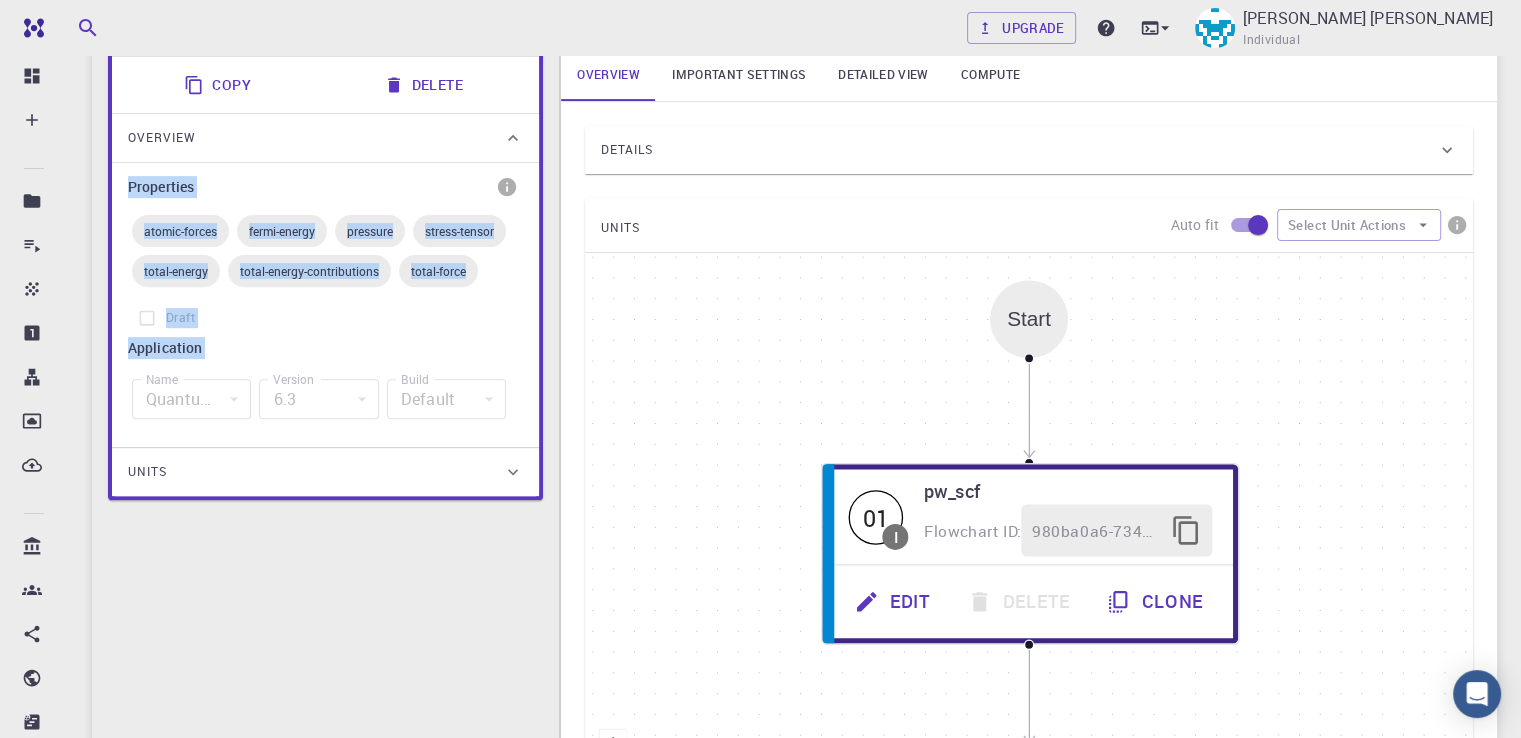 scroll, scrollTop: 722, scrollLeft: 0, axis: vertical 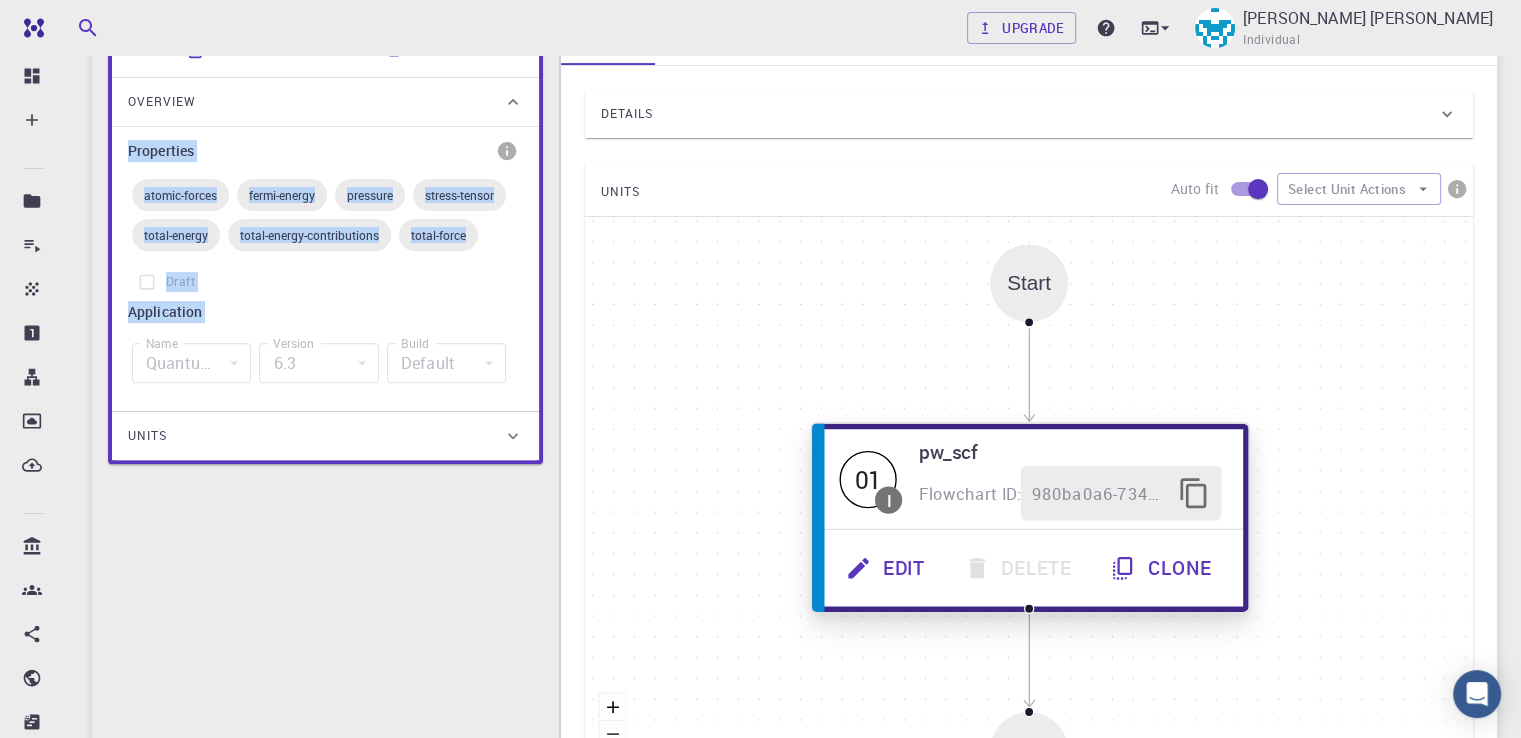 click on "Edit" at bounding box center (888, 568) 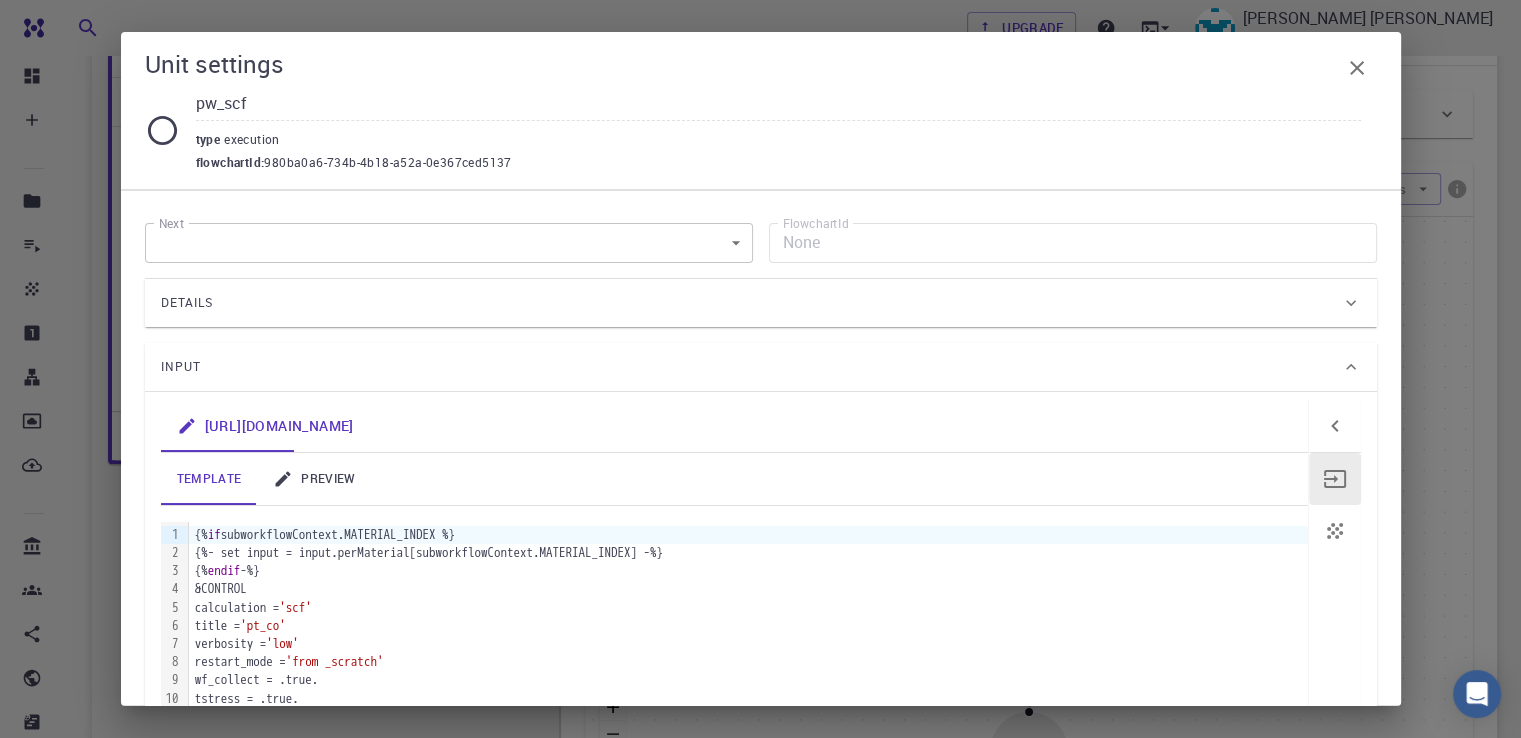 click on "{%  endif  -%}" at bounding box center (748, 571) 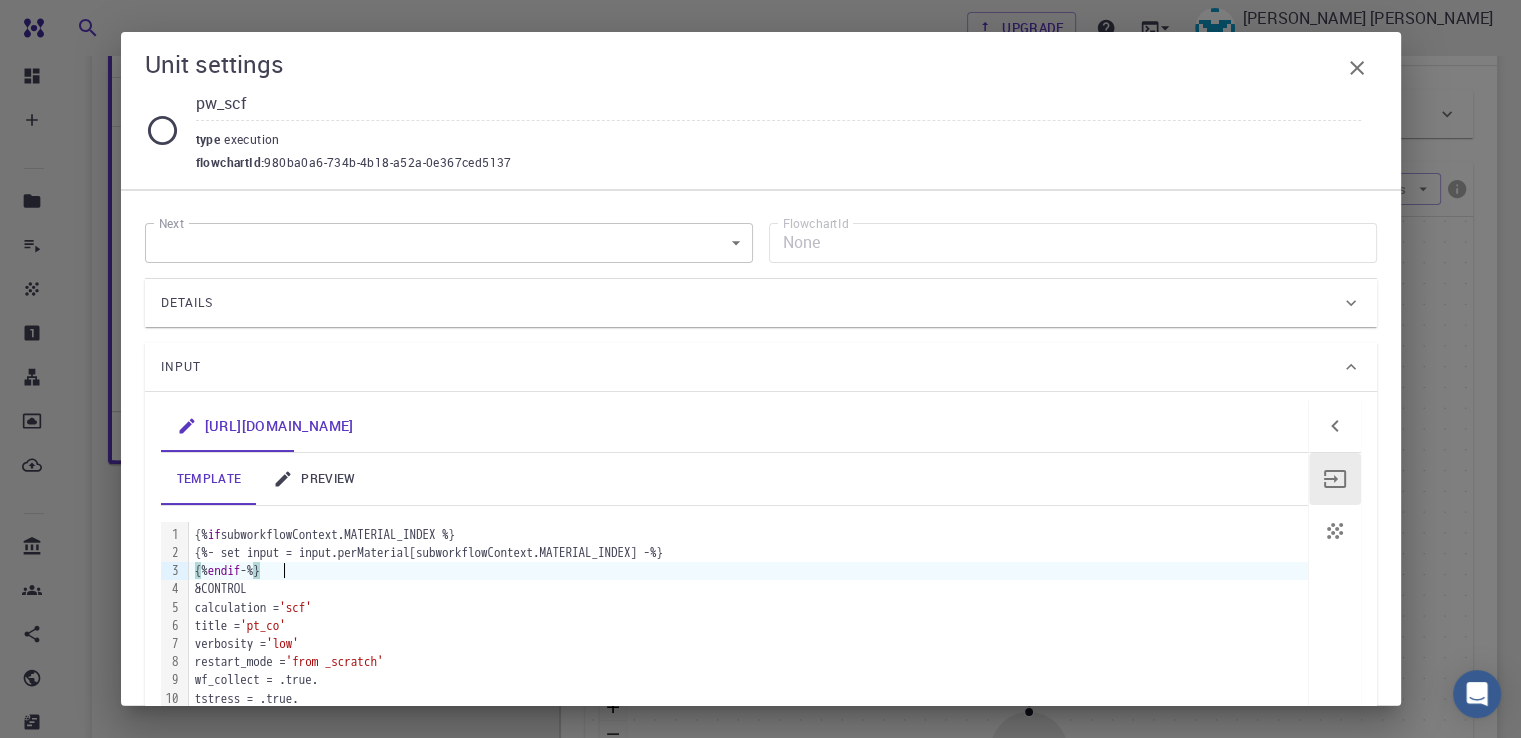 click on "&CONTROL" at bounding box center [748, 589] 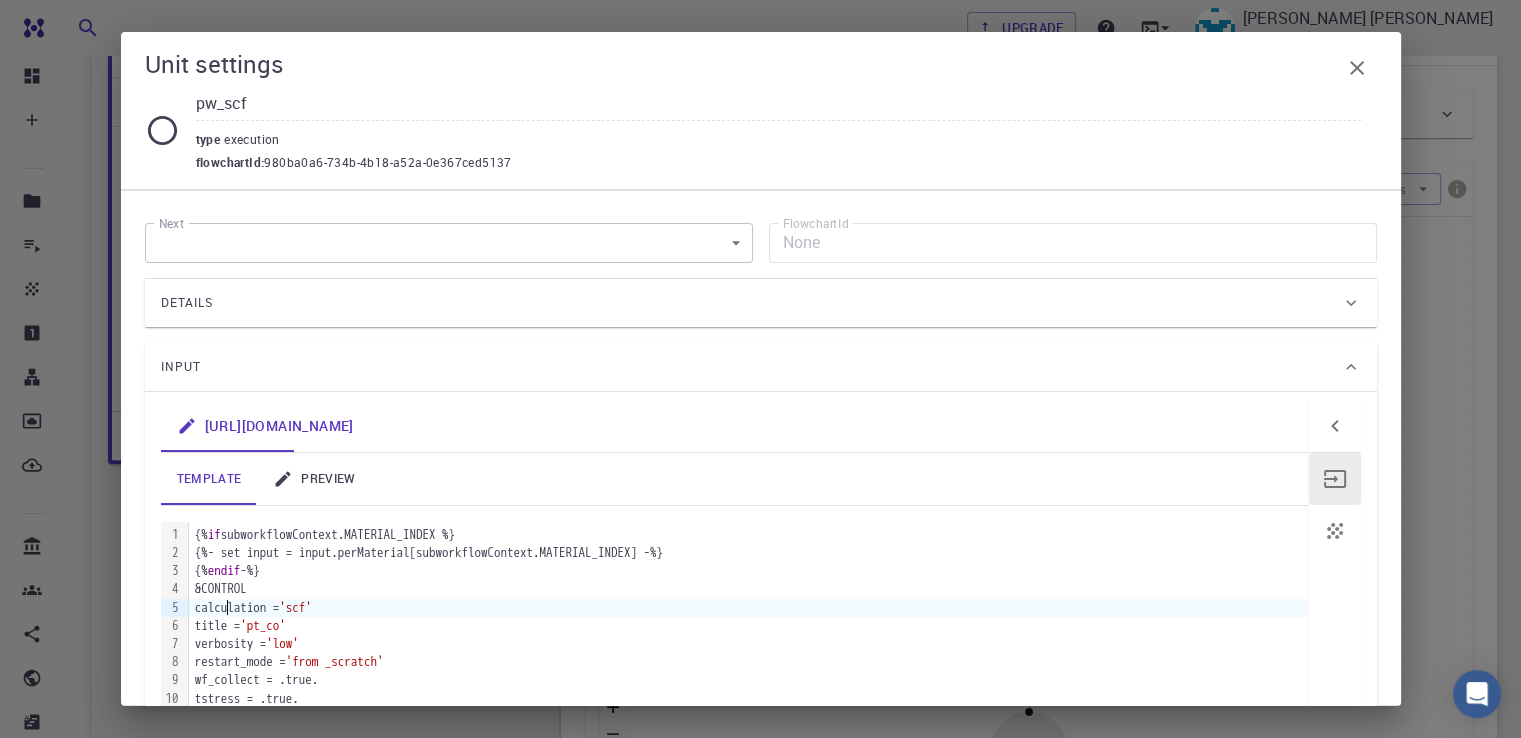 click on "calculation =  'scf'" at bounding box center (748, 608) 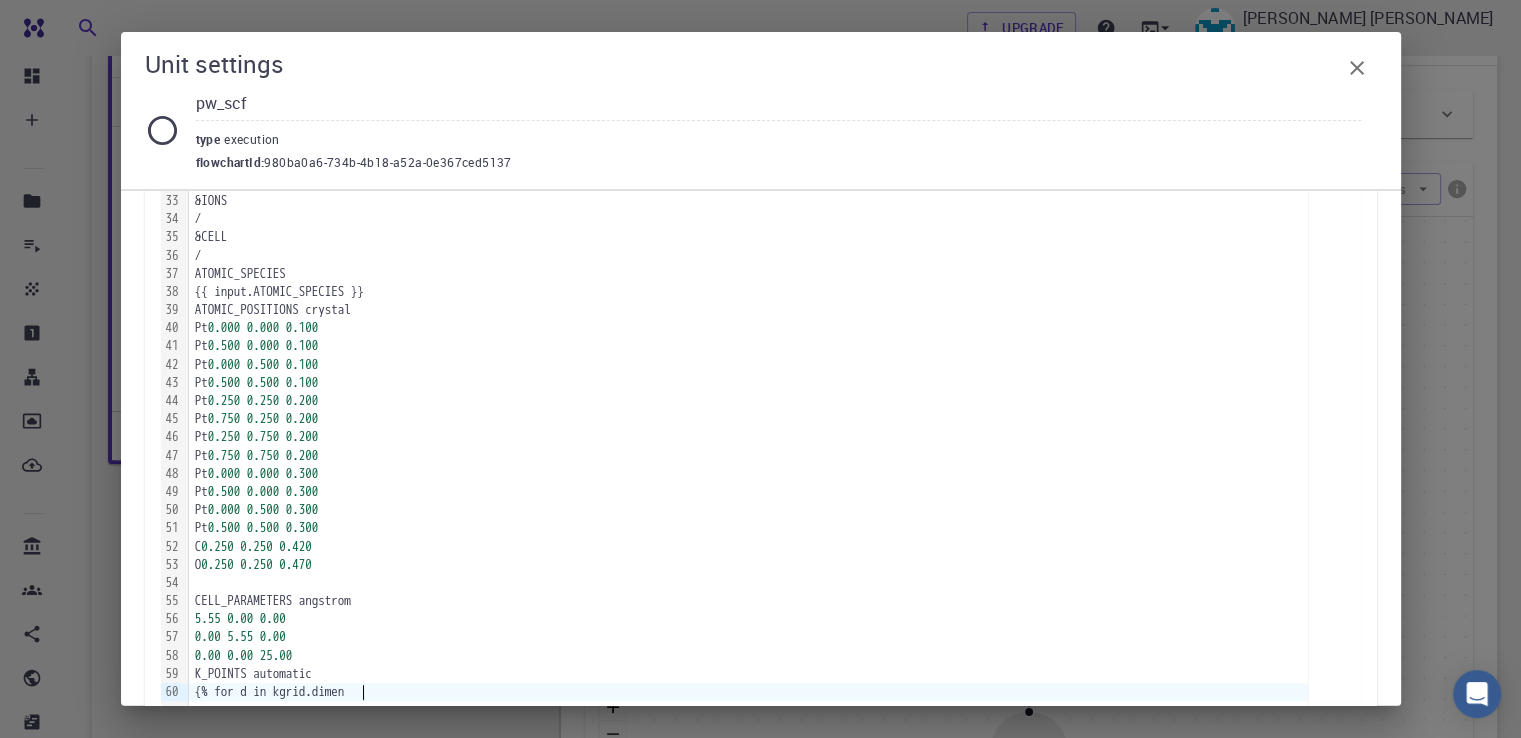 scroll, scrollTop: 1036, scrollLeft: 0, axis: vertical 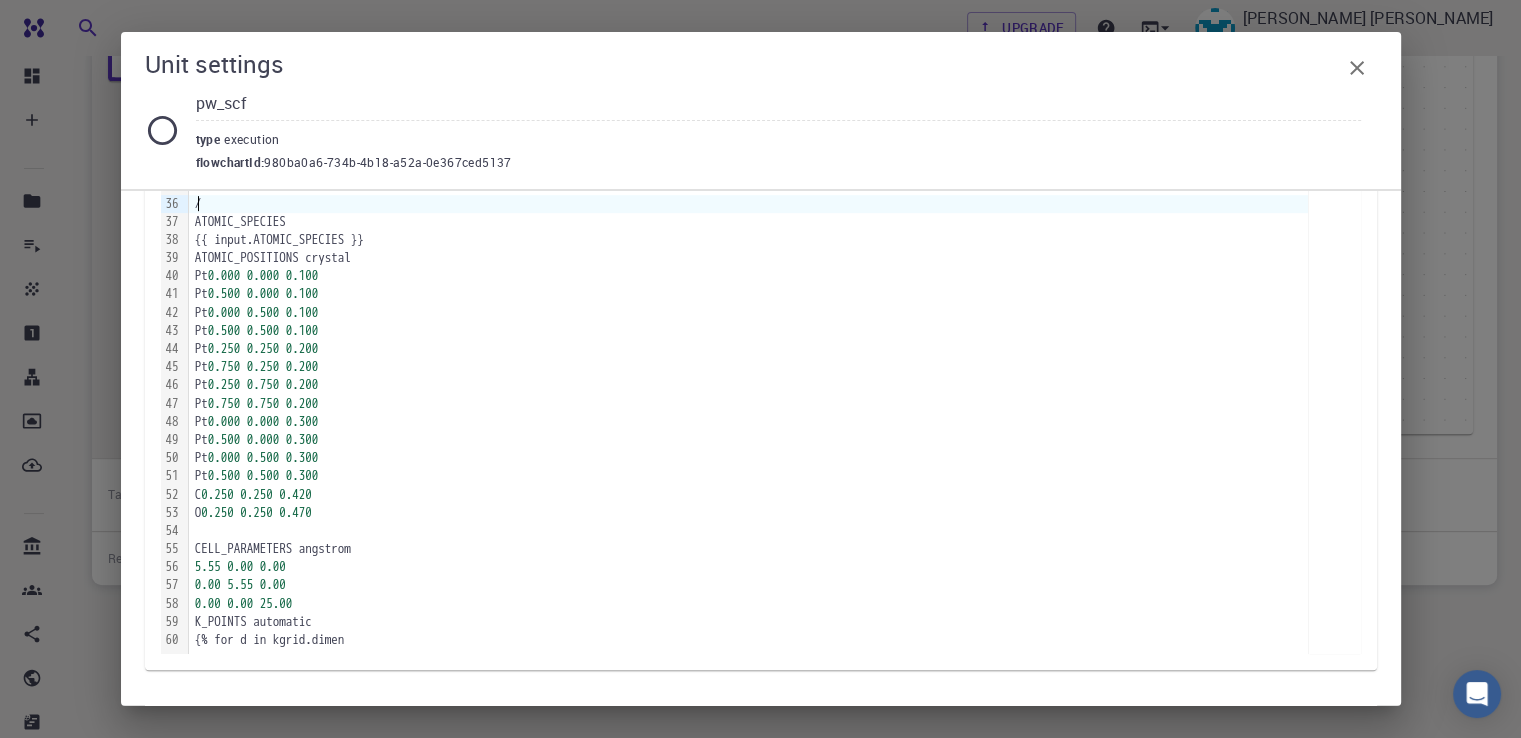 click on "{{ input.ATOMIC_SPECIES }}" at bounding box center [748, 240] 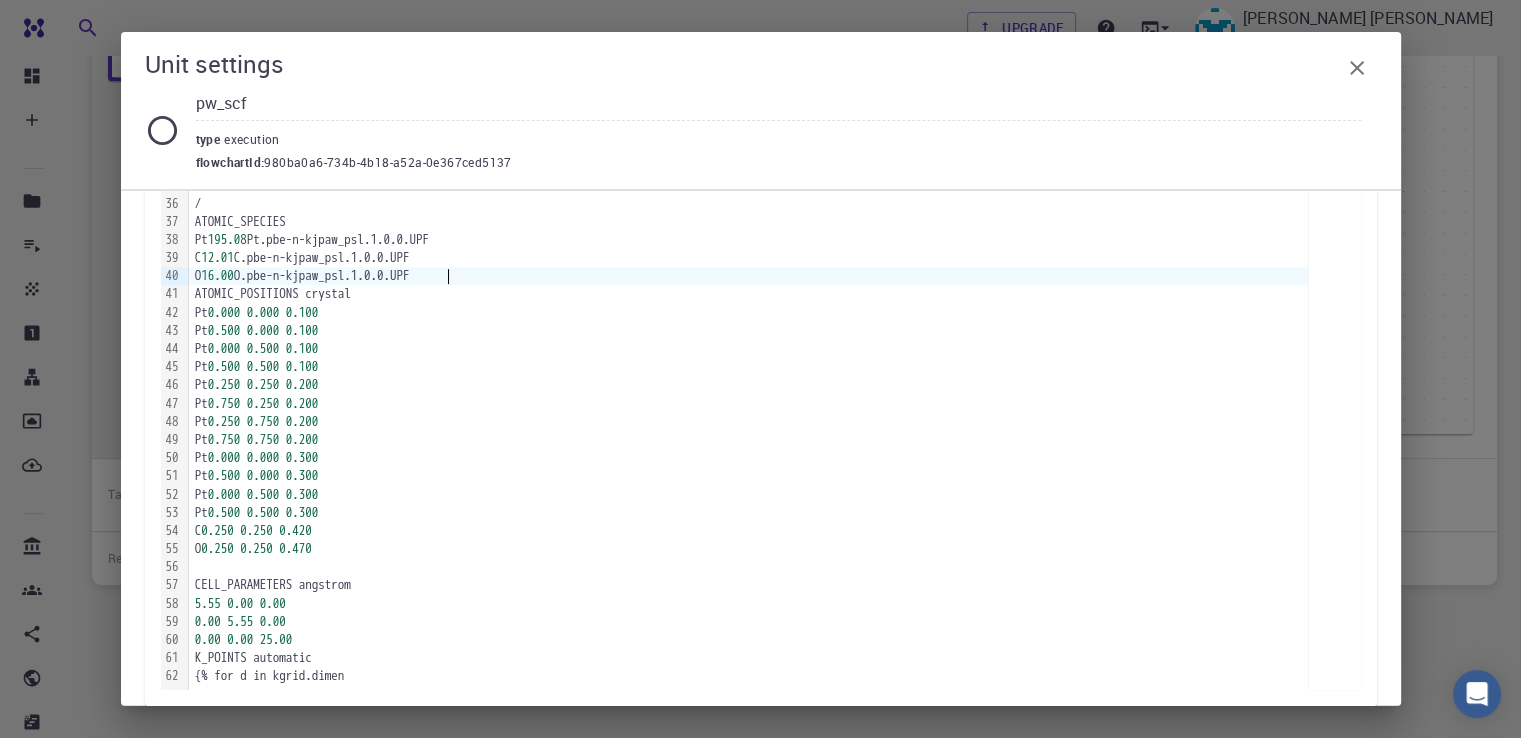 click on "ATOMIC_SPECIES" at bounding box center [748, 222] 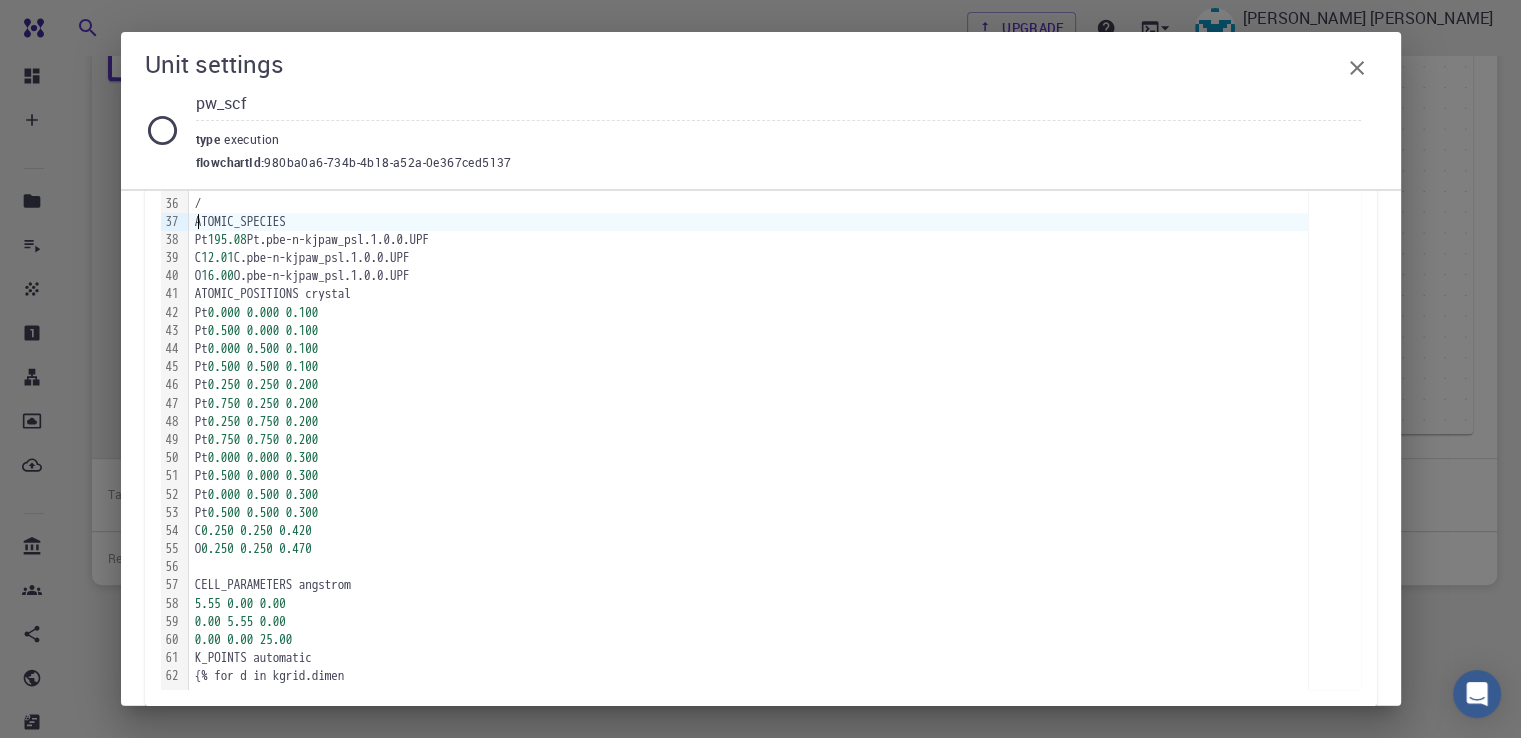 click on "restart_mode =  'from _scratch'     wf_collect = .true.     tstress = .true.     tprnfor = .true.     outdir =  './outdir'     wfcdir =  './outdir'     prefix =  'ptco'     pseudo_dir =  './pseudo' / &SYSTEM     ibrav =  0     nat =  14     ntyp =  3     ecutwfc =  500     ecutrho =  5000     occupations =  'smearing'     degauss =  0.005 / &ELECTRONS     diagonalization =  '[PERSON_NAME]'     diago_david_ndim =  4     diago_full_acc = .true.     mixing_beta =  0.3     startingwfc =  'atomic+random' / &IONS / &CELL / ATOMIC_SPECIES Pt  195.08  Pt.pbe-n-kjpaw_psl.1.0.0.UPF C  12.01  C.pbe-n-kjpaw_psl.1.0.0.UPF O  16.00  O.pbe-n-kjpaw_psl.1.0.0.UPF ATOMIC_POSITIONS crystal Pt  0.000   0.000   0.100 Pt  0.500   0.000   0.100 Pt  0.000   0.500   0.100 Pt  0.500   0.500   0.100 Pt  0.250   0.250   0.200 Pt  0.750   0.250   0.200 Pt  0.250   0.750   0.200 Pt  0.750   0.750   0.200 Pt  0.000   0.000   0.300 Pt  0.500   0.000   0.300 Pt  0.000   0.500   0.300 Pt  0.500   0.500   0.300 C  0.250   0.250   0.420 O  0.250" at bounding box center (748, 122) 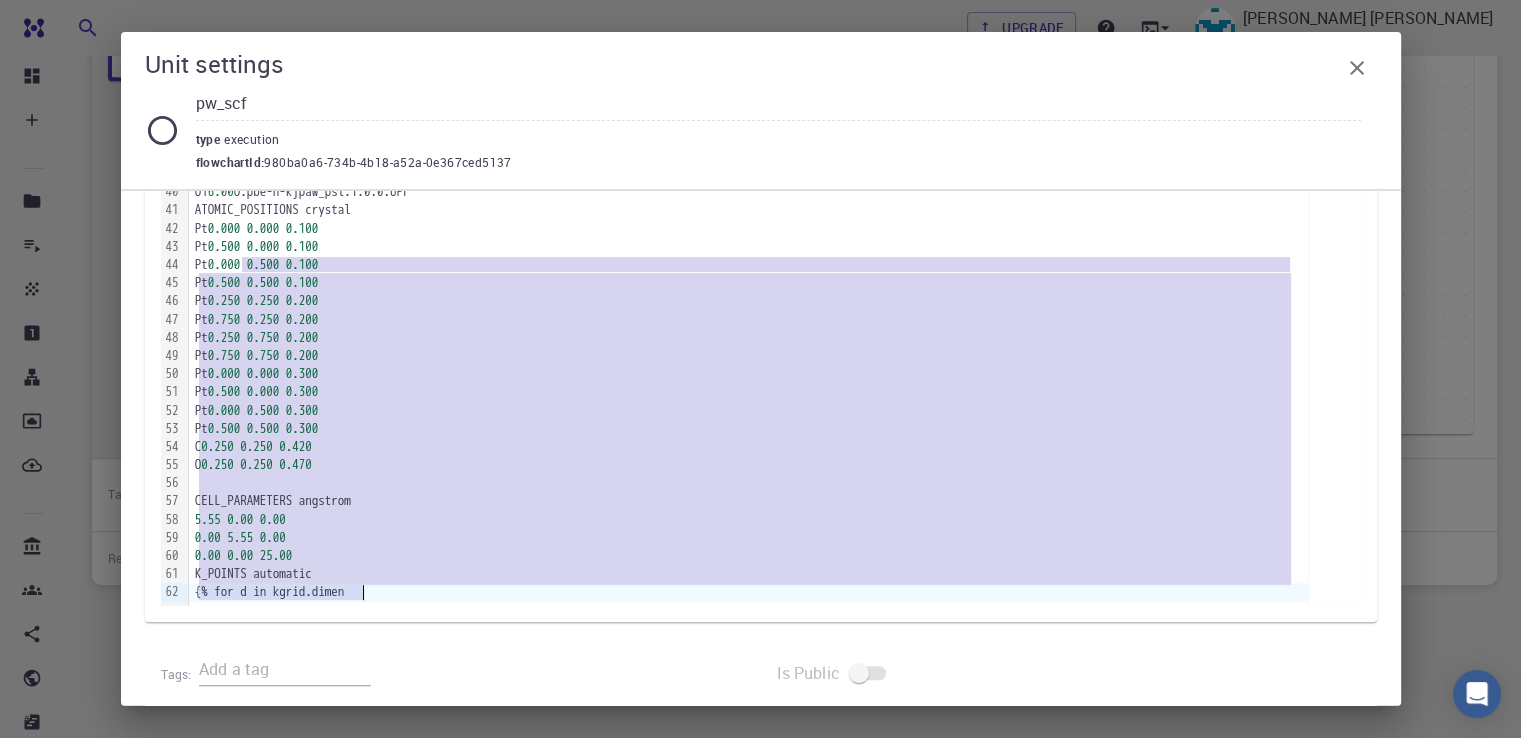 drag, startPoint x: 267, startPoint y: 448, endPoint x: 324, endPoint y: 723, distance: 280.84515 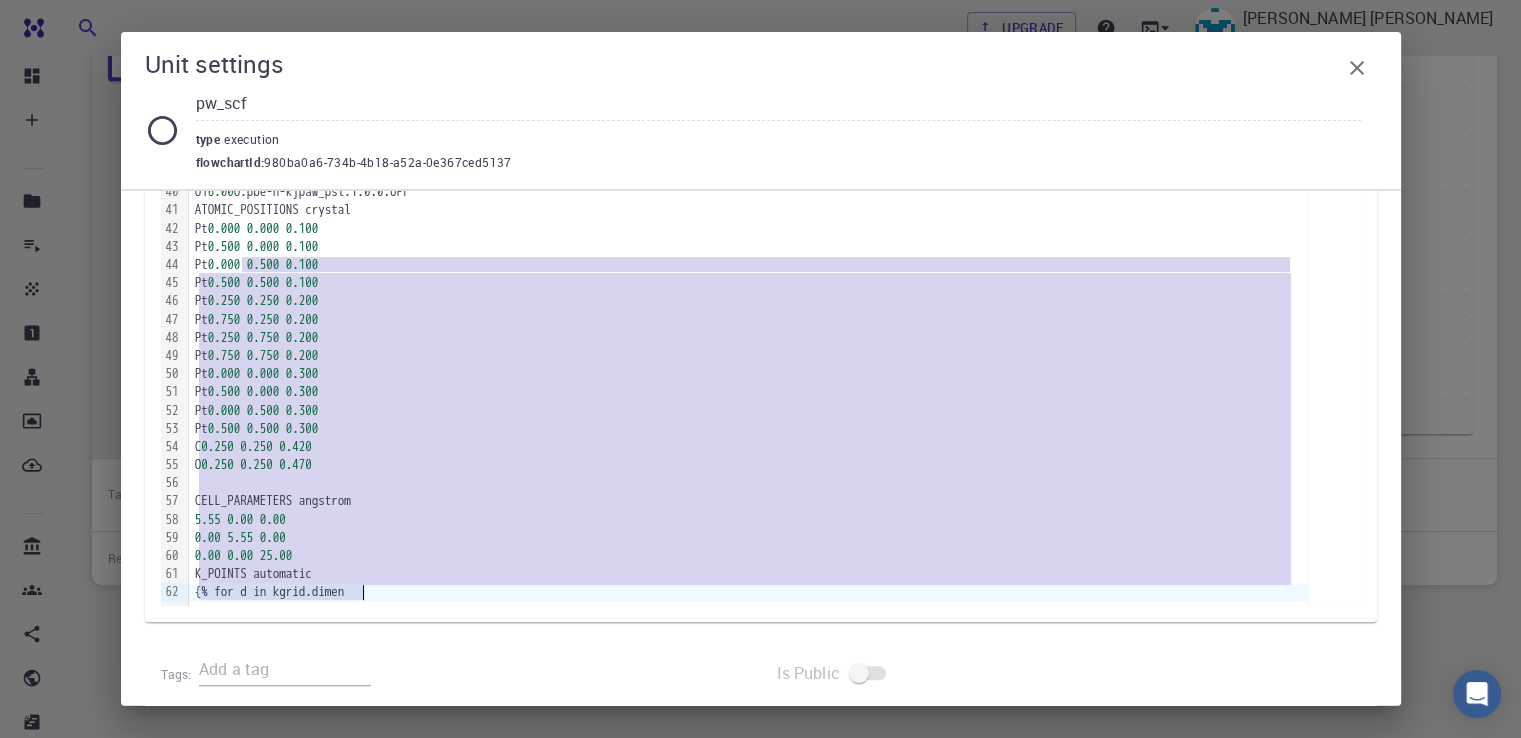 click on "Unit settings pw_scf type execution flowchartId :   980ba0a6-734b-4b18-a52a-0e367ced5137 Next ​ Next FlowchartId None FlowchartId Details Application Name Quantum Espresso espresso Name Version 6.3 6.3 Version Build Default Default Build Executable pw.x pw.x Executable Flavor pw_scf pw_scf Flavor Properties atomic_forces fermi_energy pressure stress_tensor total_energy total_energy_contributions total_force Edit Draft Monitors standard_output convergence_ionic convergence_electronic PostProcessors remove_non_zero_weight_kpoints Input [URL][DOMAIN_NAME] template preview 99 8 9 10 11 12 13 14 15 16 17 18 19 20 21 22 23 24 25 26 27 28 29 30 31 32 33 34 35 36 37 38 39 40 41 42 43 44 45 46 47 48 49 50 51 52 53 54 55 56 57 58 59 60 61 62 ›     restart_mode =  'from _scratch'     wf_collect = .true.     tstress = .true.     tprnfor = .true.     outdir =  './outdir'     wfcdir =  './outdir'     prefix =  'ptco'     pseudo_dir =  './pseudo' / &SYSTEM     ibrav =  0     nat =  14     ntyp =  3     ecutwfc =  500 5000 0.005" at bounding box center [760, 369] 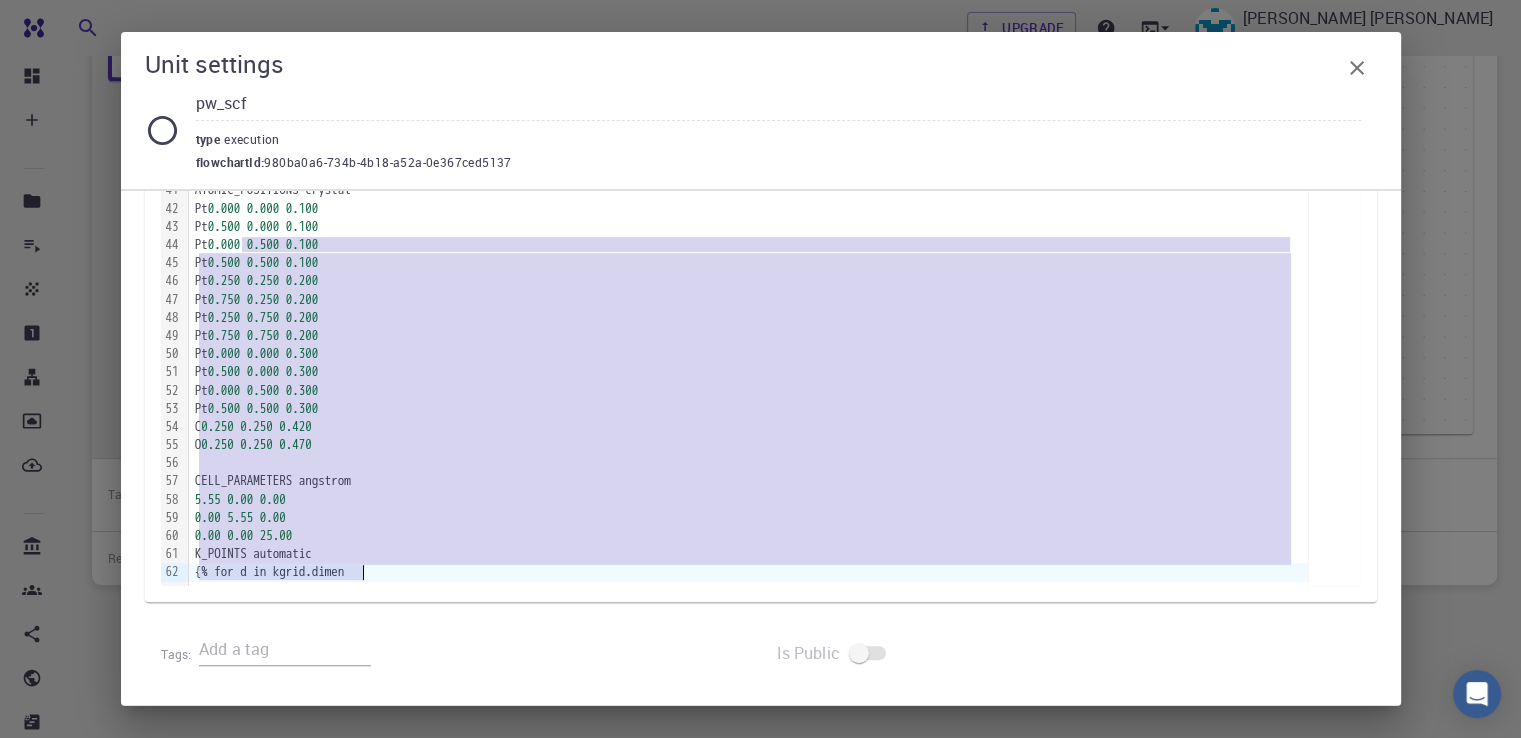copy on "00   0.500   0.100 Pt  0.500   0.500   0.100 Pt  0.250   0.250   0.200 Pt  0.750   0.250   0.200 Pt  0.250   0.750   0.200 Pt  0.750   0.750   0.200 Pt  0.000   0.000   0.300 Pt  0.500   0.000   0.300 Pt  0.000   0.500   0.300 Pt  0.500   0.500   0.300 C  0.250   0.250   0.420 O  0.250   0.250   0.470 CELL_PARAMETERS angstrom 5.55   0.00   0.00 0.00   5.55   0.00 0.00   0.00   25.00 K_POINTS automatic {% for d in kgrid.dimen" 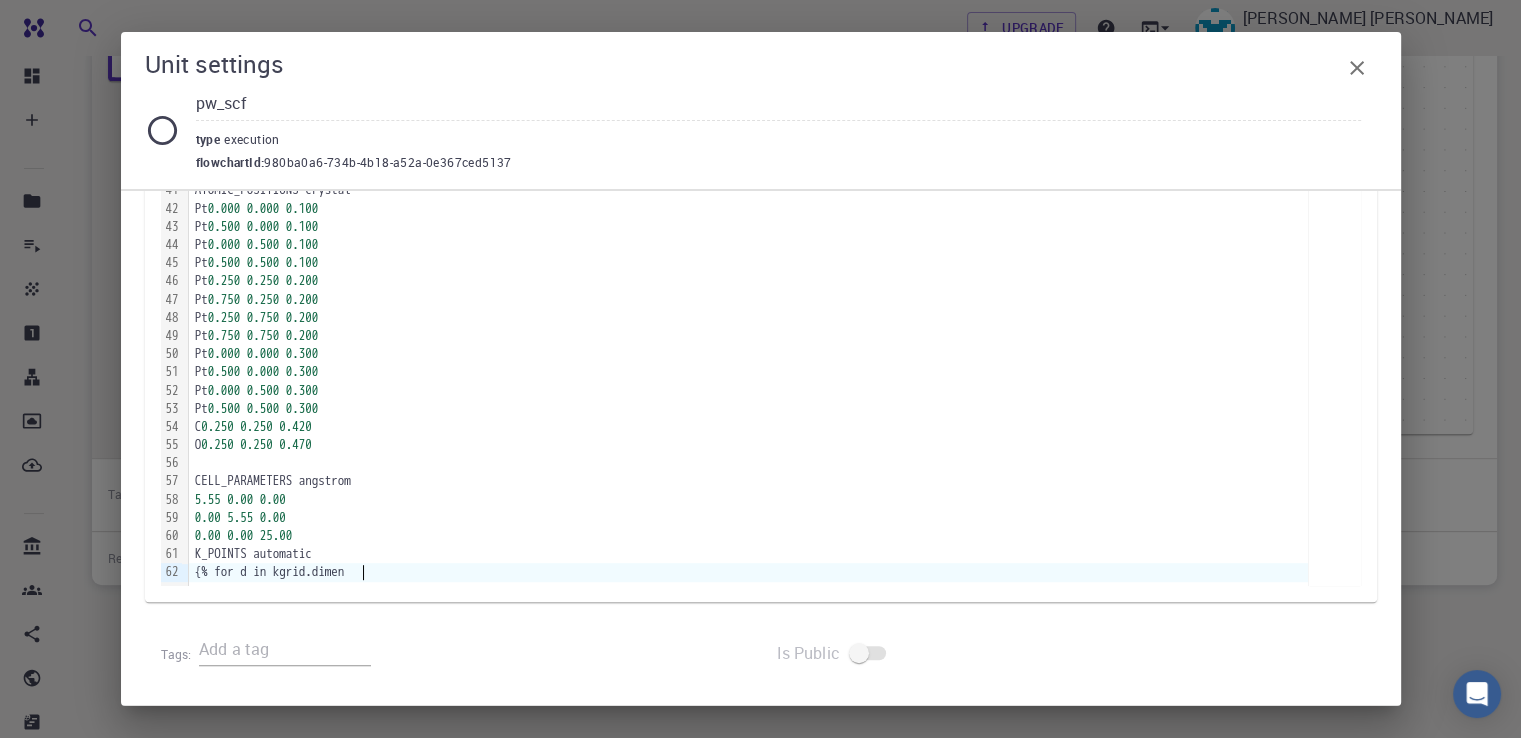 click on "{% for d in kgrid.dimen" at bounding box center (748, 572) 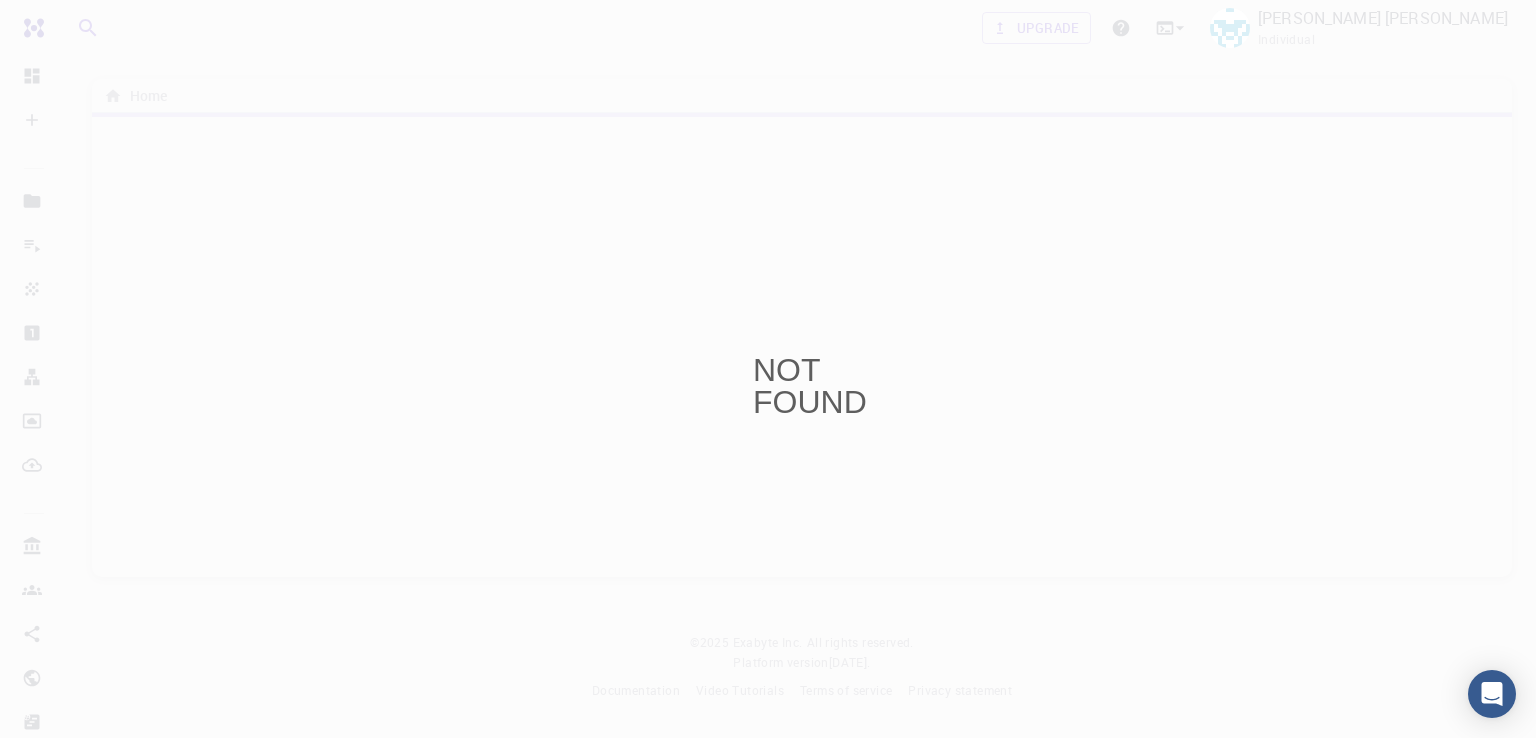 scroll, scrollTop: 0, scrollLeft: 0, axis: both 